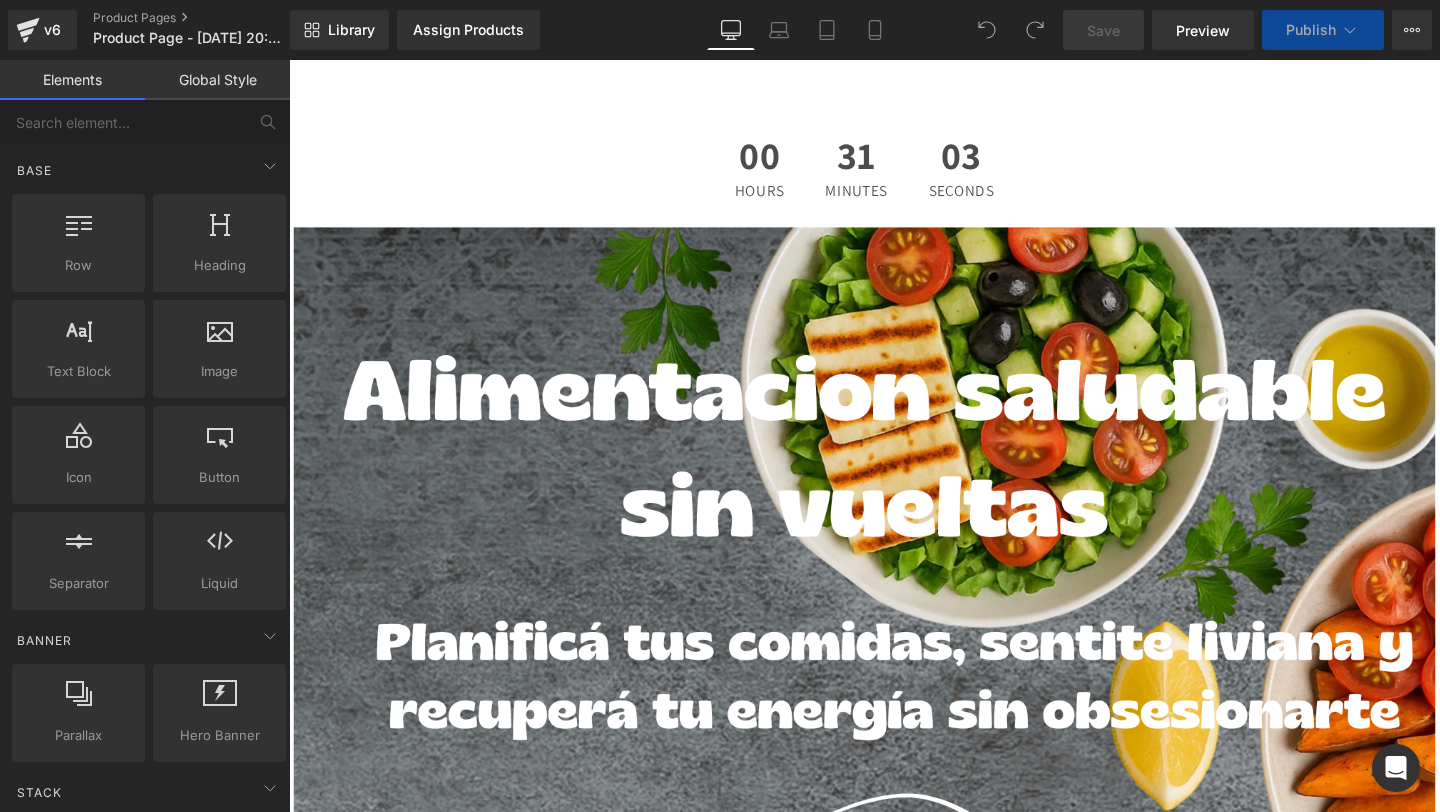 scroll, scrollTop: 0, scrollLeft: 0, axis: both 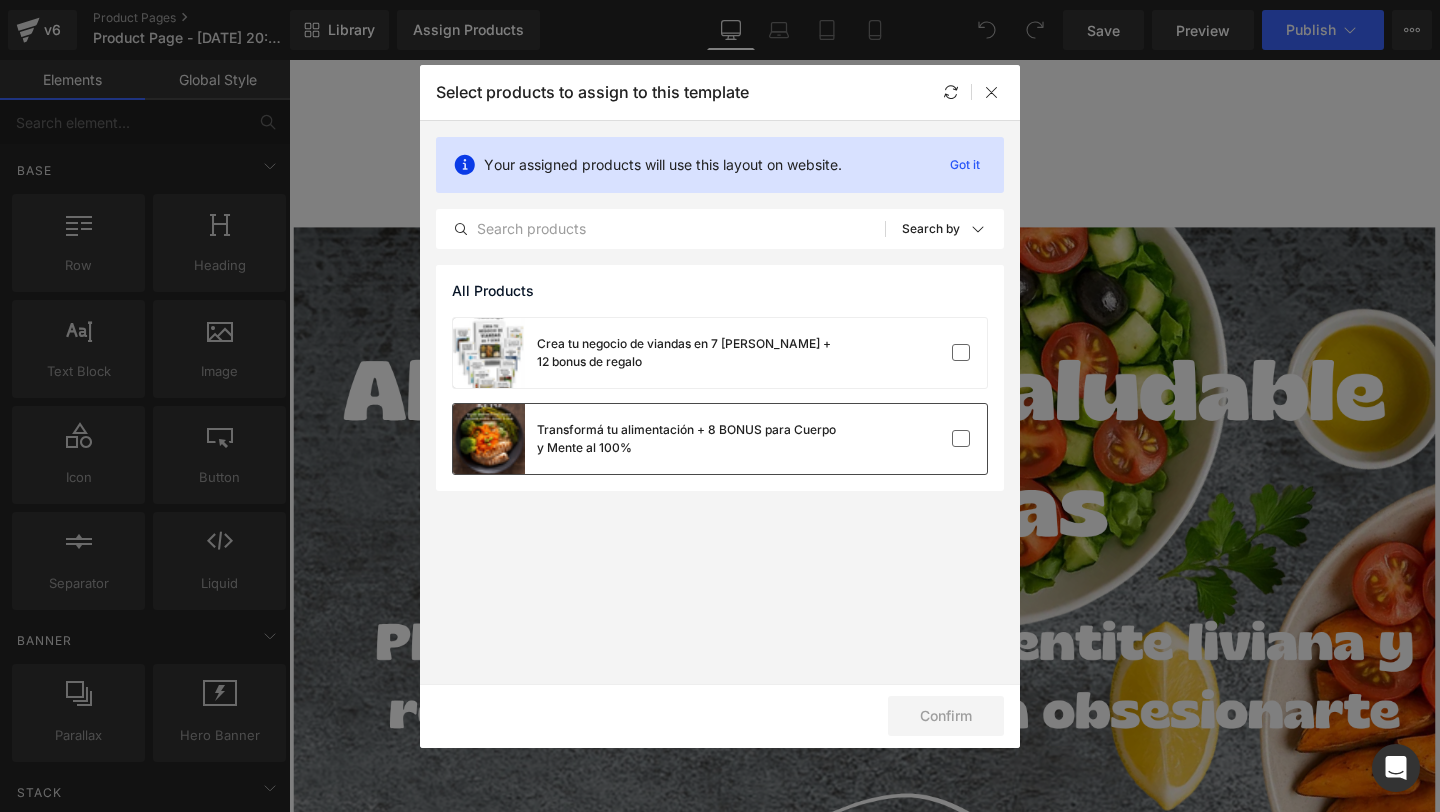 click on "Transformá tu alimentación + 8 BONUS para Cuerpo y Mente al 100%" at bounding box center (687, 439) 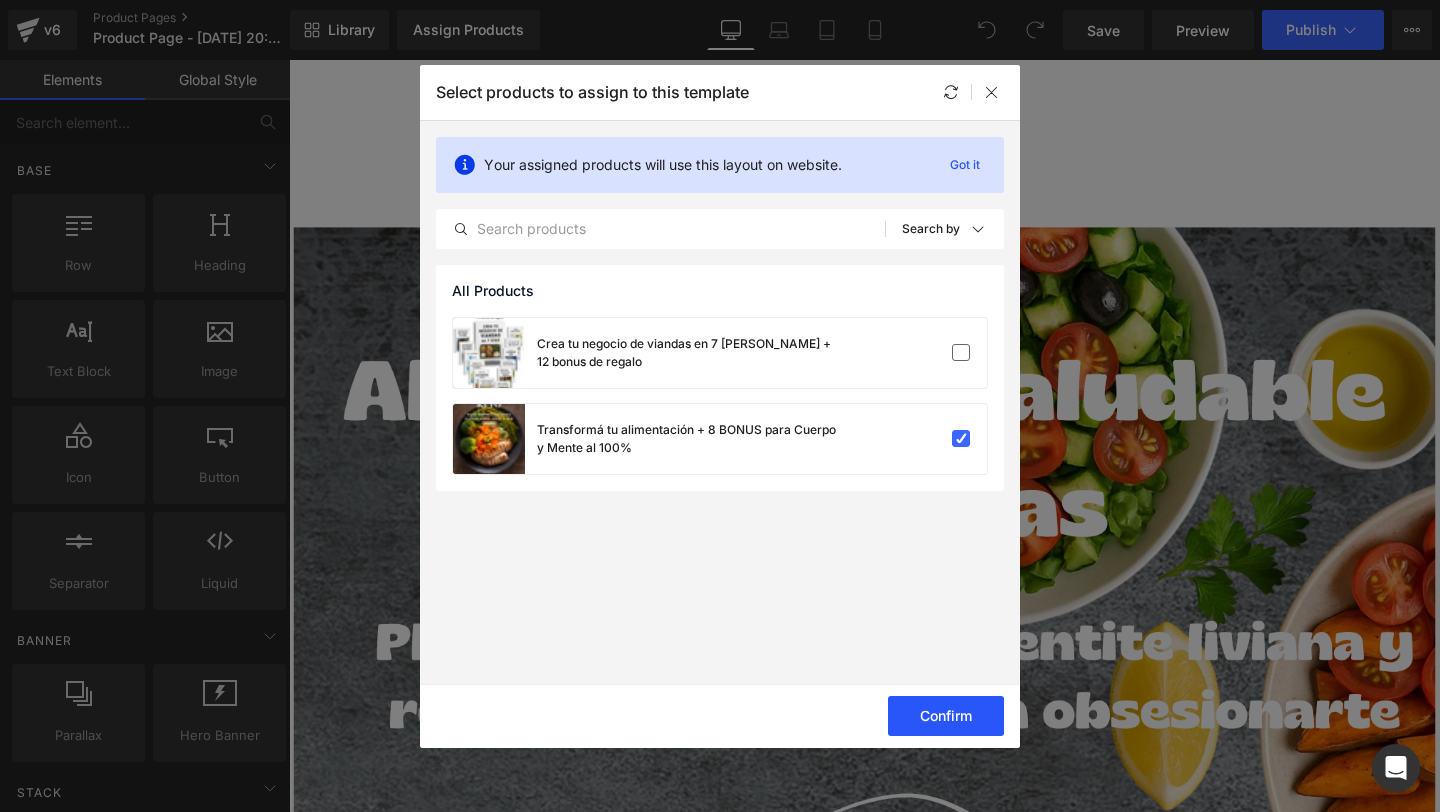 click on "Confirm" at bounding box center (946, 716) 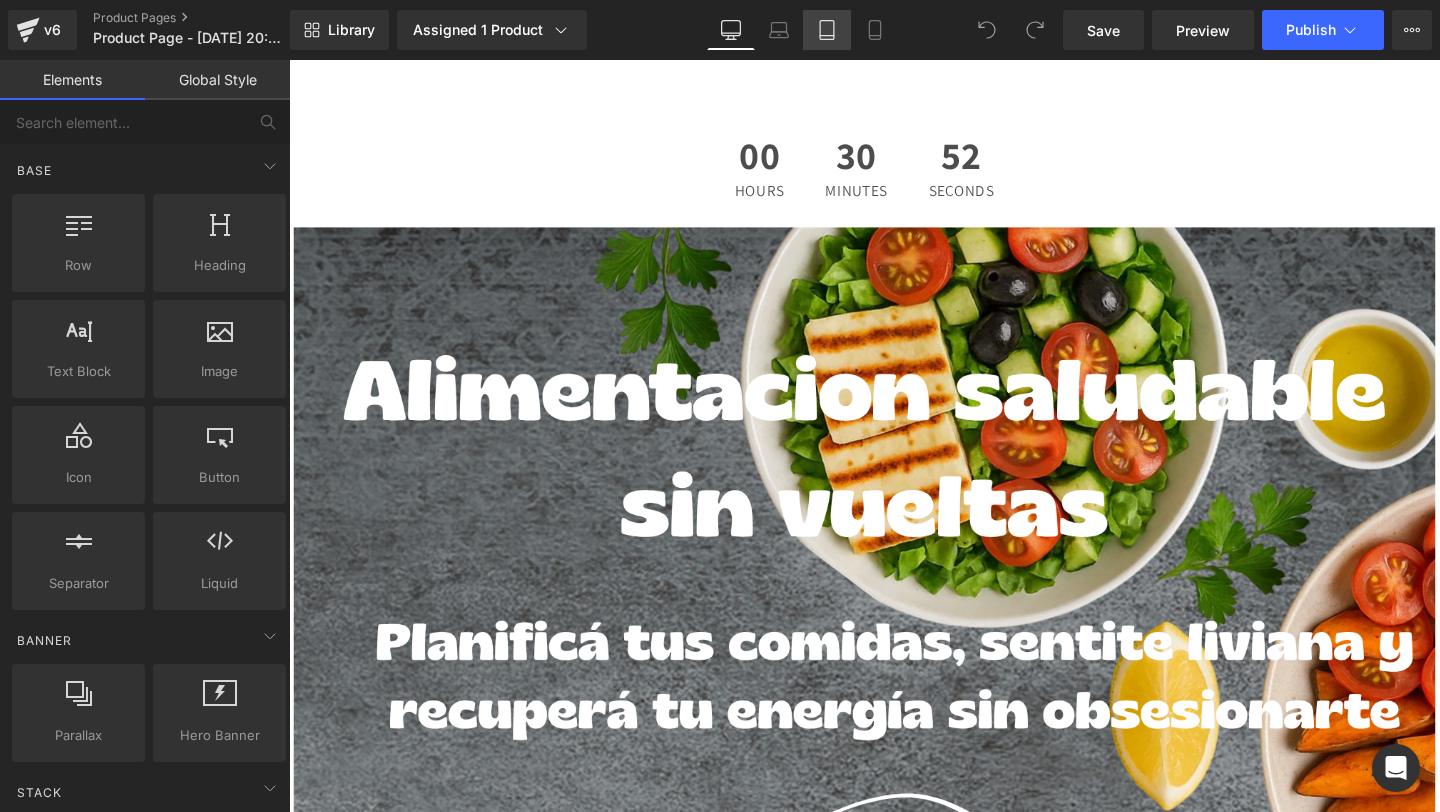 click 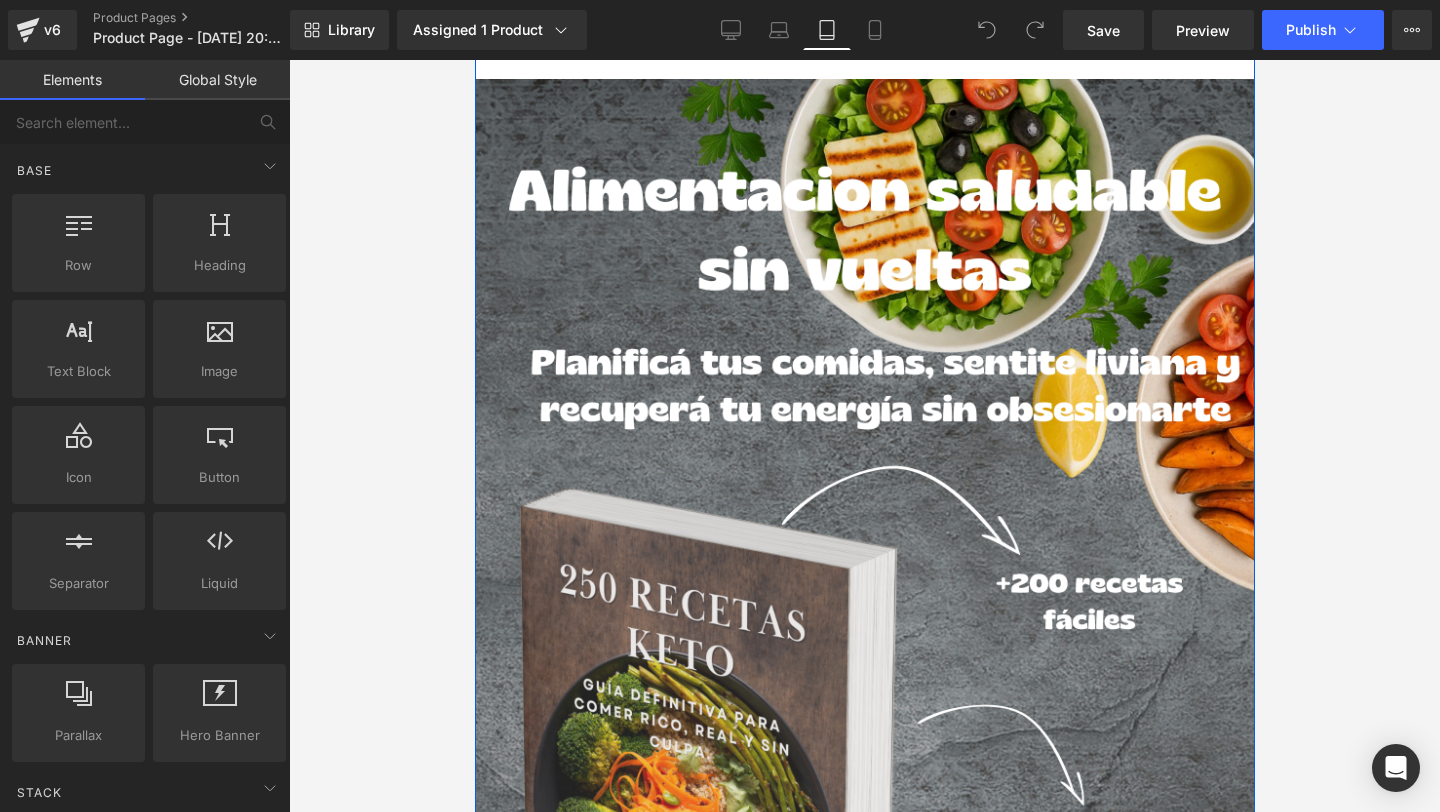 scroll, scrollTop: 0, scrollLeft: 0, axis: both 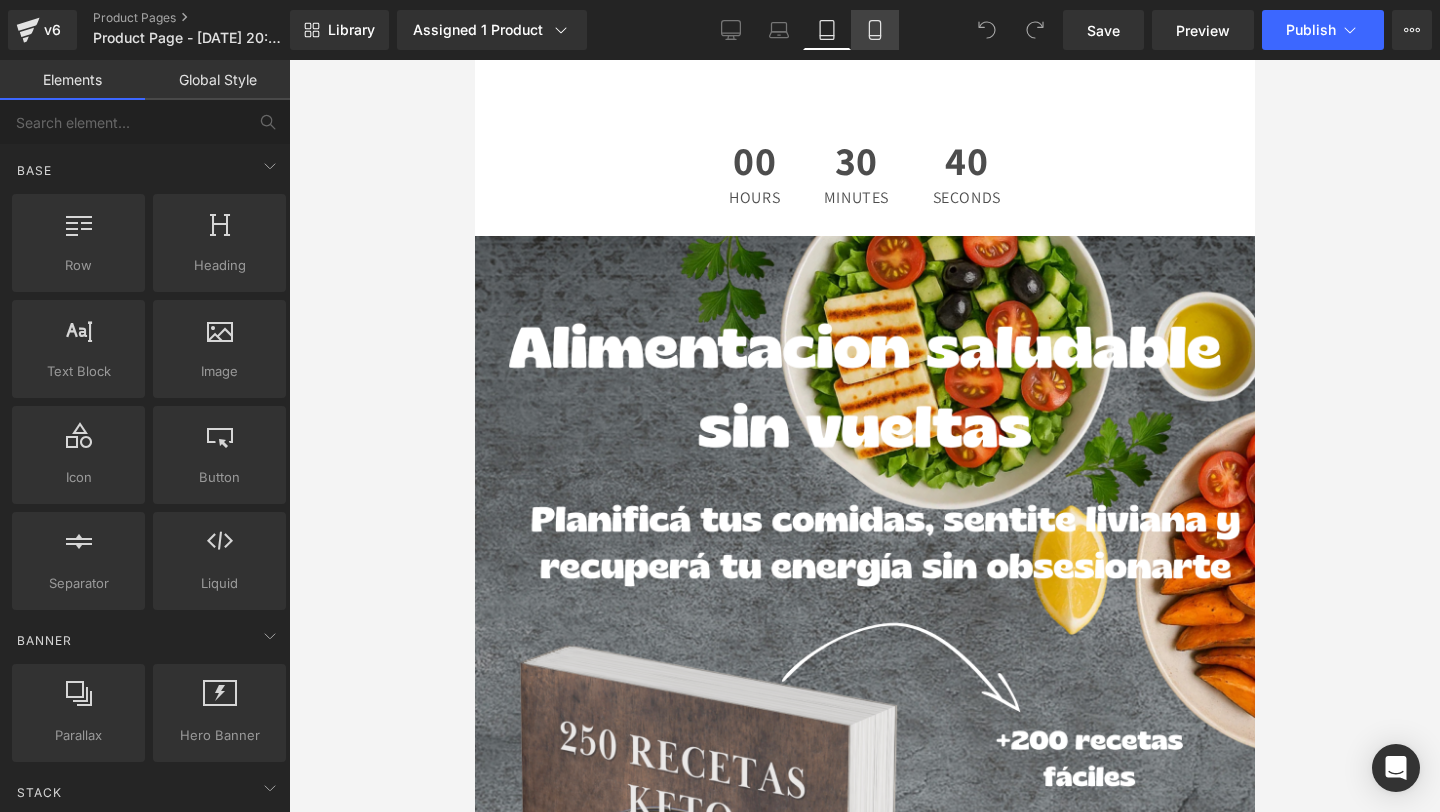 click on "Mobile" at bounding box center (875, 30) 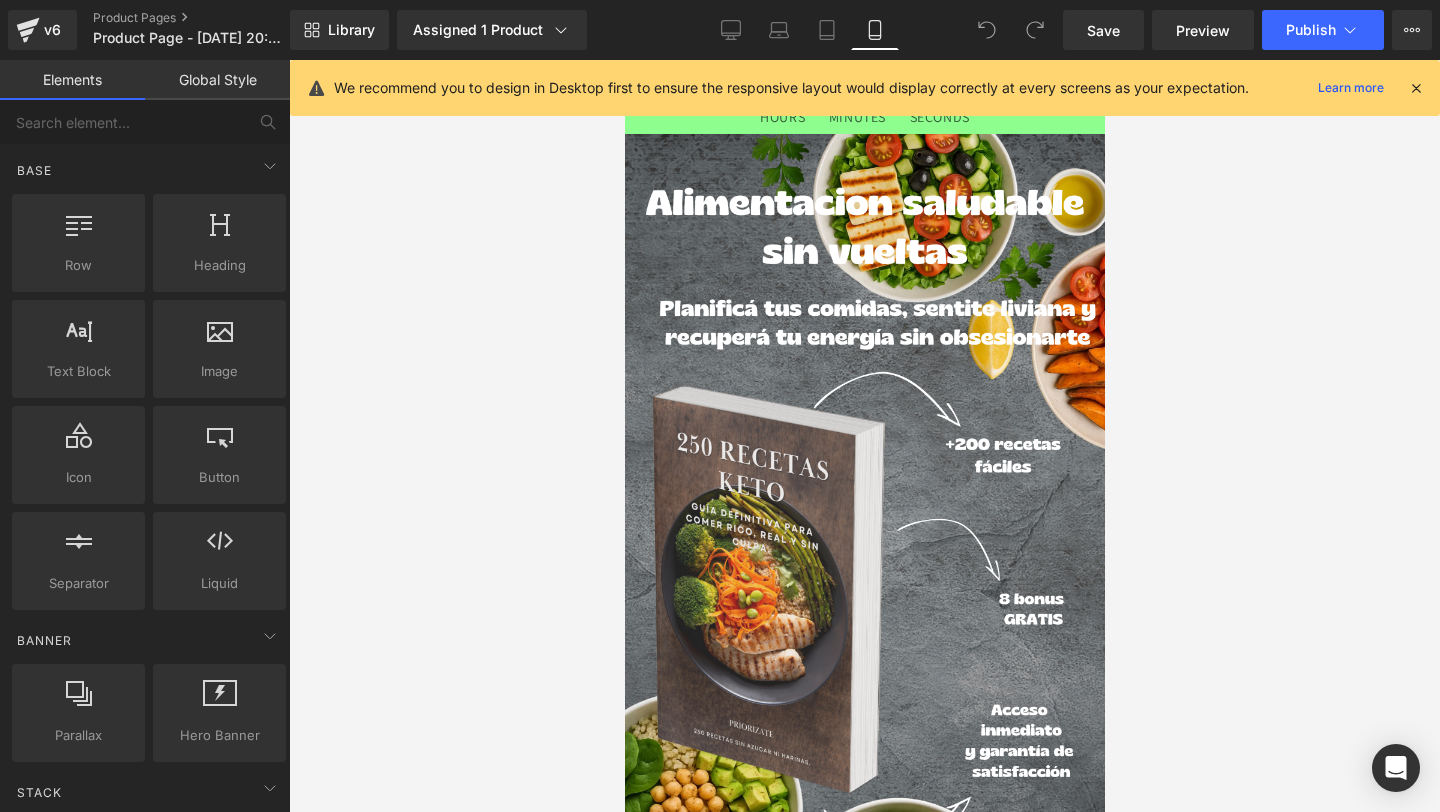 click at bounding box center (1416, 88) 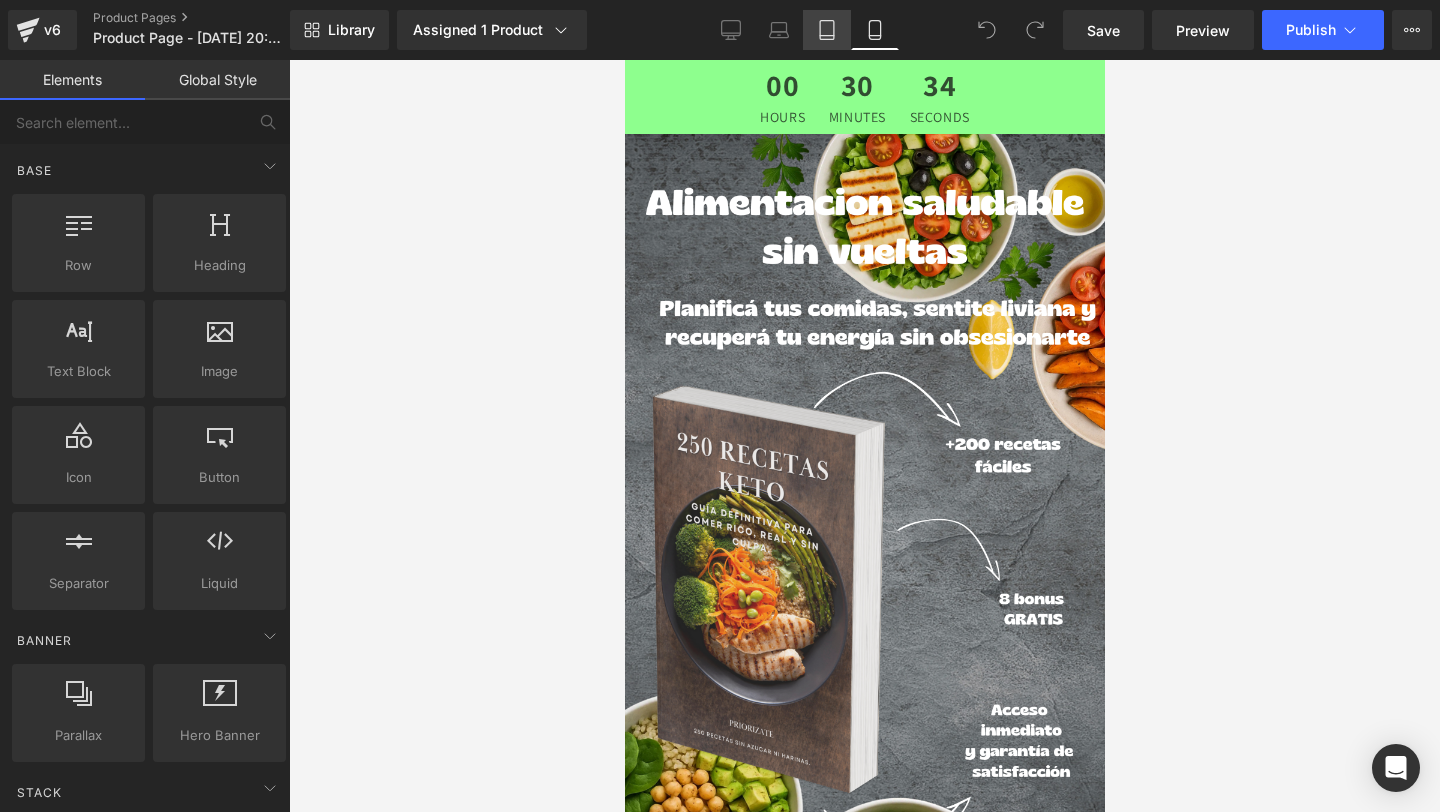 click 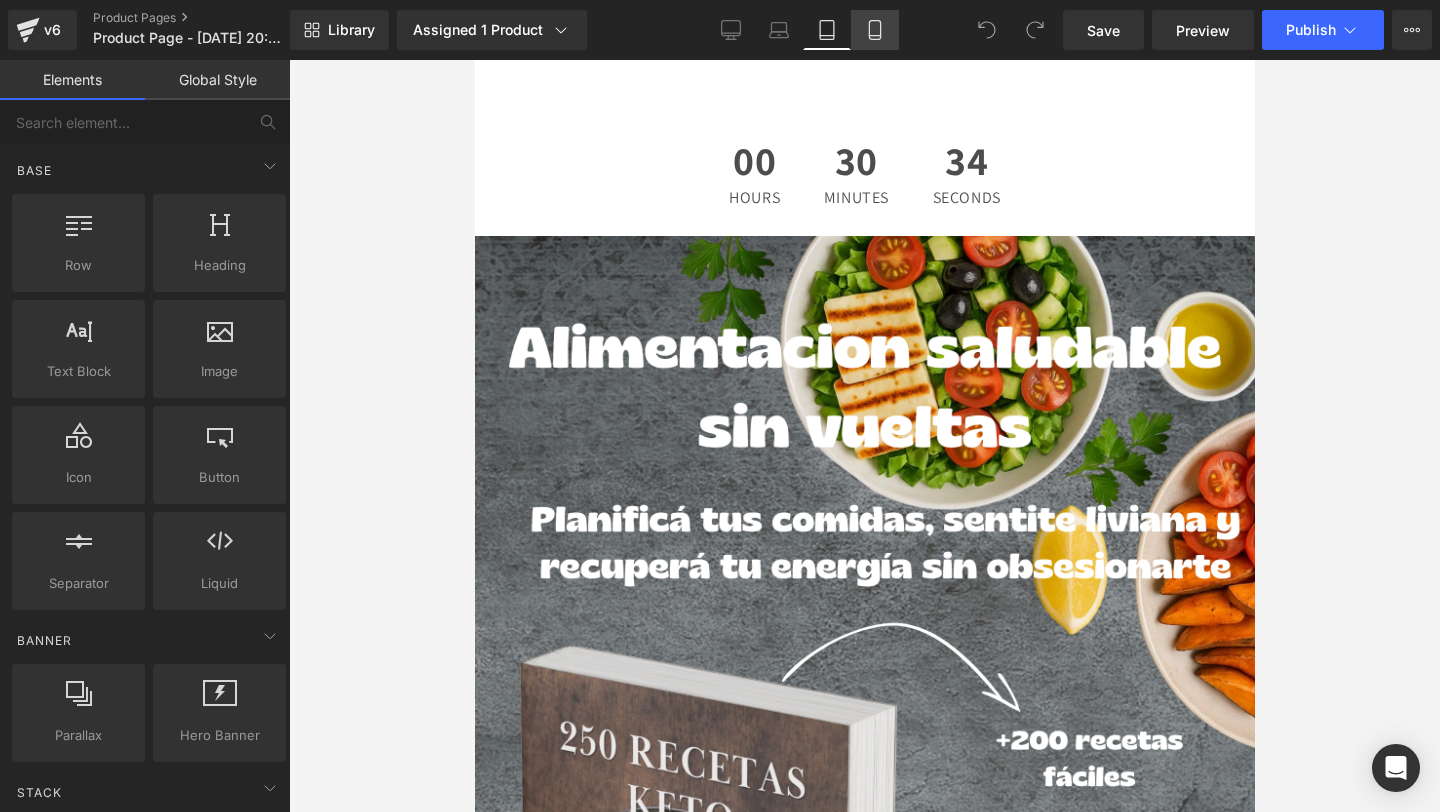 click on "Mobile" at bounding box center (875, 30) 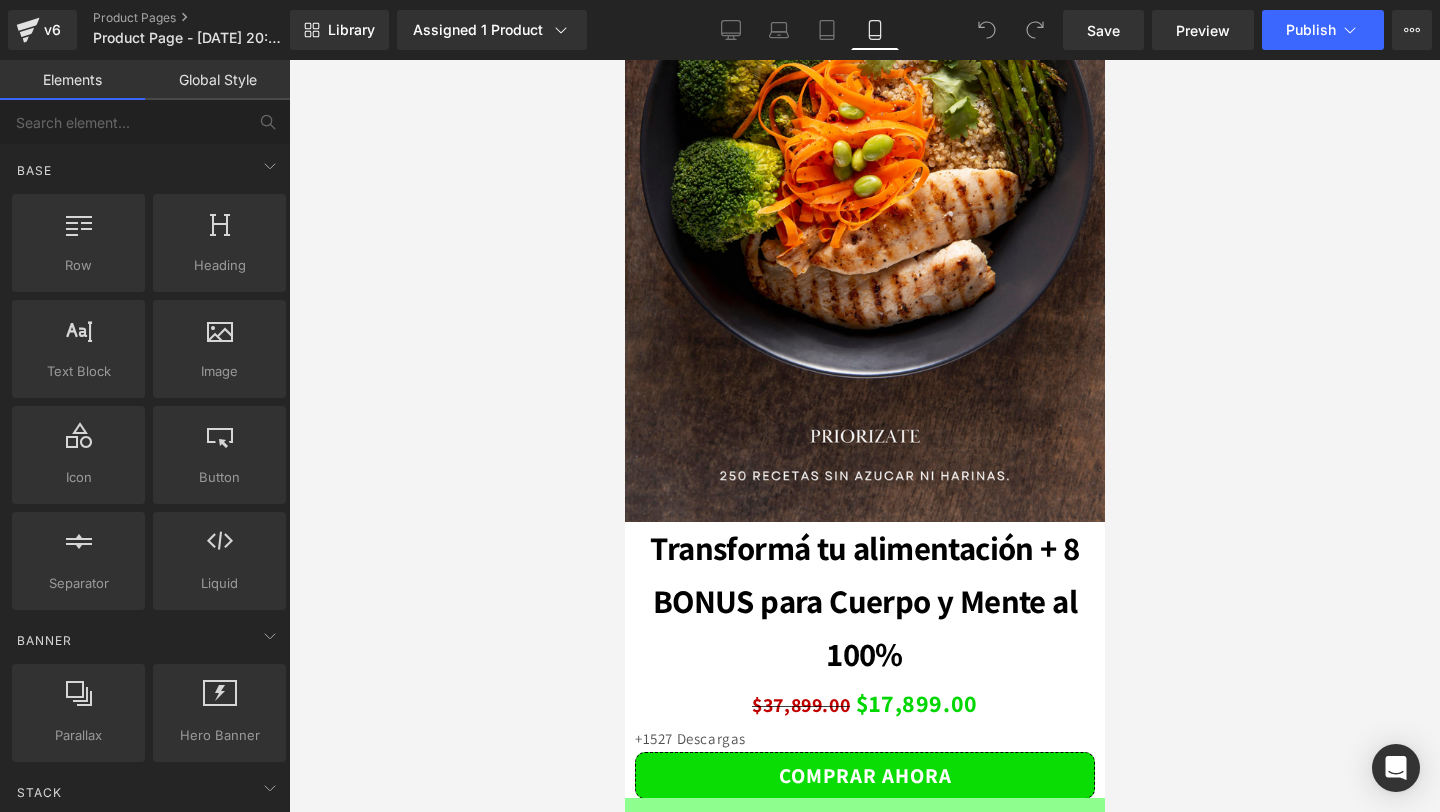 scroll, scrollTop: 5532, scrollLeft: 0, axis: vertical 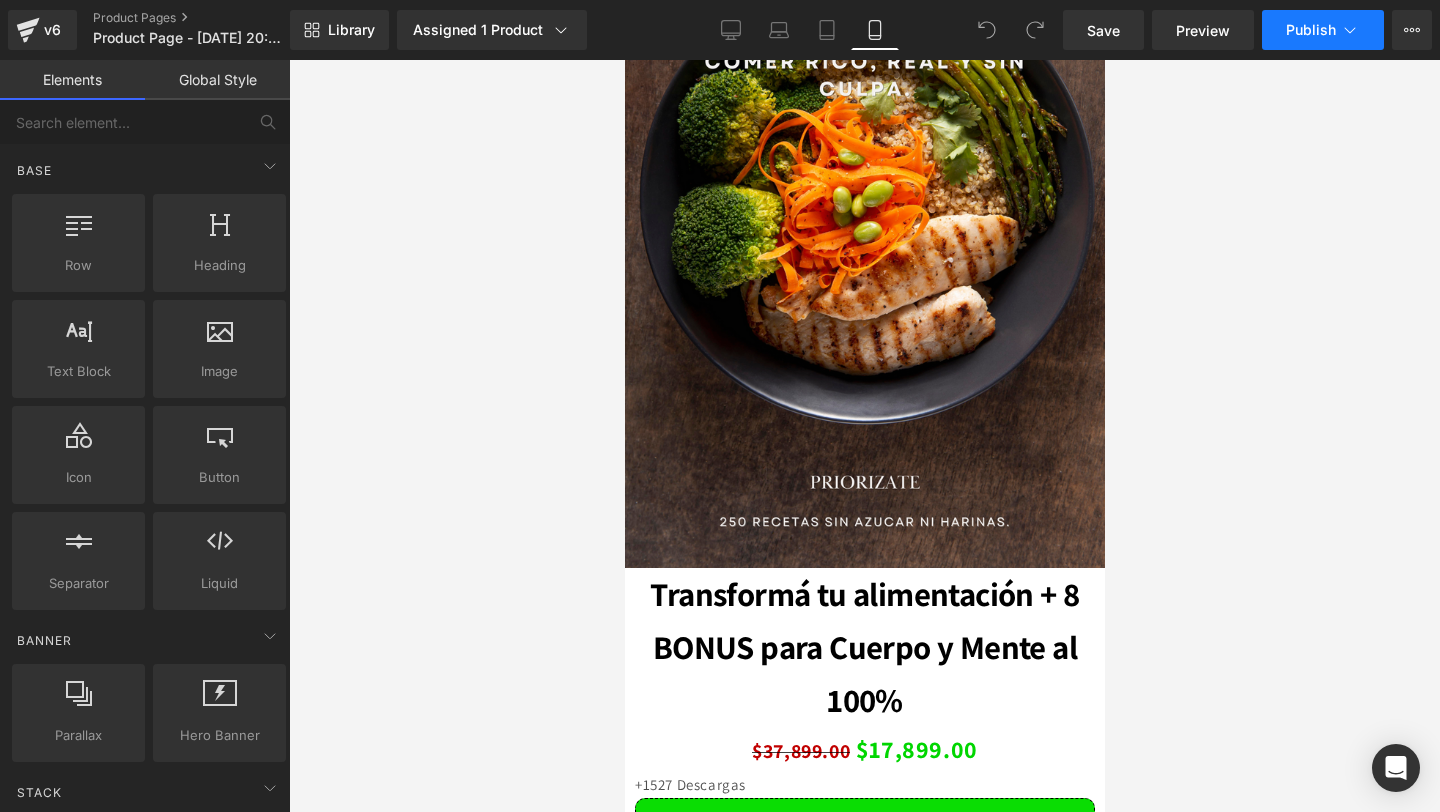 click on "Publish" at bounding box center [1311, 30] 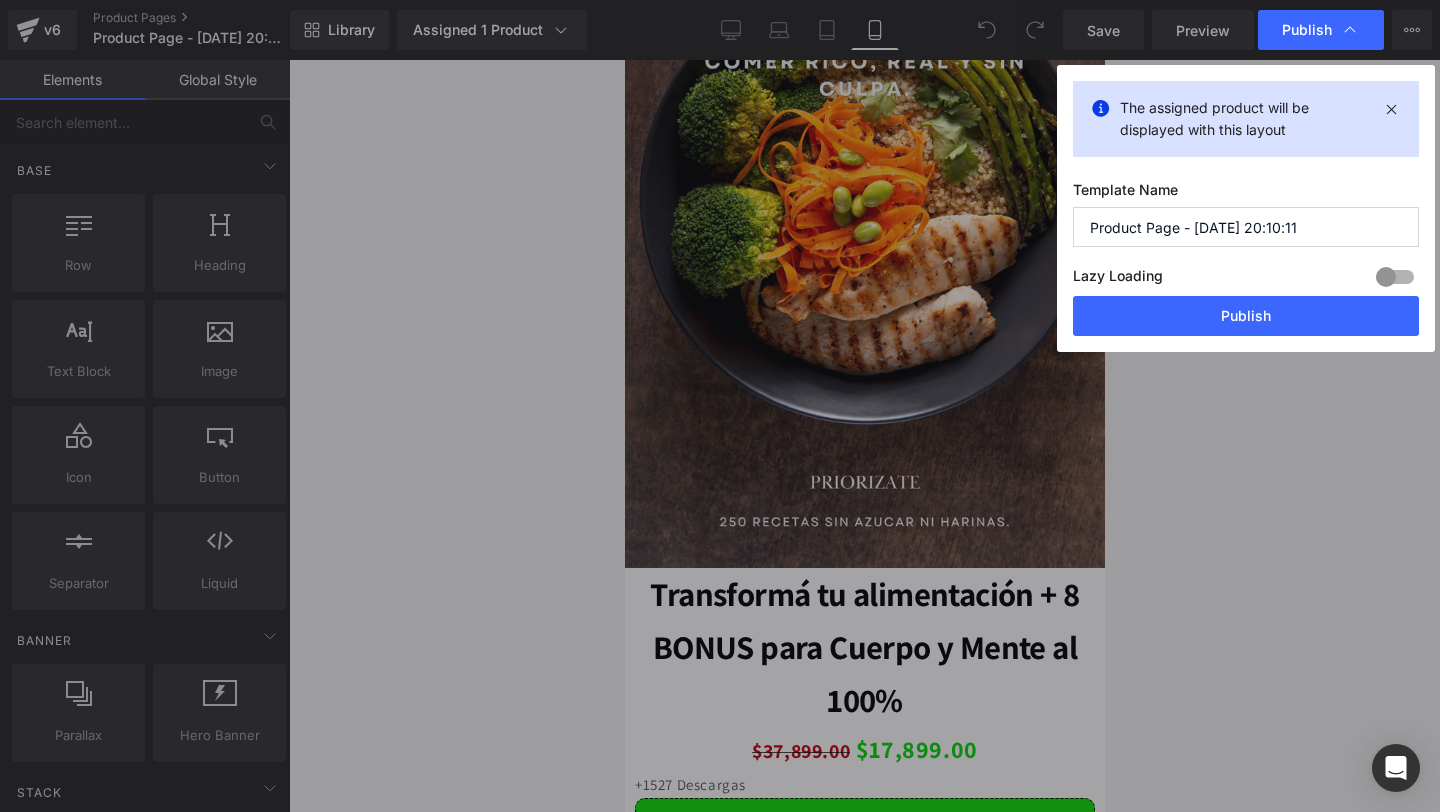 click at bounding box center (1395, 277) 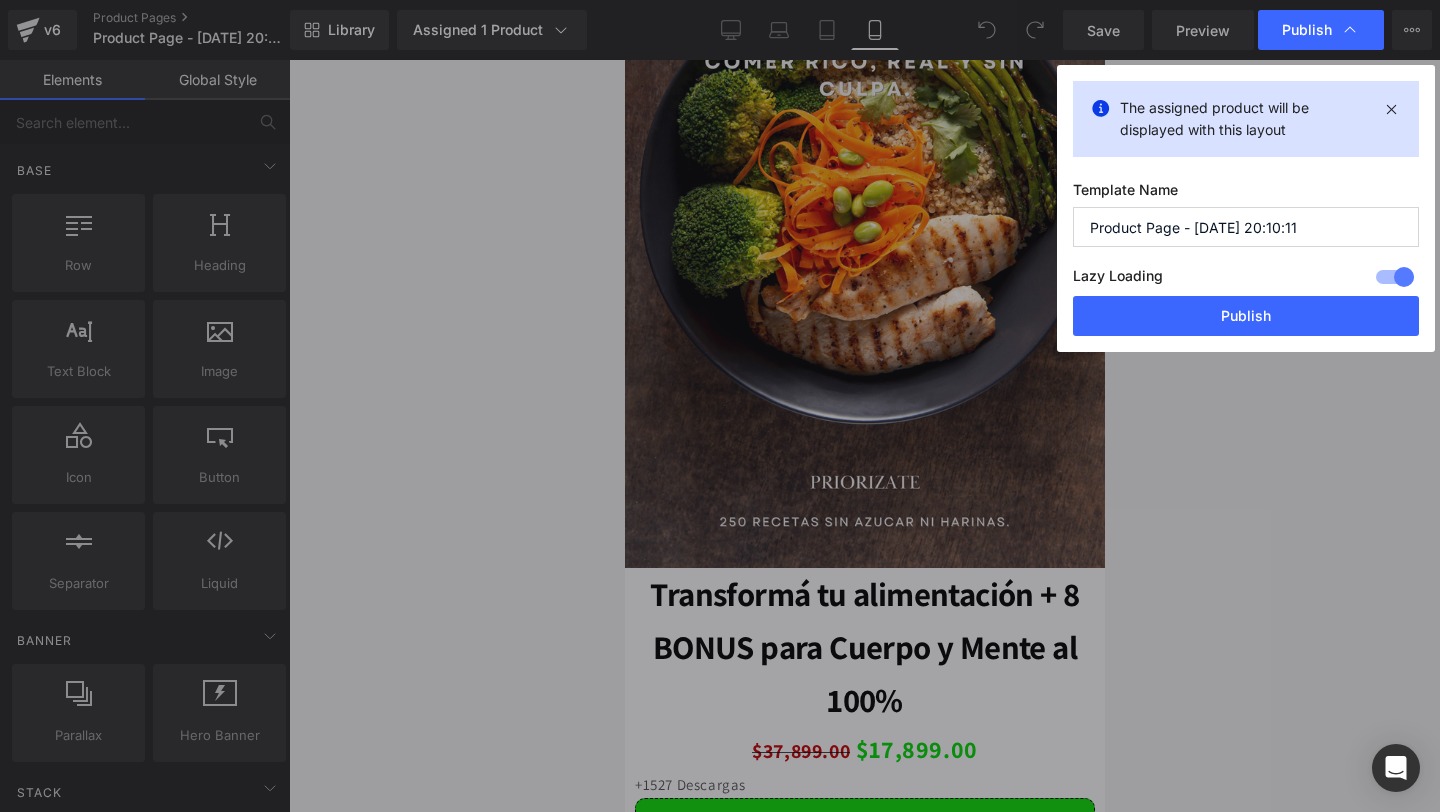 click at bounding box center (1395, 277) 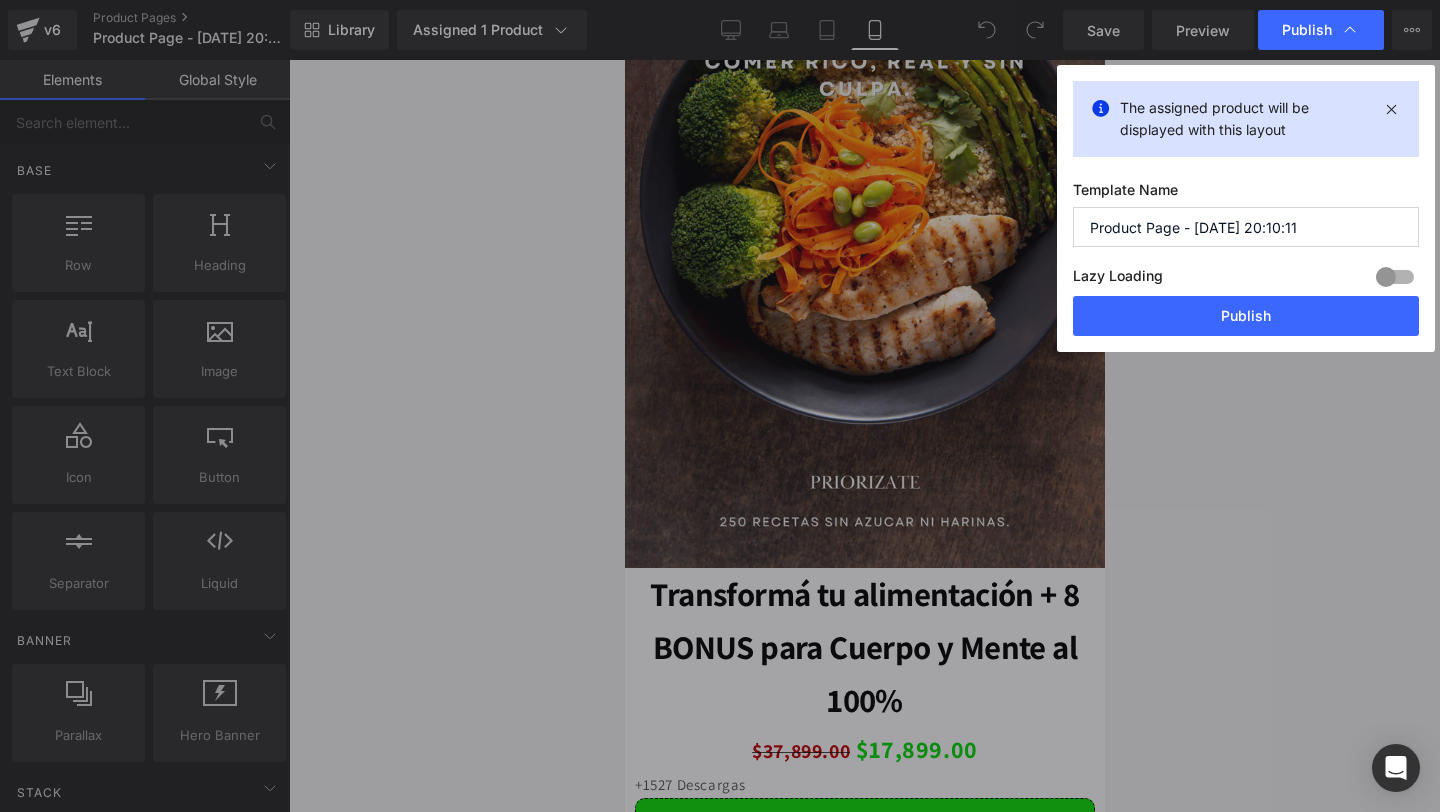 click at bounding box center [1395, 277] 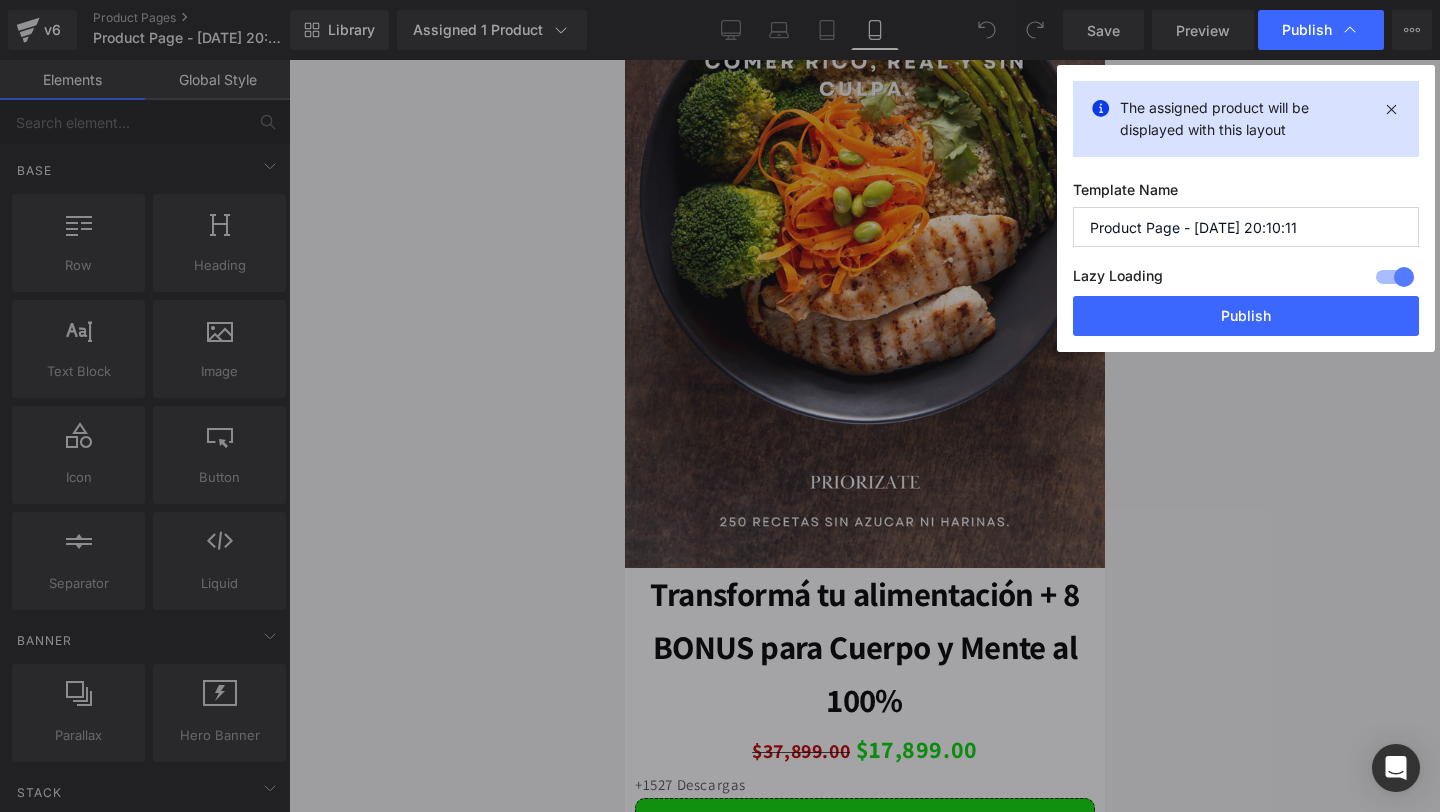 click at bounding box center (1395, 277) 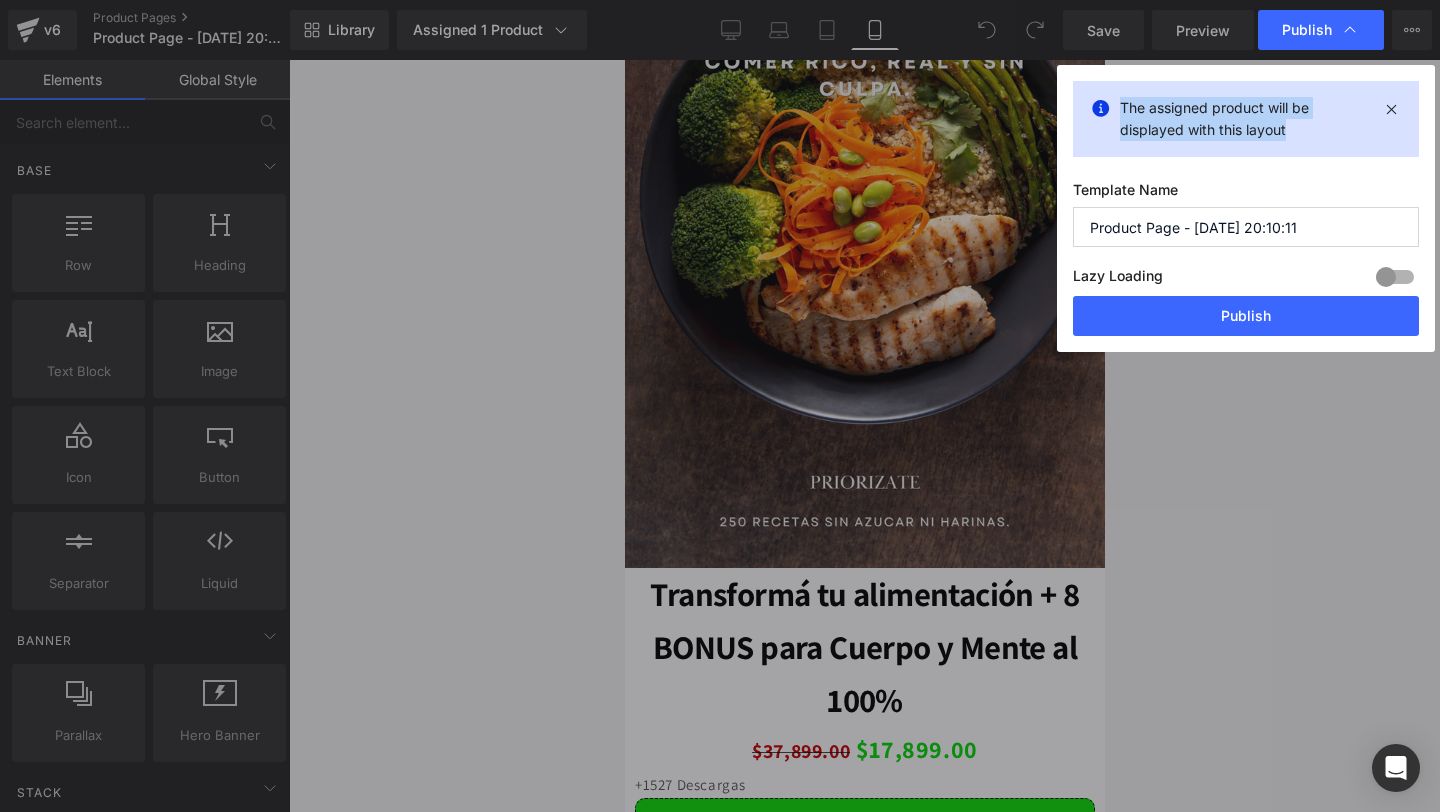 drag, startPoint x: 1118, startPoint y: 102, endPoint x: 1348, endPoint y: 145, distance: 233.98505 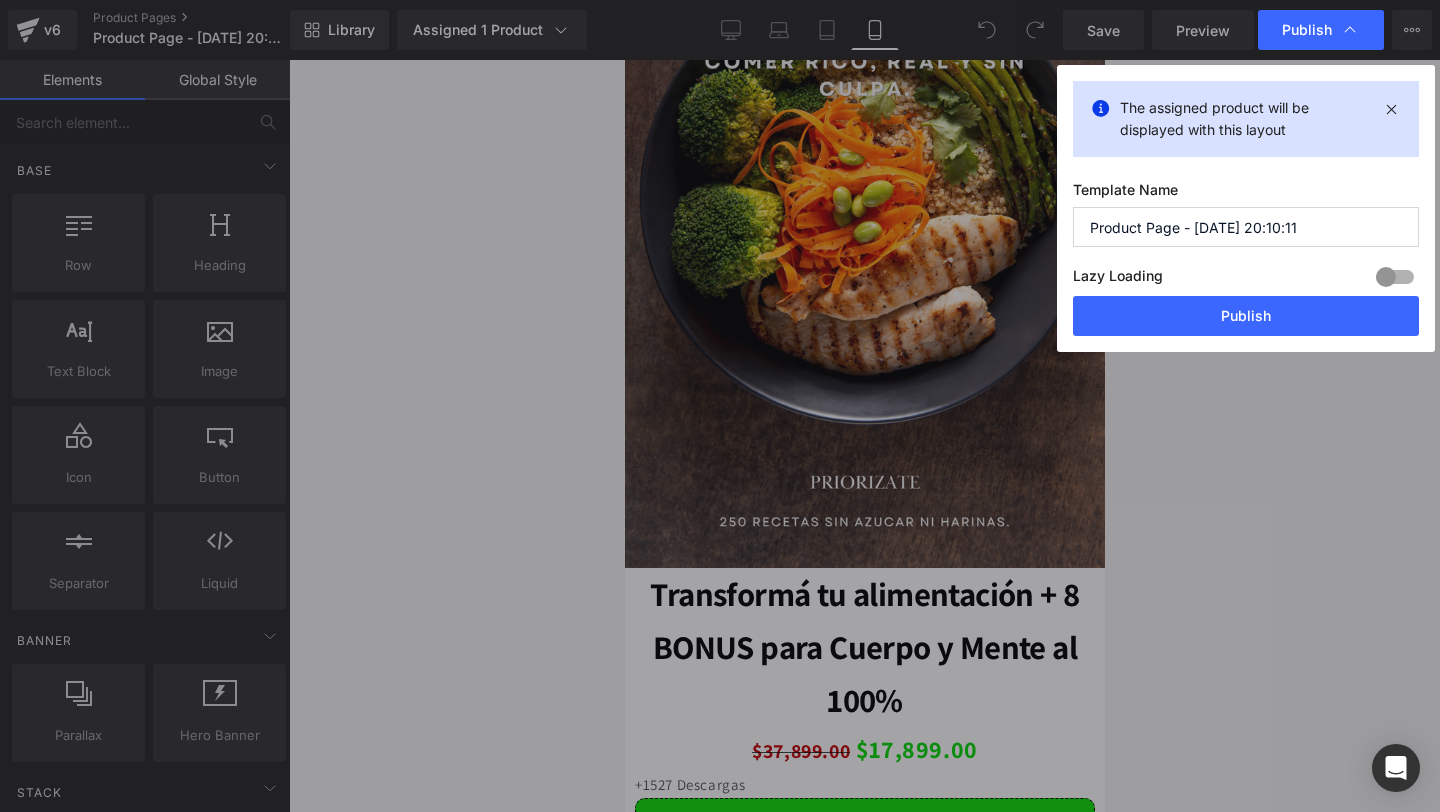 click on "Lazy Loading
Build
Upgrade plan to unlock" at bounding box center (1246, 279) 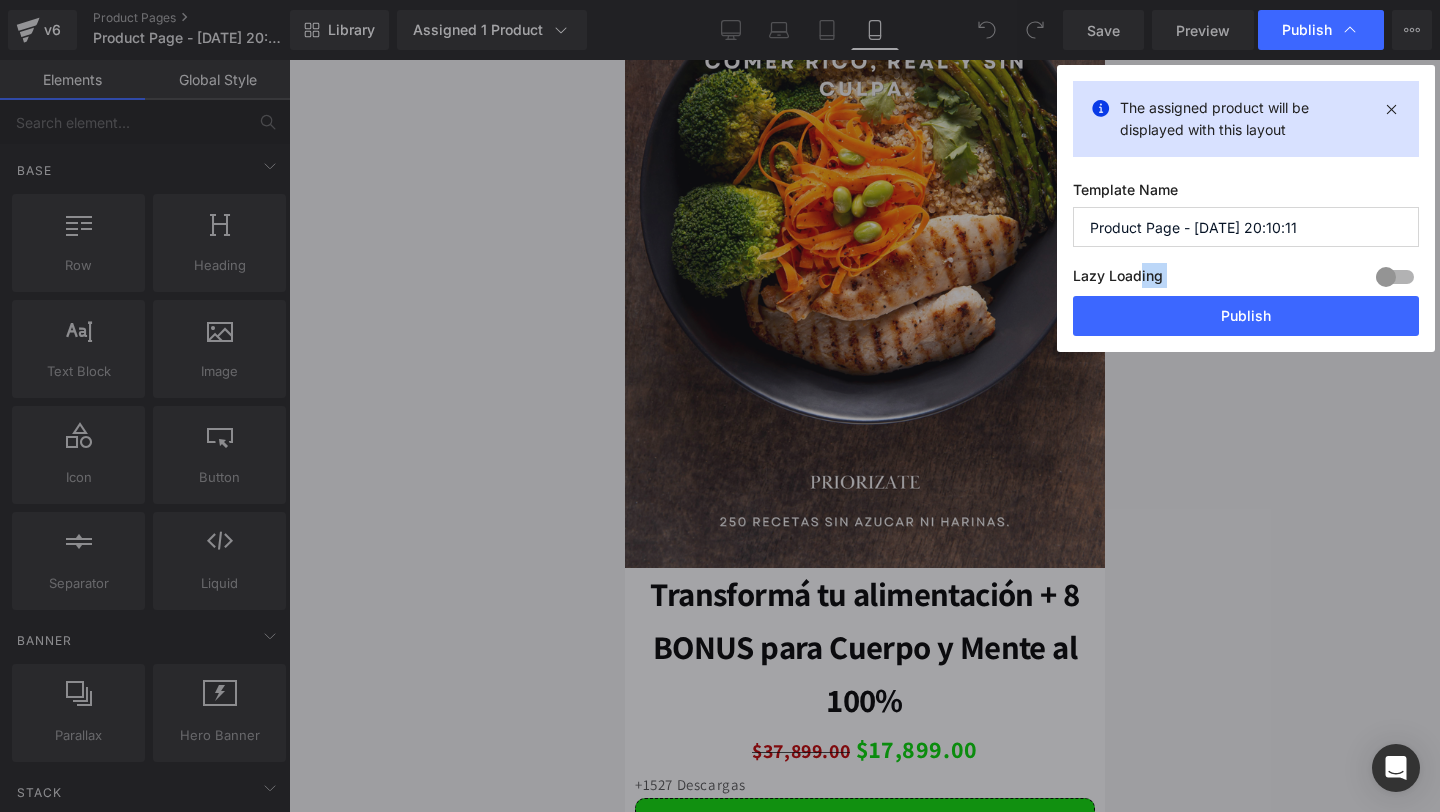 click on "Lazy Loading
Build
Upgrade plan to unlock" at bounding box center (1246, 279) 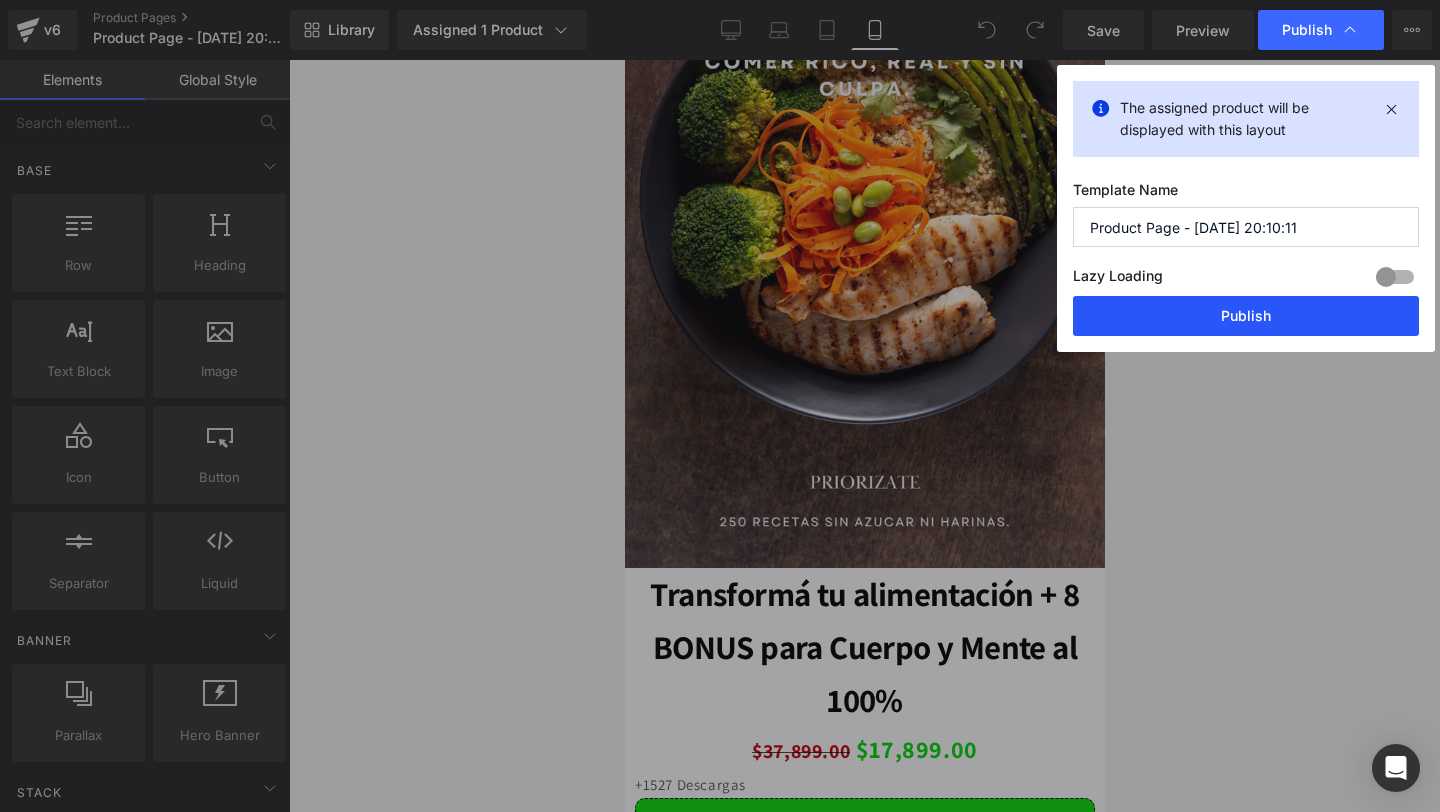 click on "Publish" at bounding box center [1246, 316] 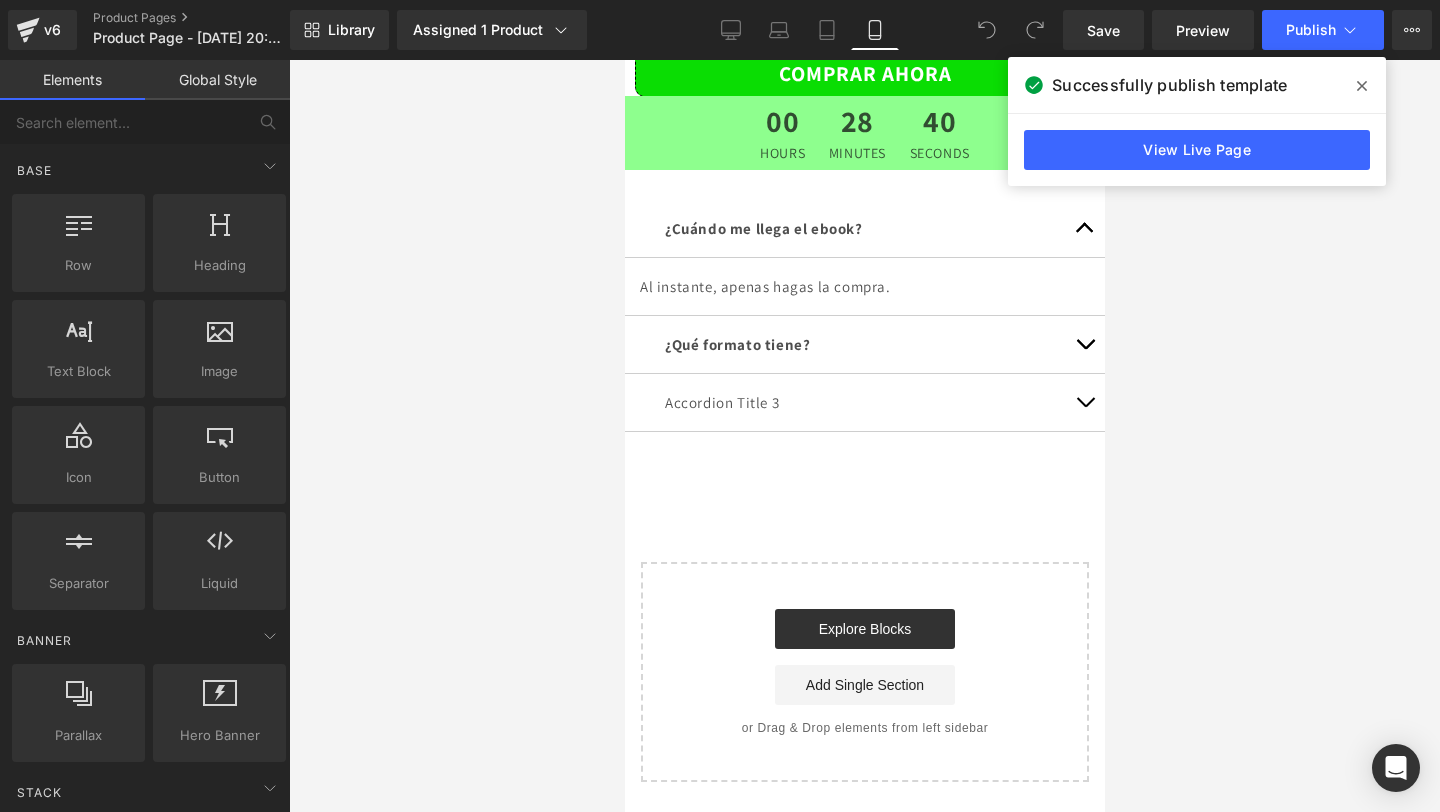 scroll, scrollTop: 6262, scrollLeft: 0, axis: vertical 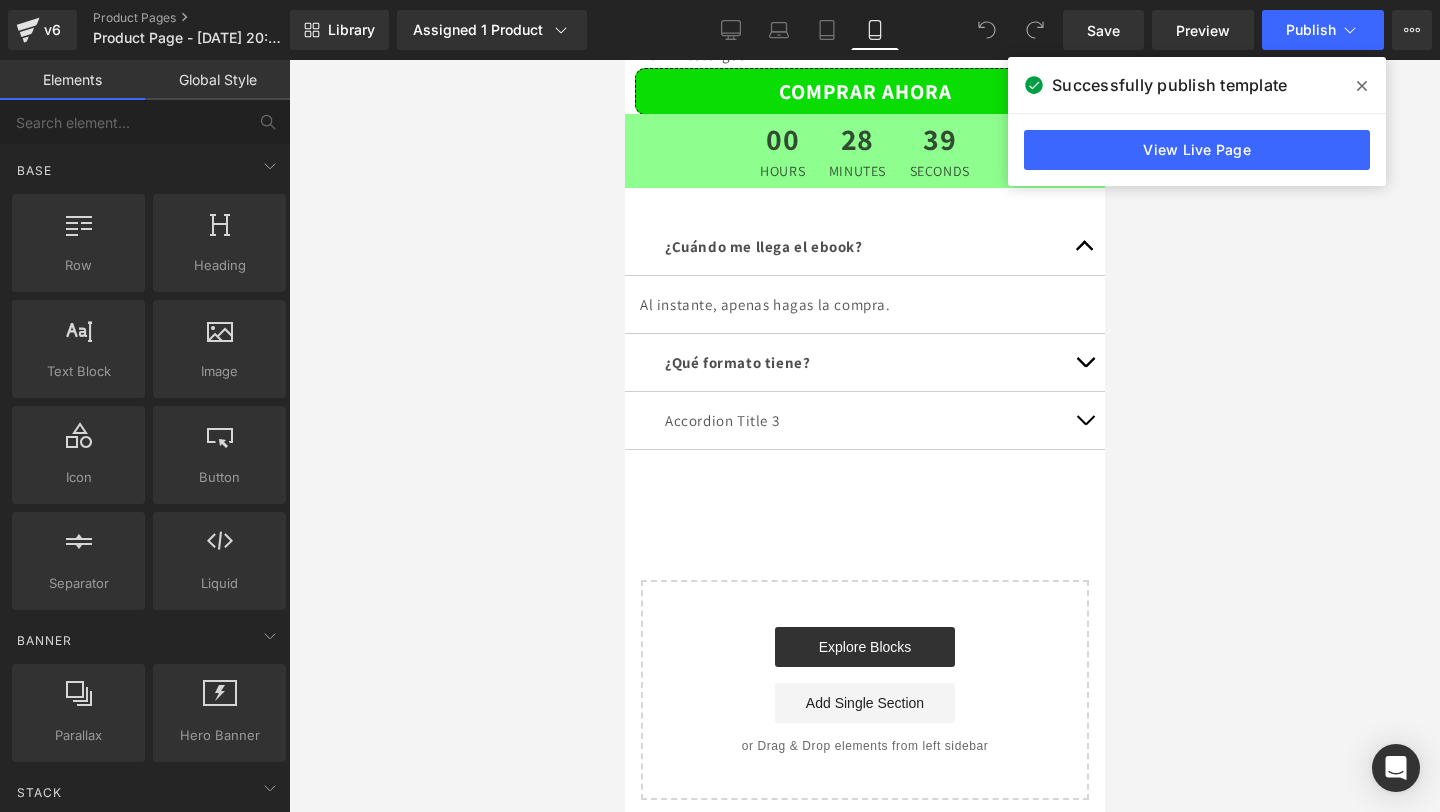 click at bounding box center (1362, 86) 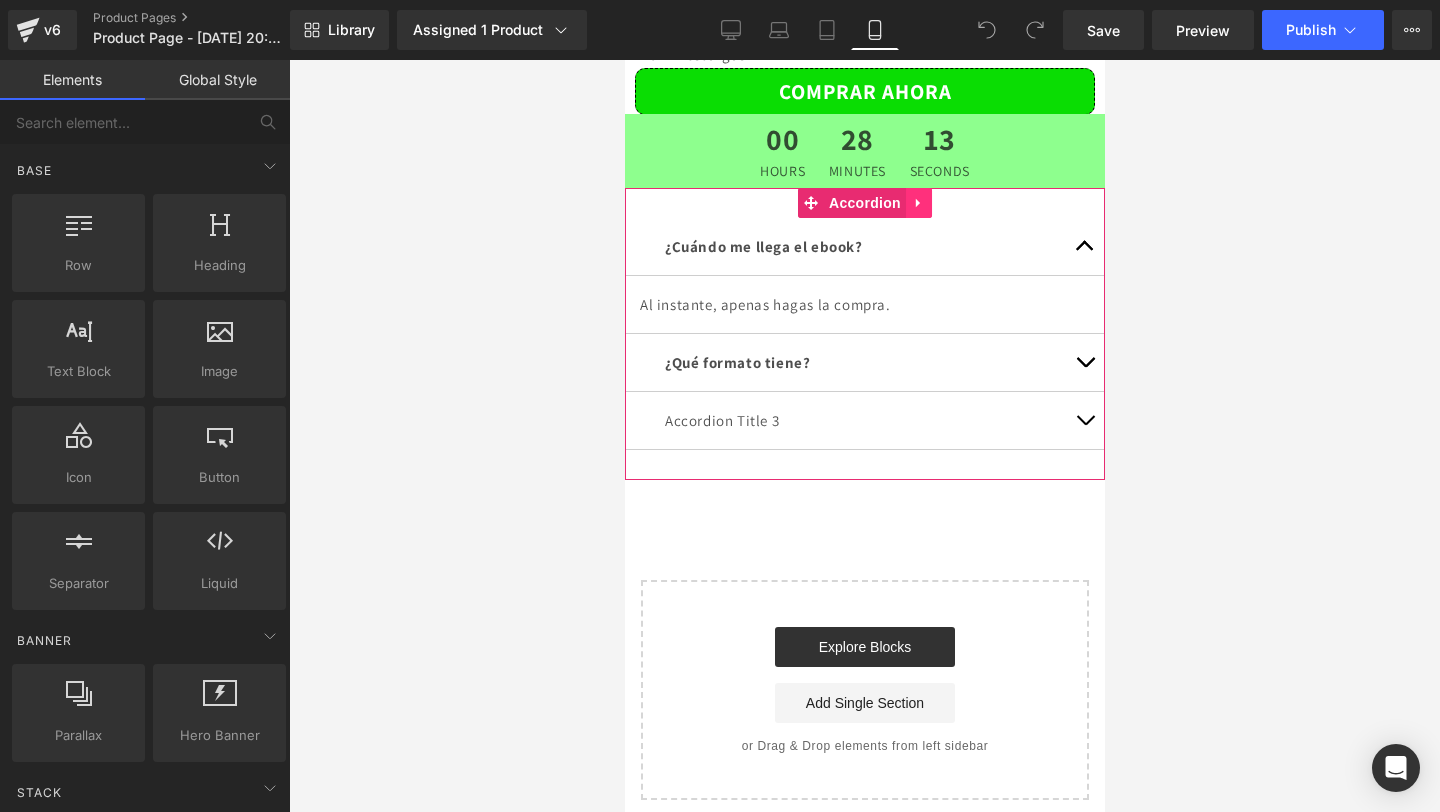 click 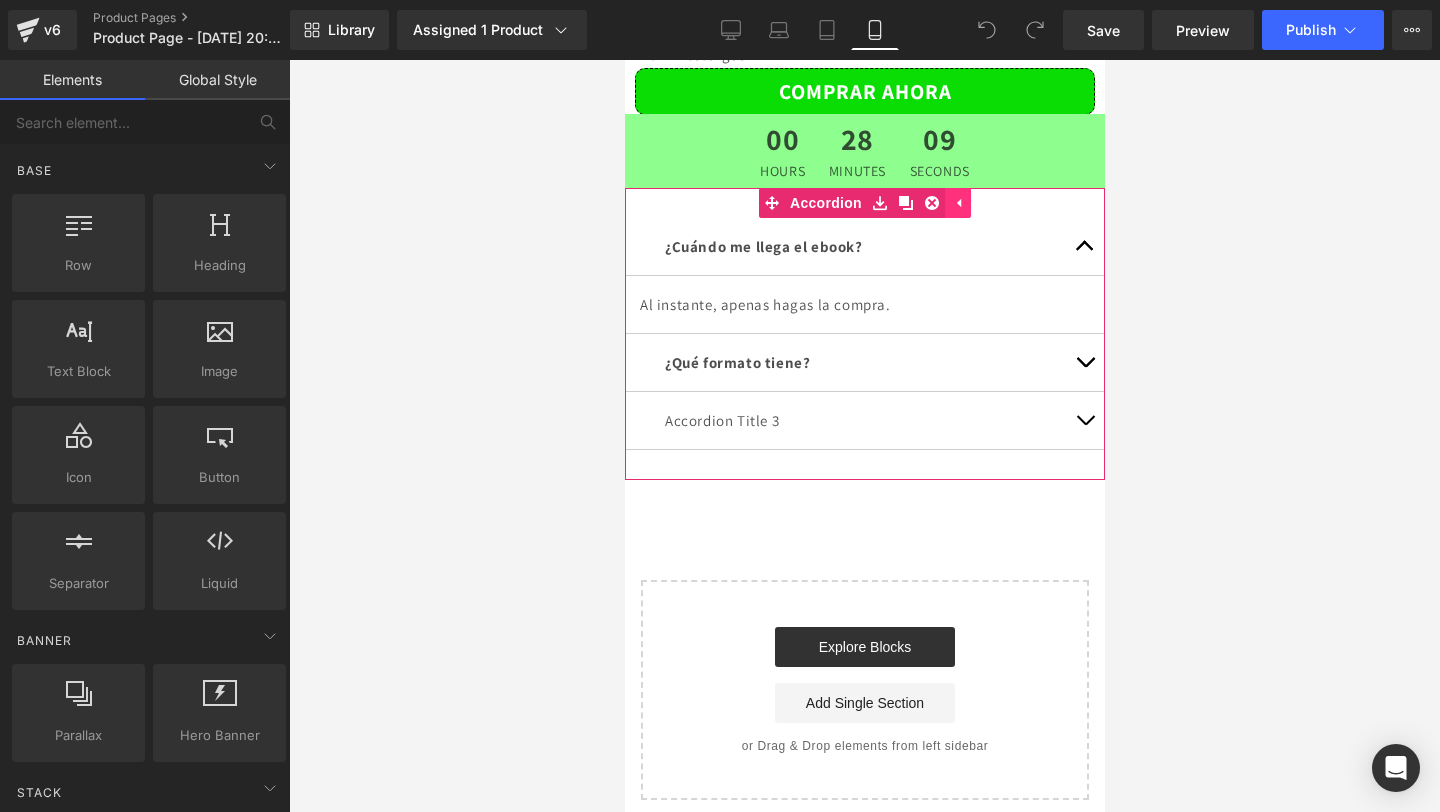click 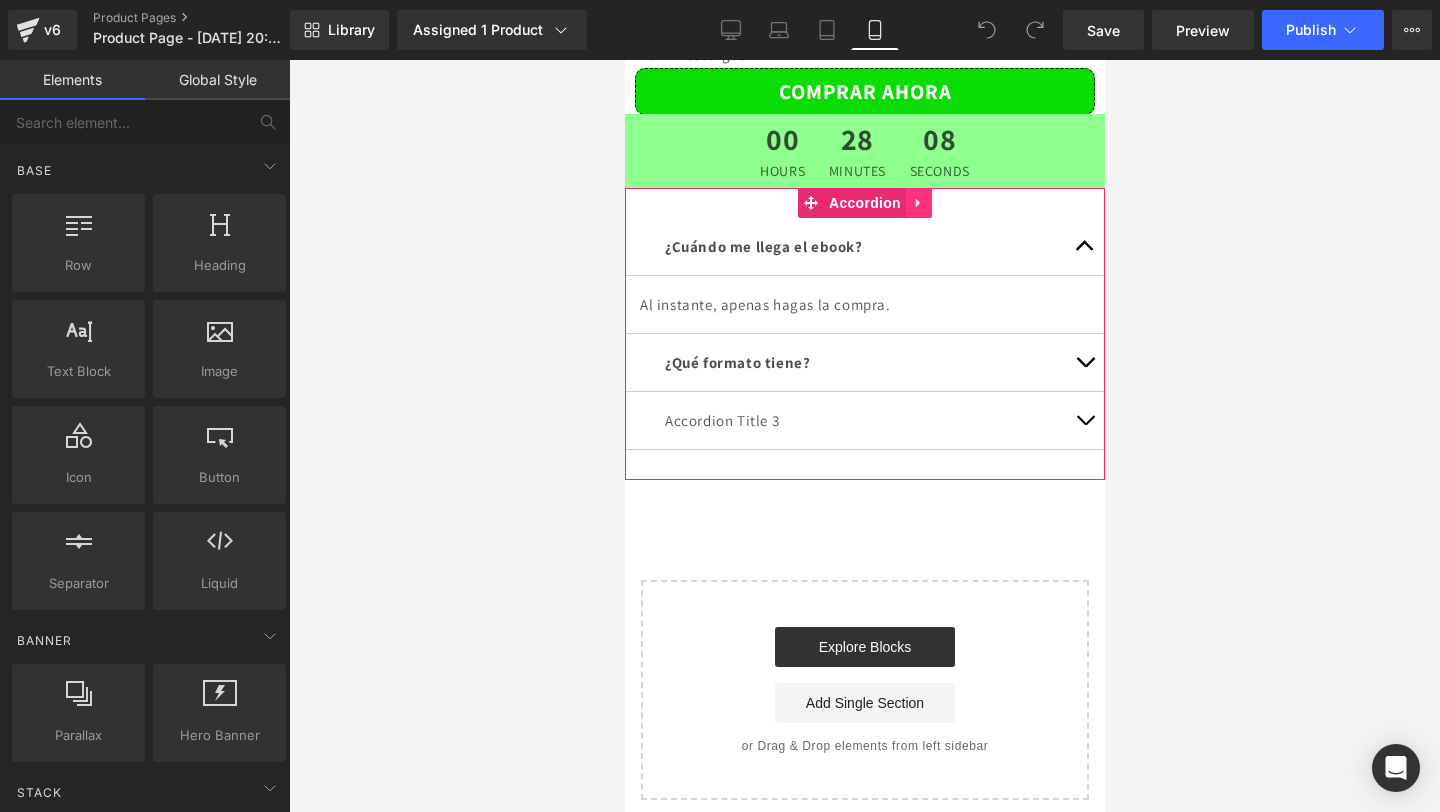 click at bounding box center (918, 203) 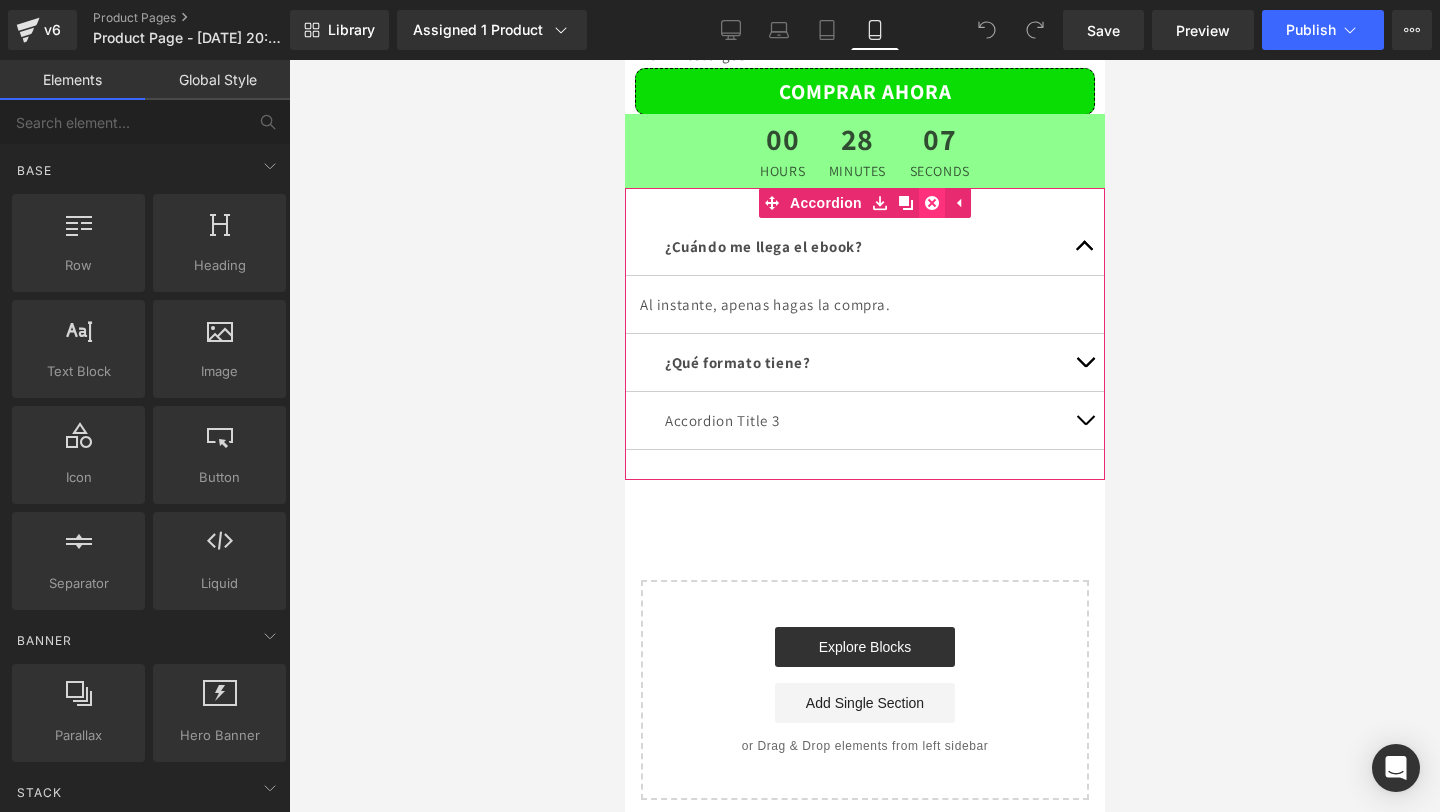 click 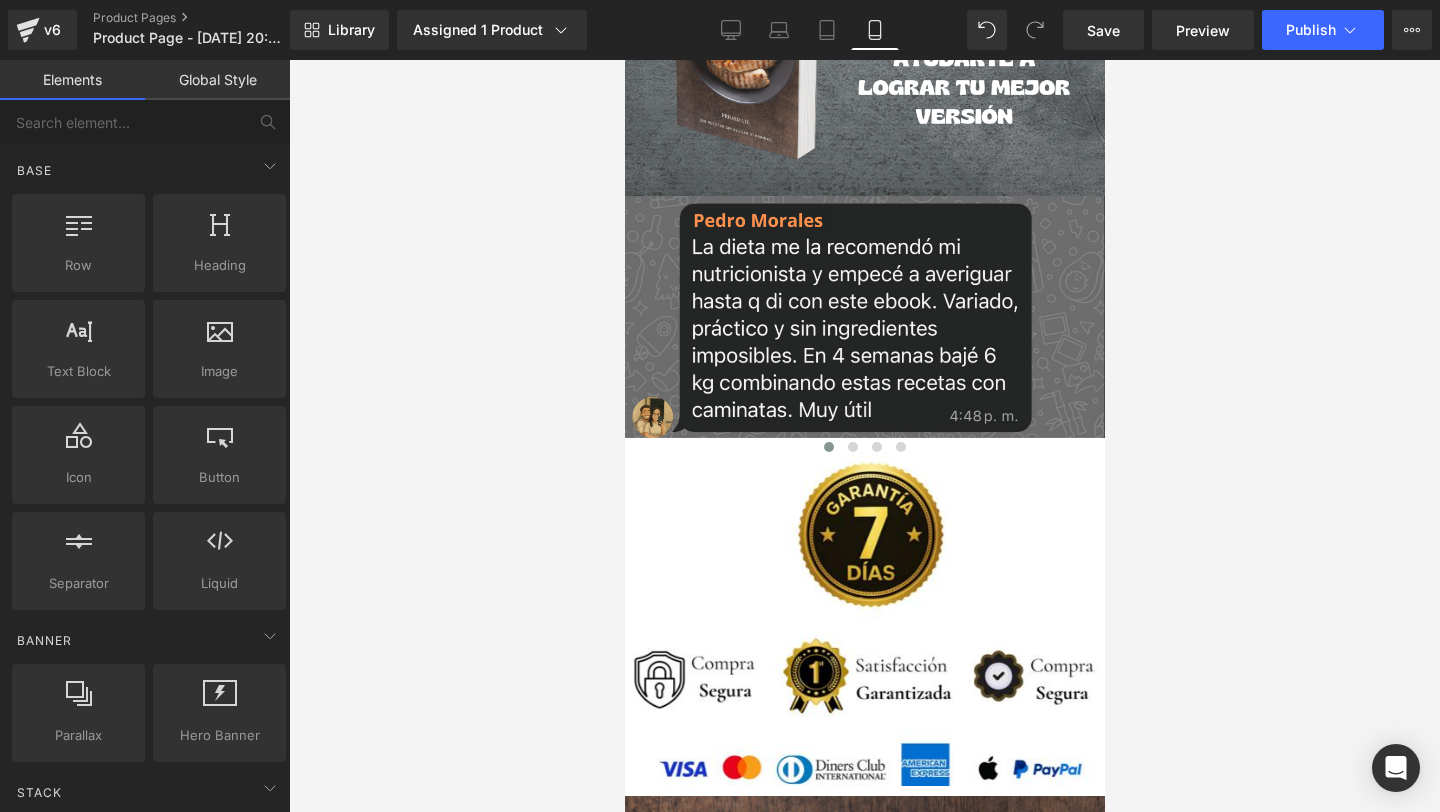 scroll, scrollTop: 4553, scrollLeft: 0, axis: vertical 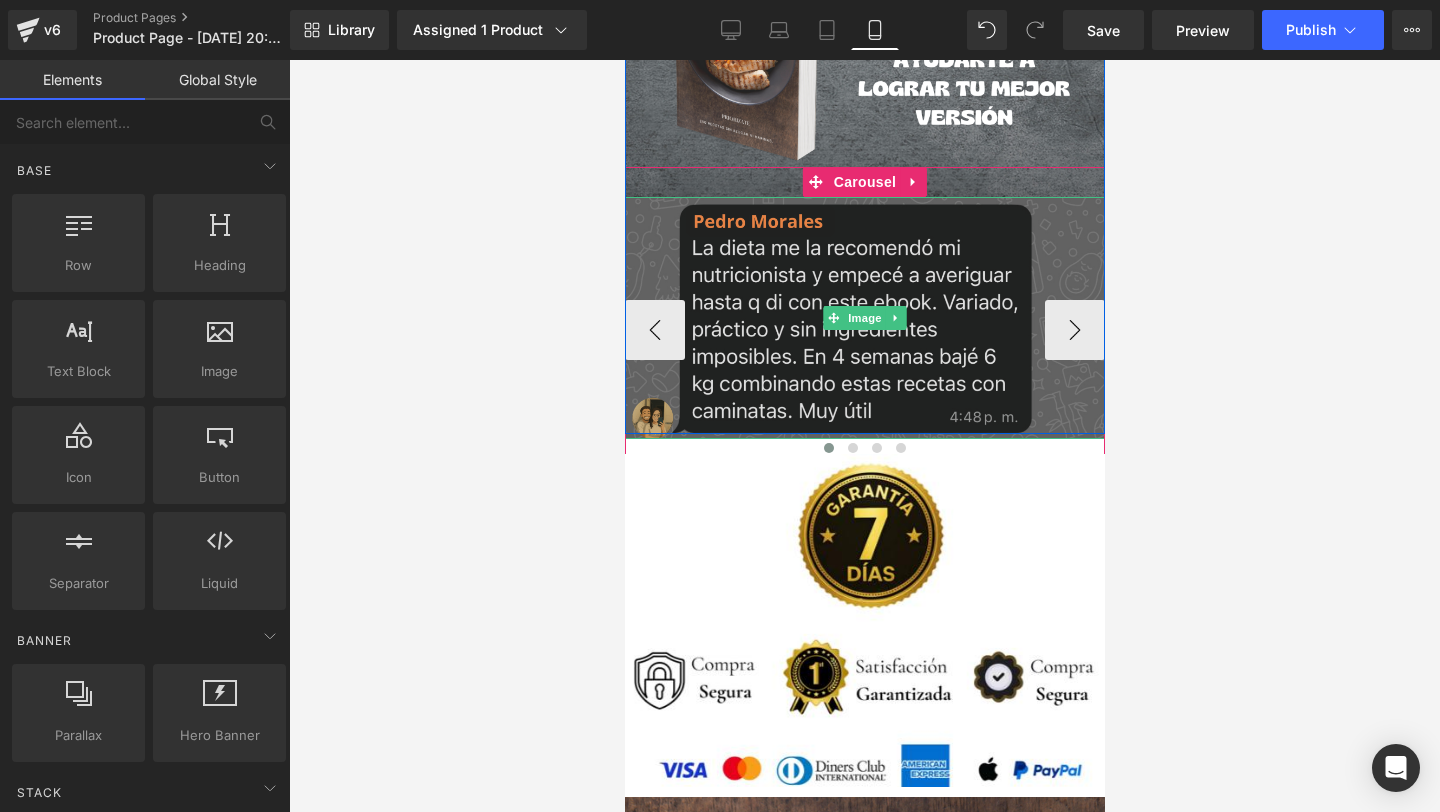 click at bounding box center [864, 317] 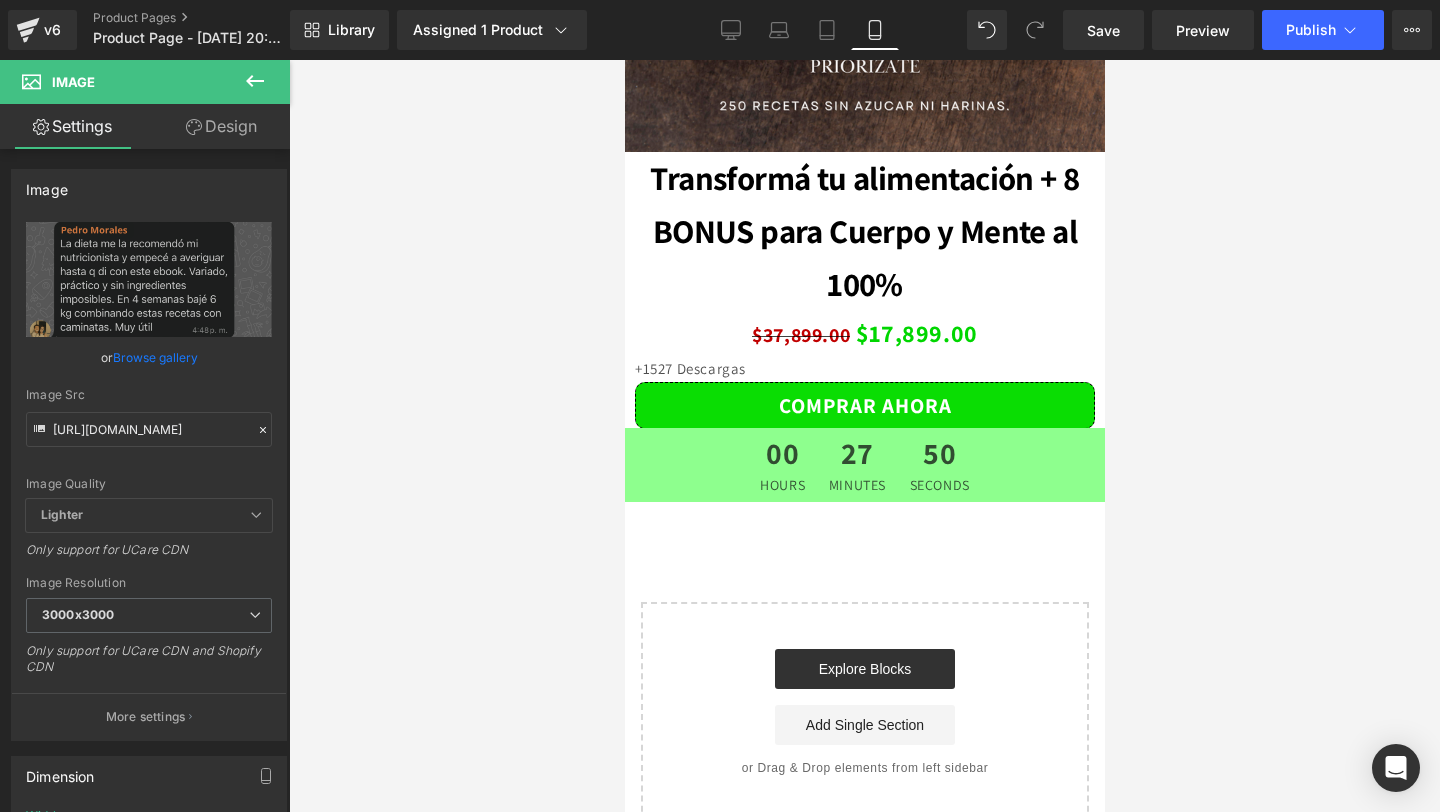 scroll, scrollTop: 5974, scrollLeft: 0, axis: vertical 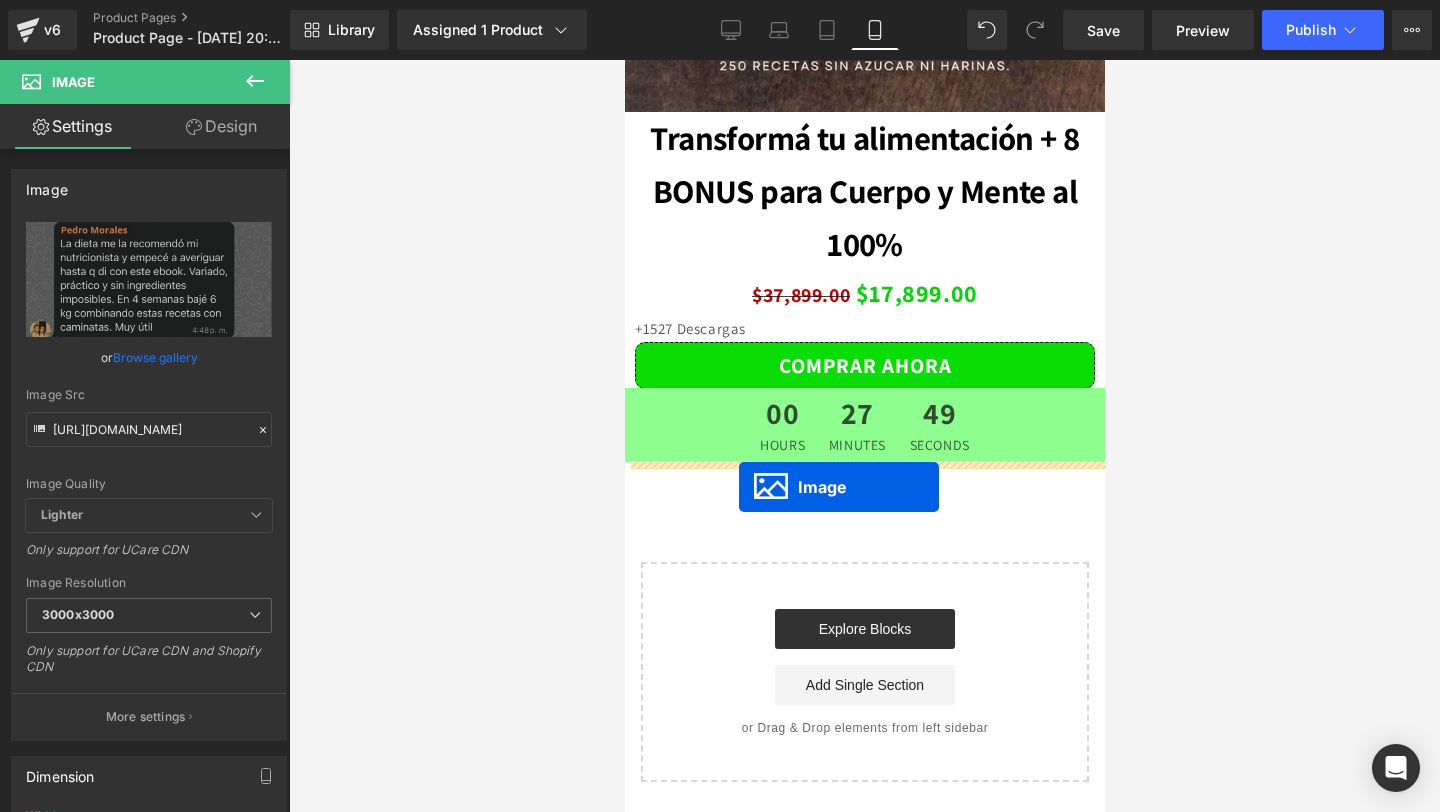 drag, startPoint x: 834, startPoint y: 315, endPoint x: 738, endPoint y: 488, distance: 197.85095 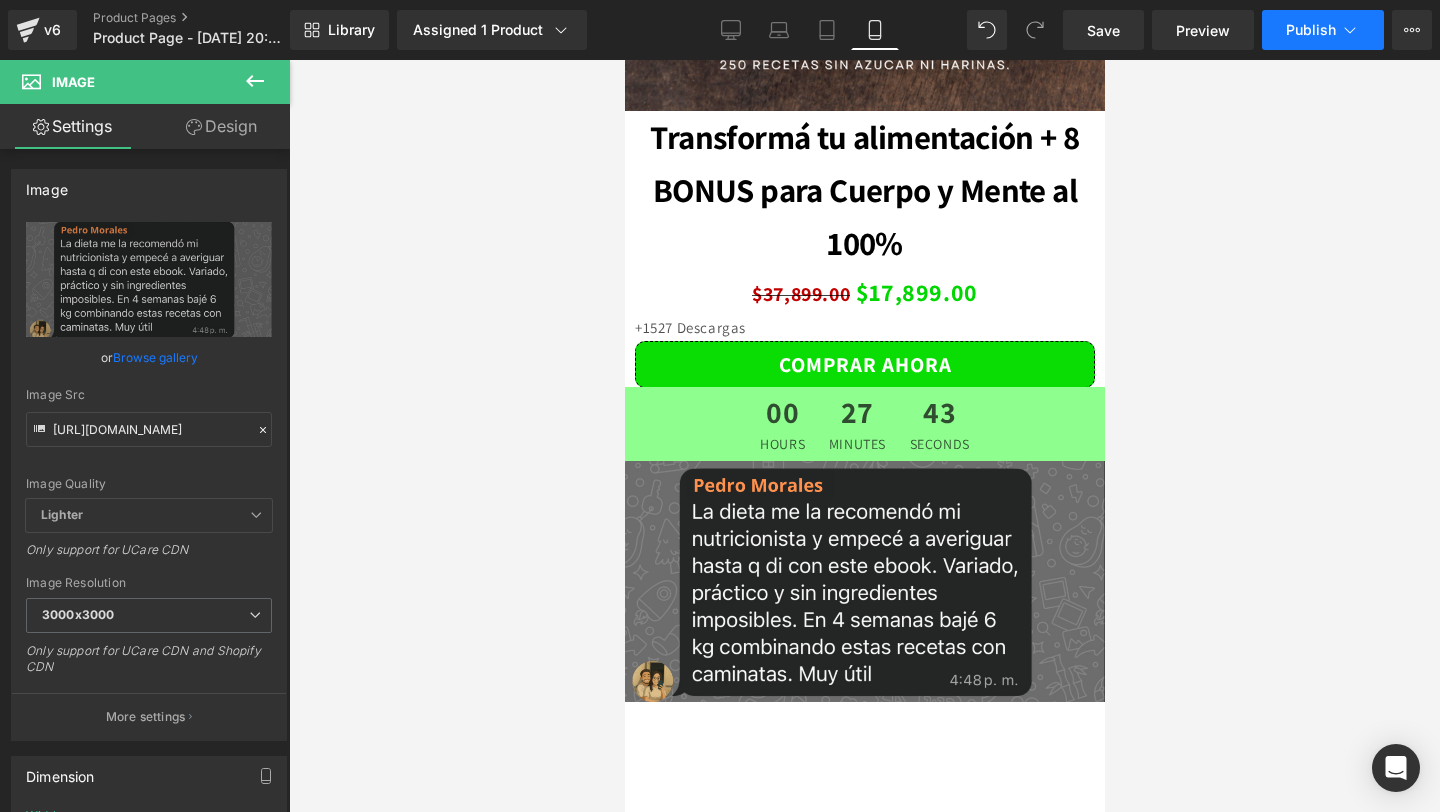 click on "Publish" at bounding box center [1323, 30] 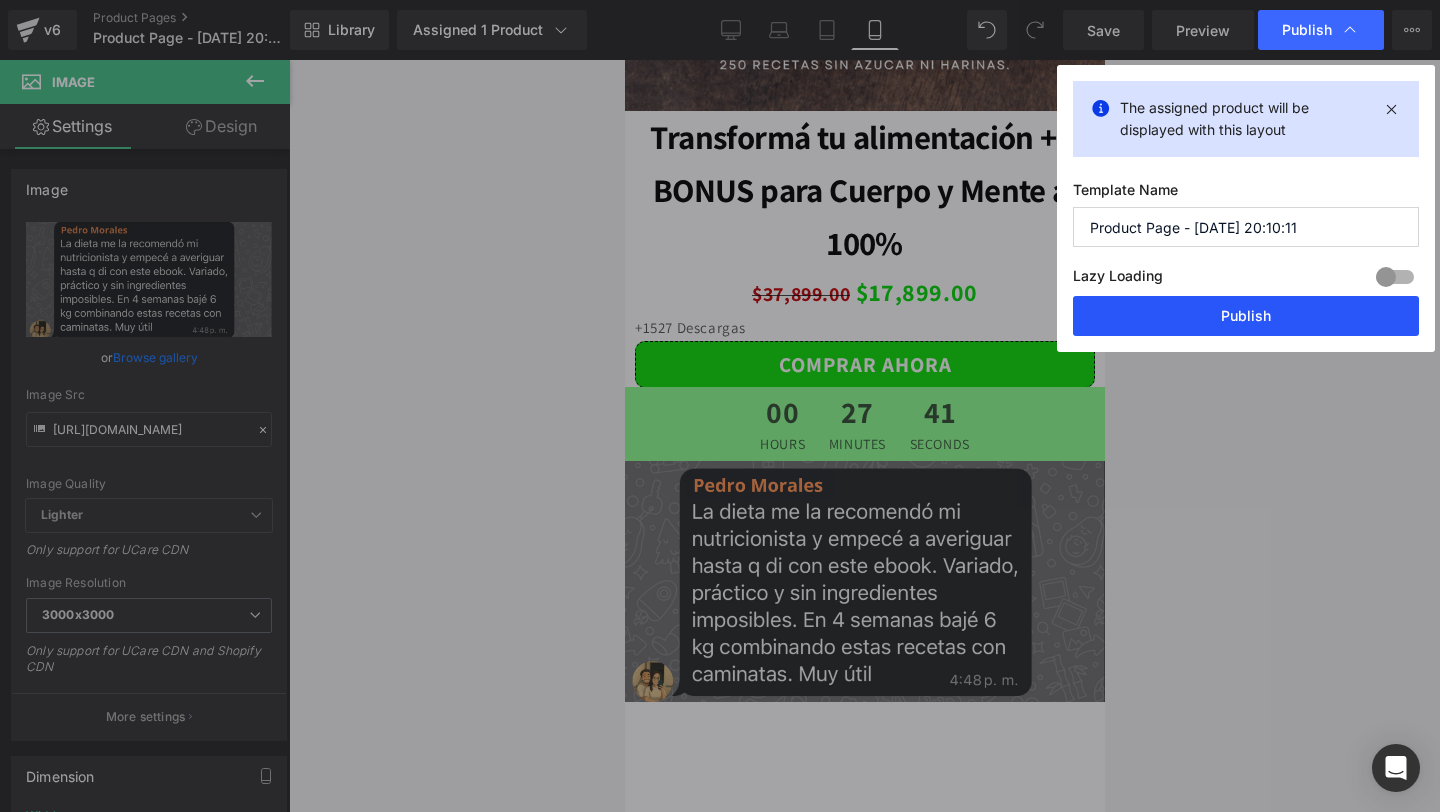 click on "Publish" at bounding box center (1246, 316) 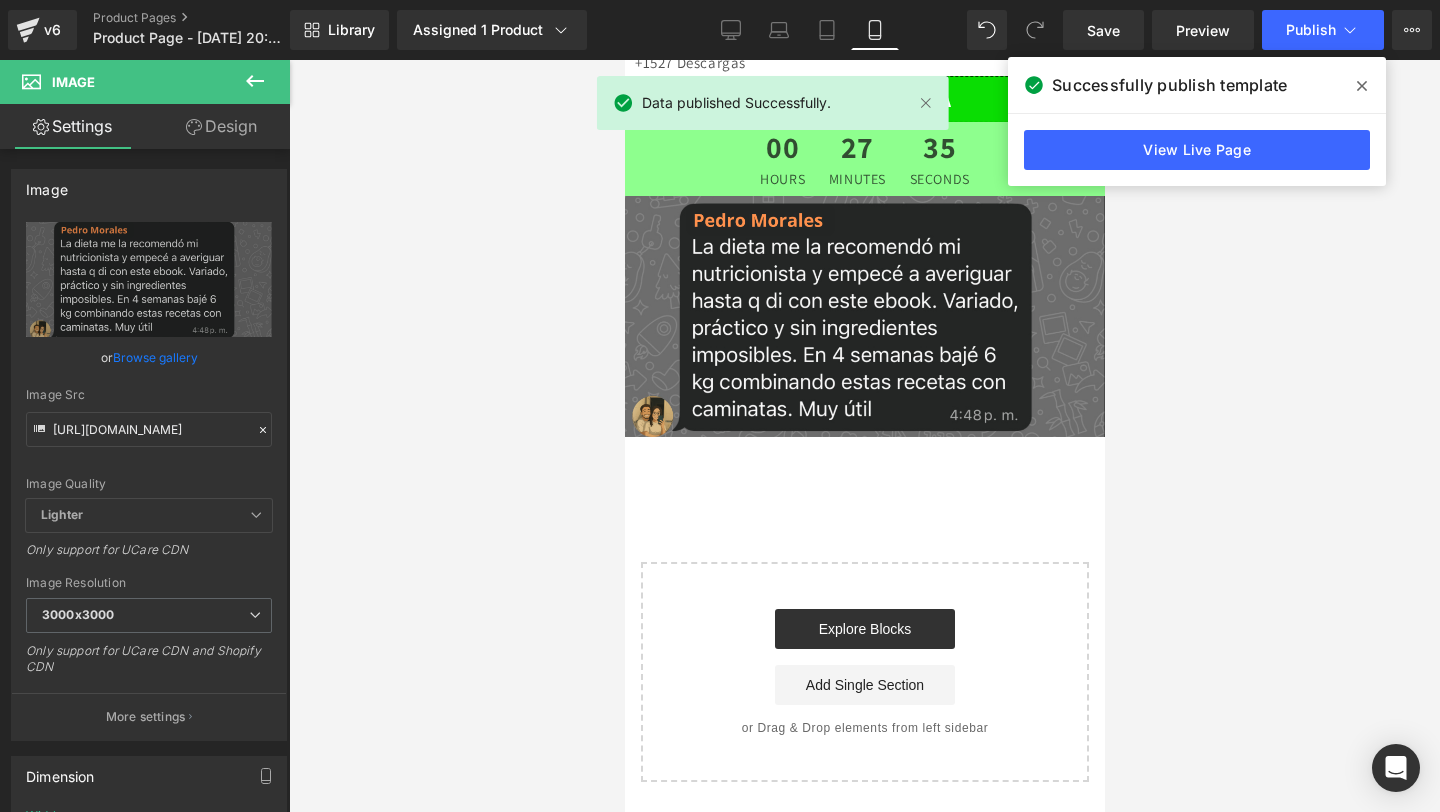 scroll, scrollTop: 6240, scrollLeft: 0, axis: vertical 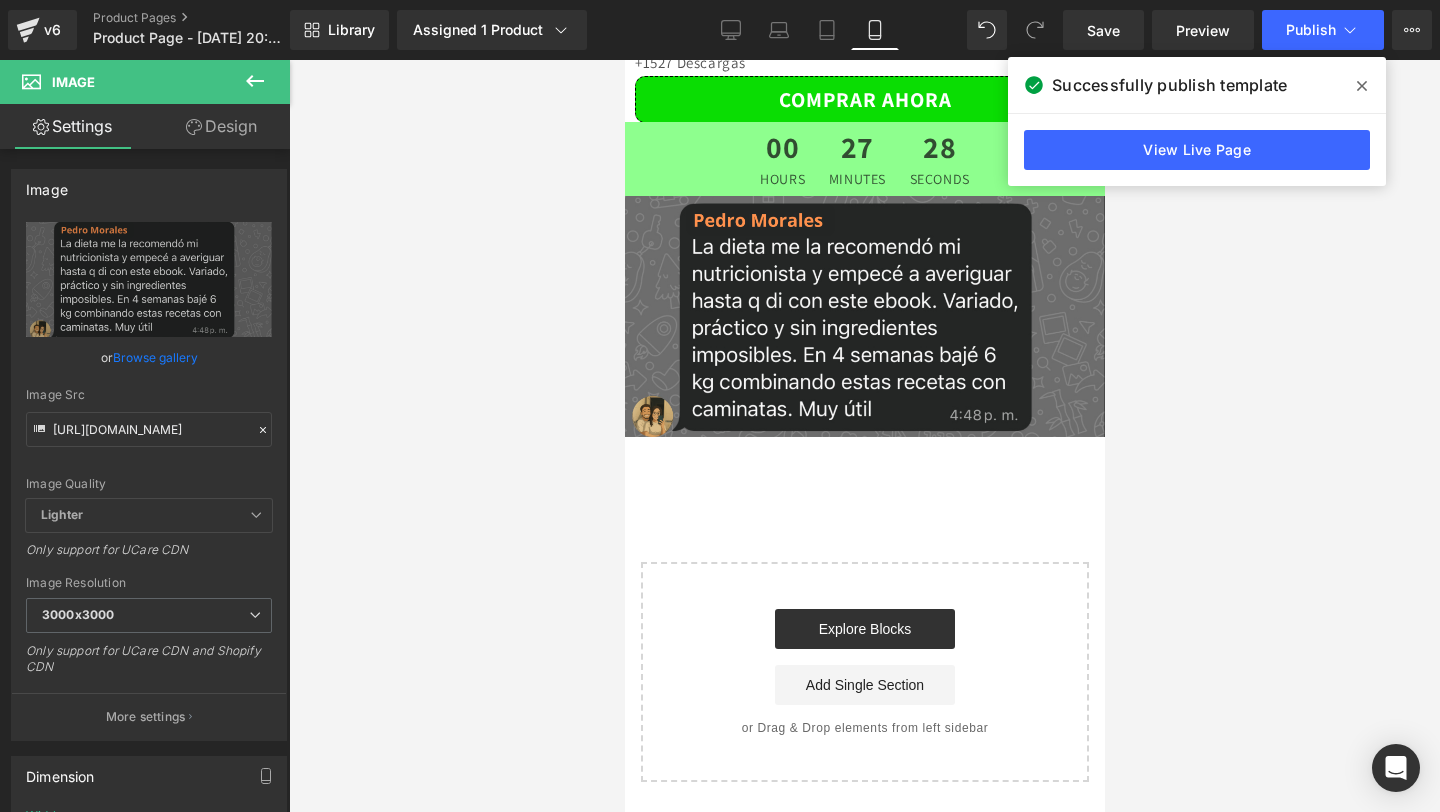 click 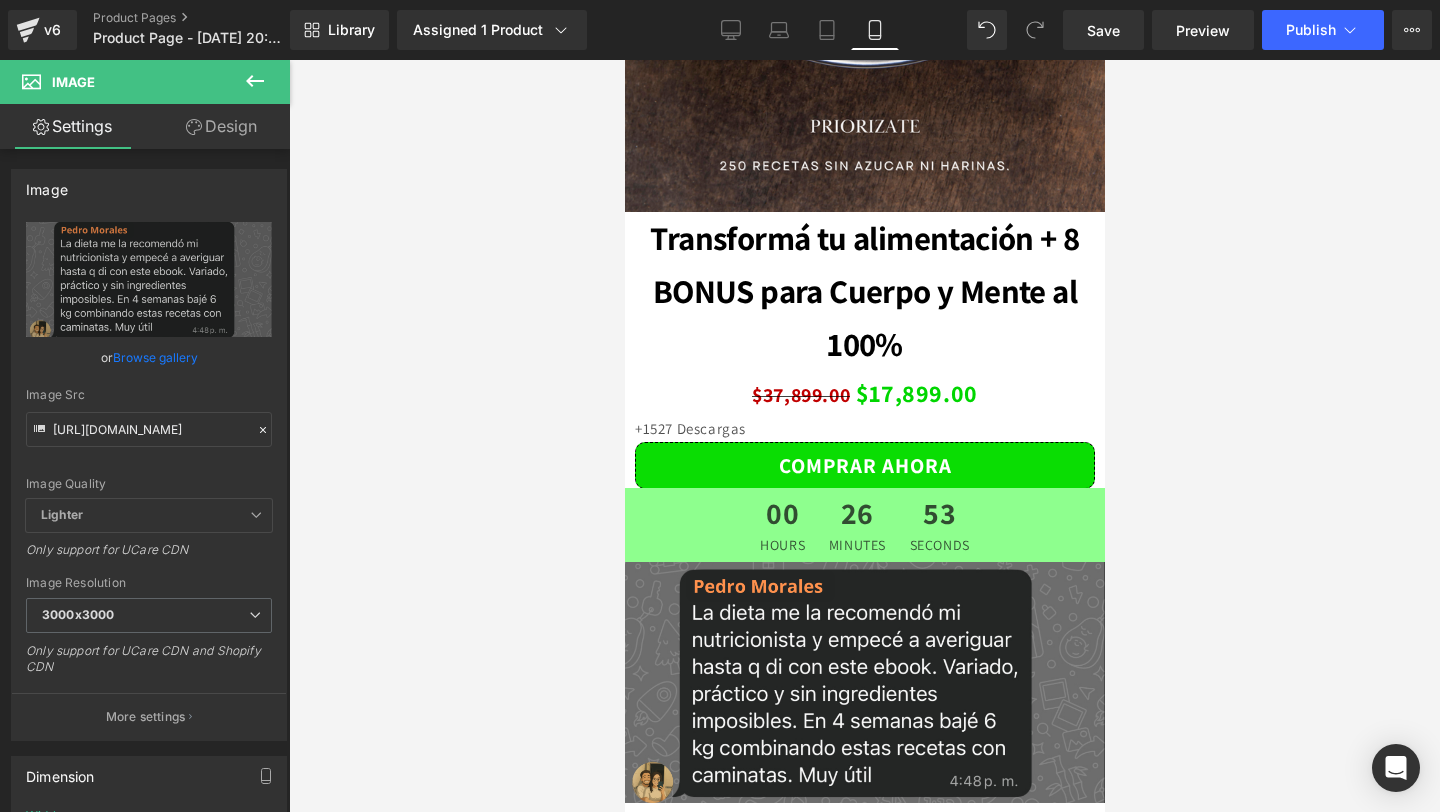 scroll, scrollTop: 6240, scrollLeft: 0, axis: vertical 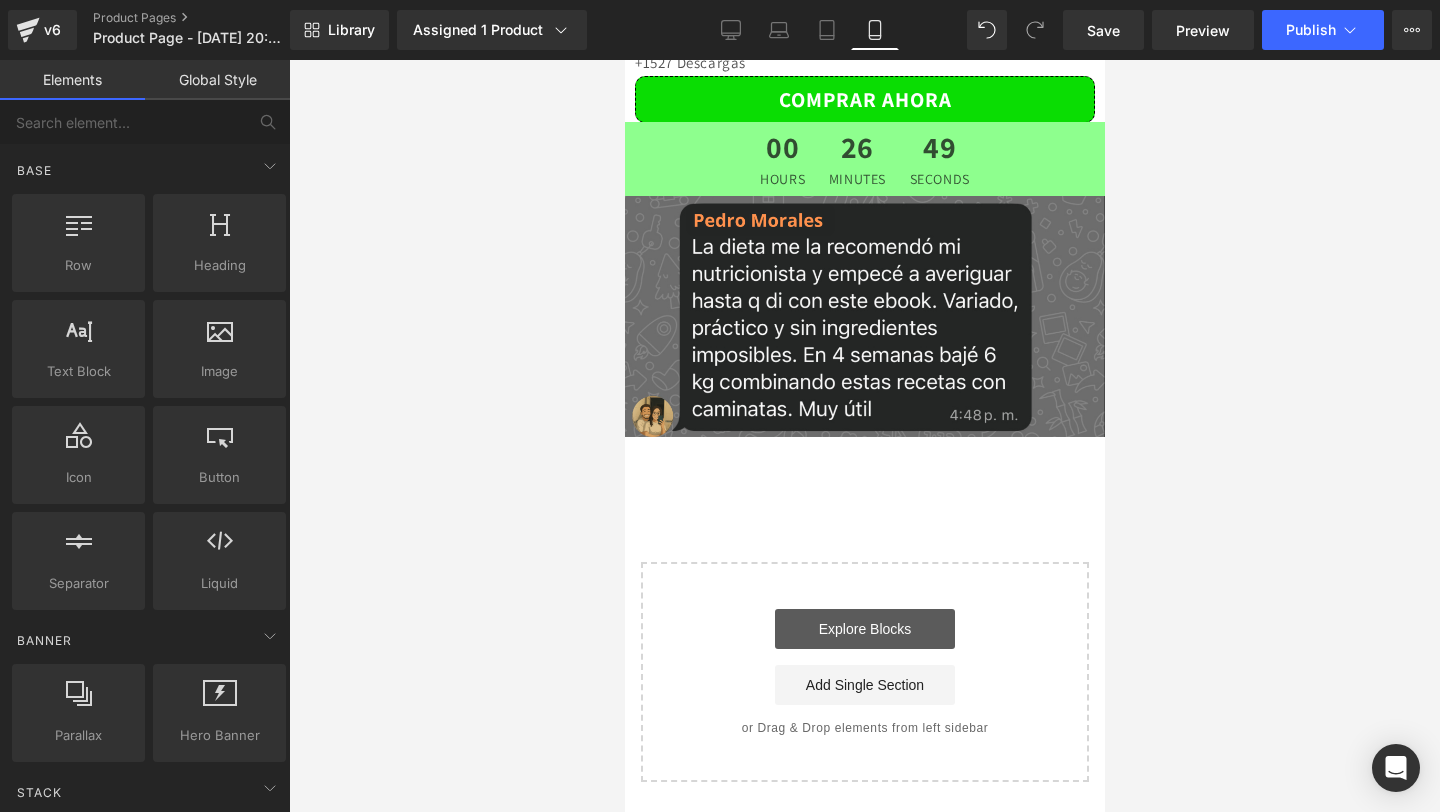 click on "Explore Blocks" at bounding box center (864, 629) 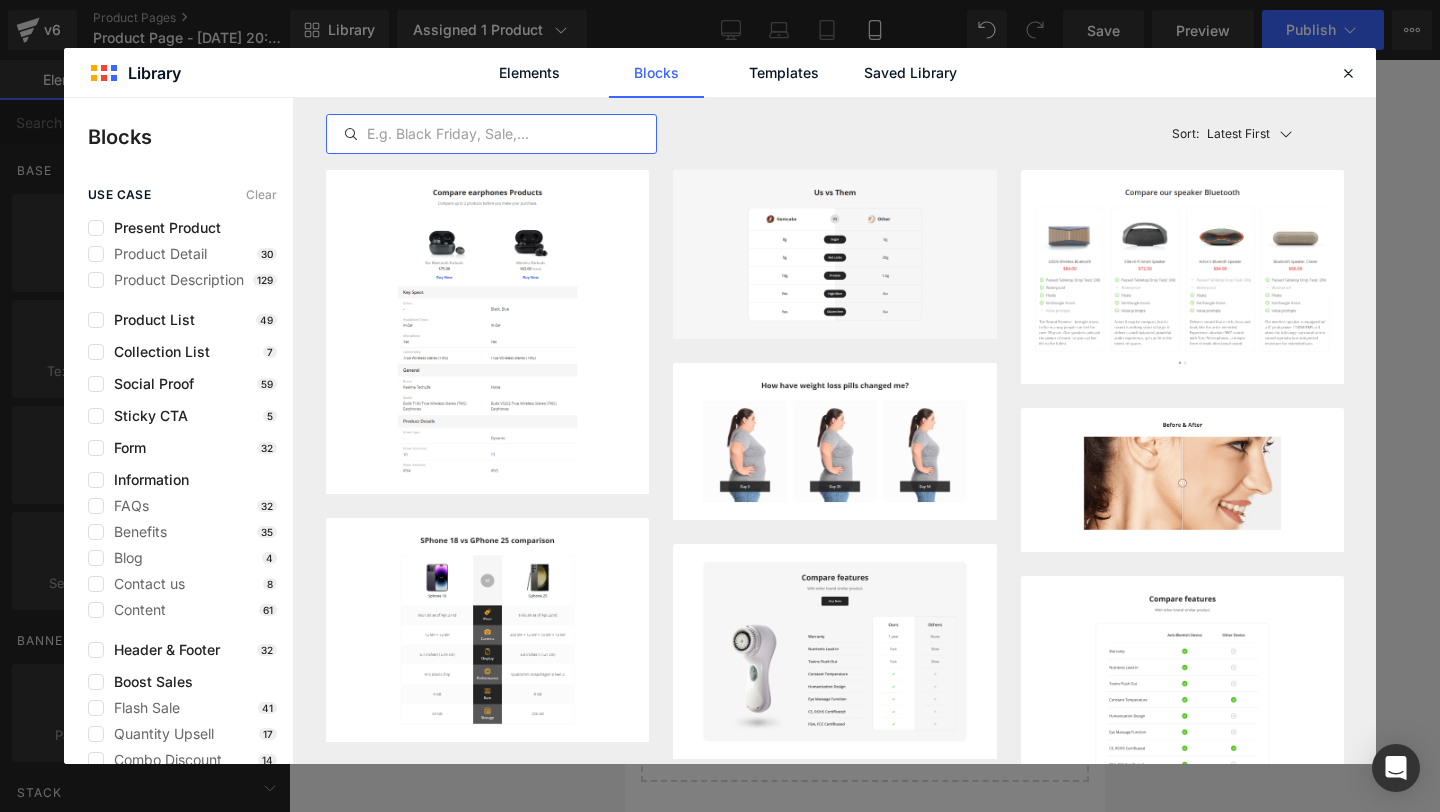 click at bounding box center (491, 134) 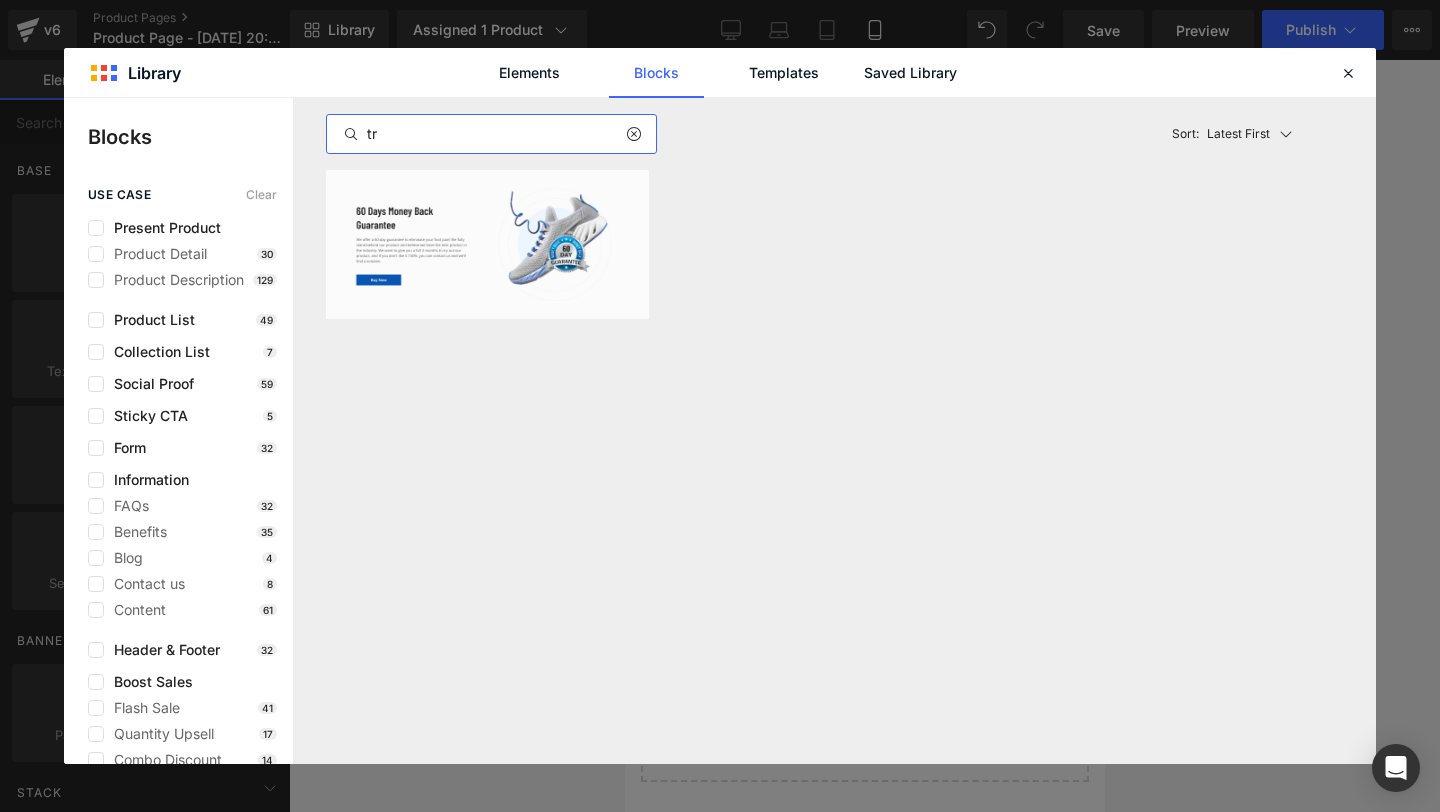 type on "t" 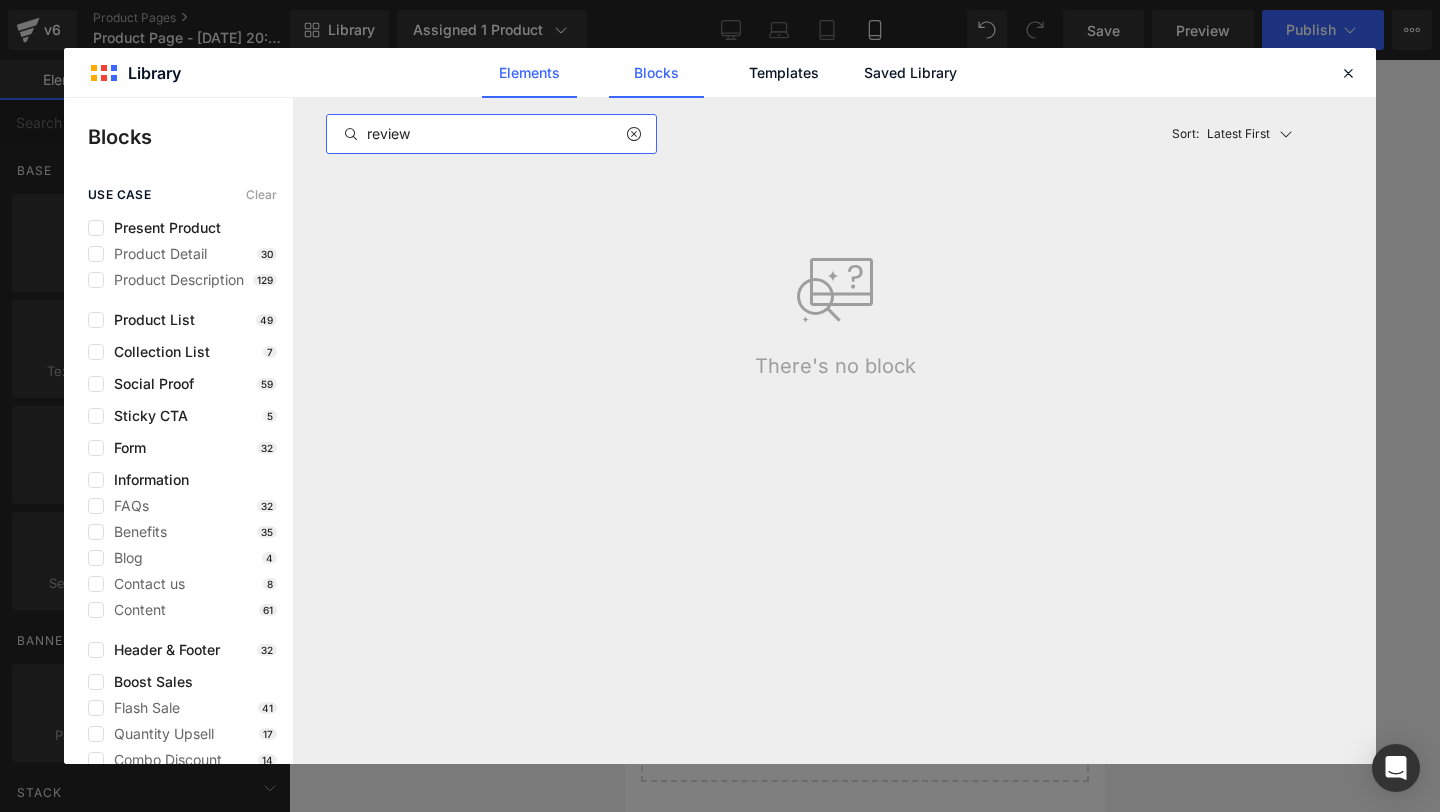 type on "review" 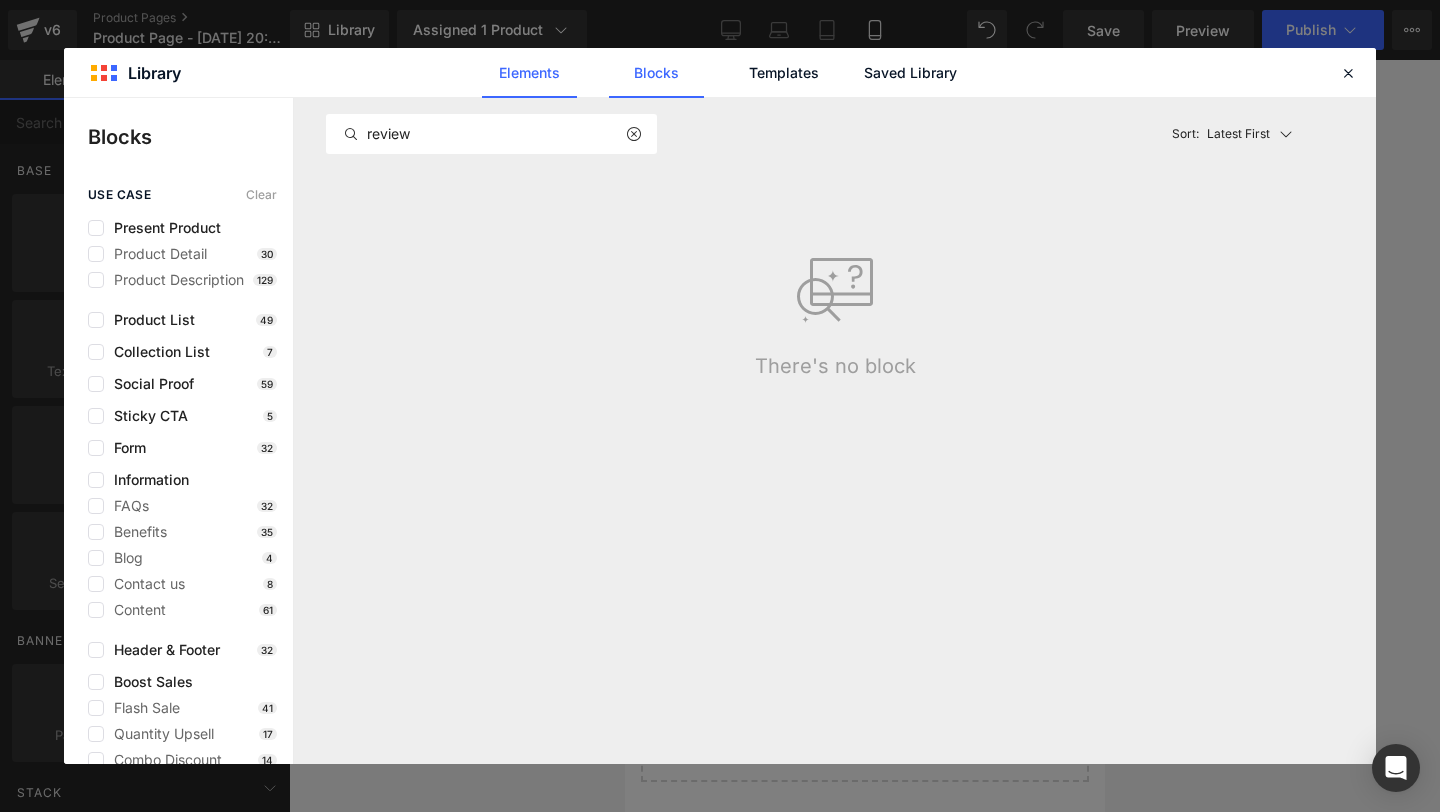 click on "Elements" 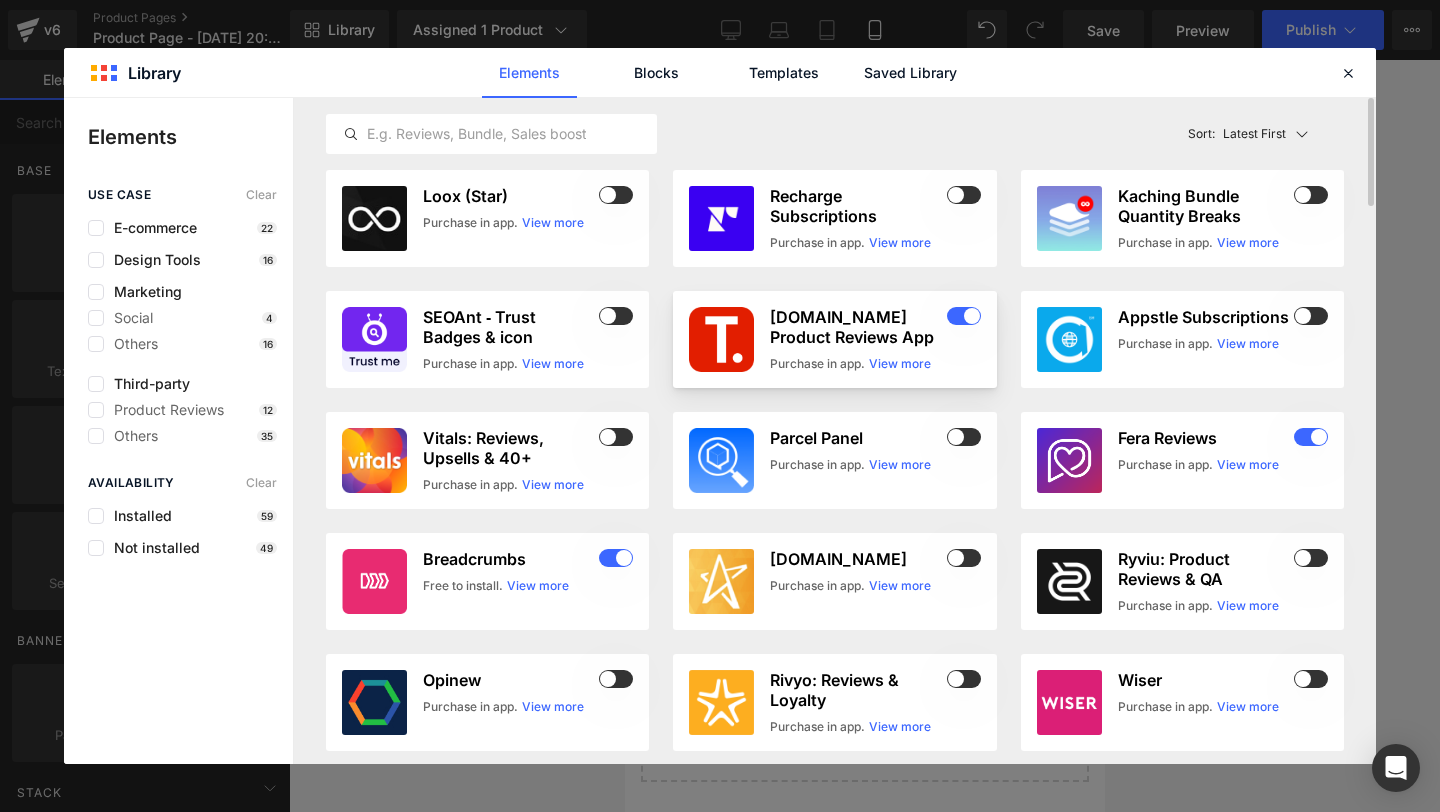 click on "[DOMAIN_NAME] Product Reviews App" 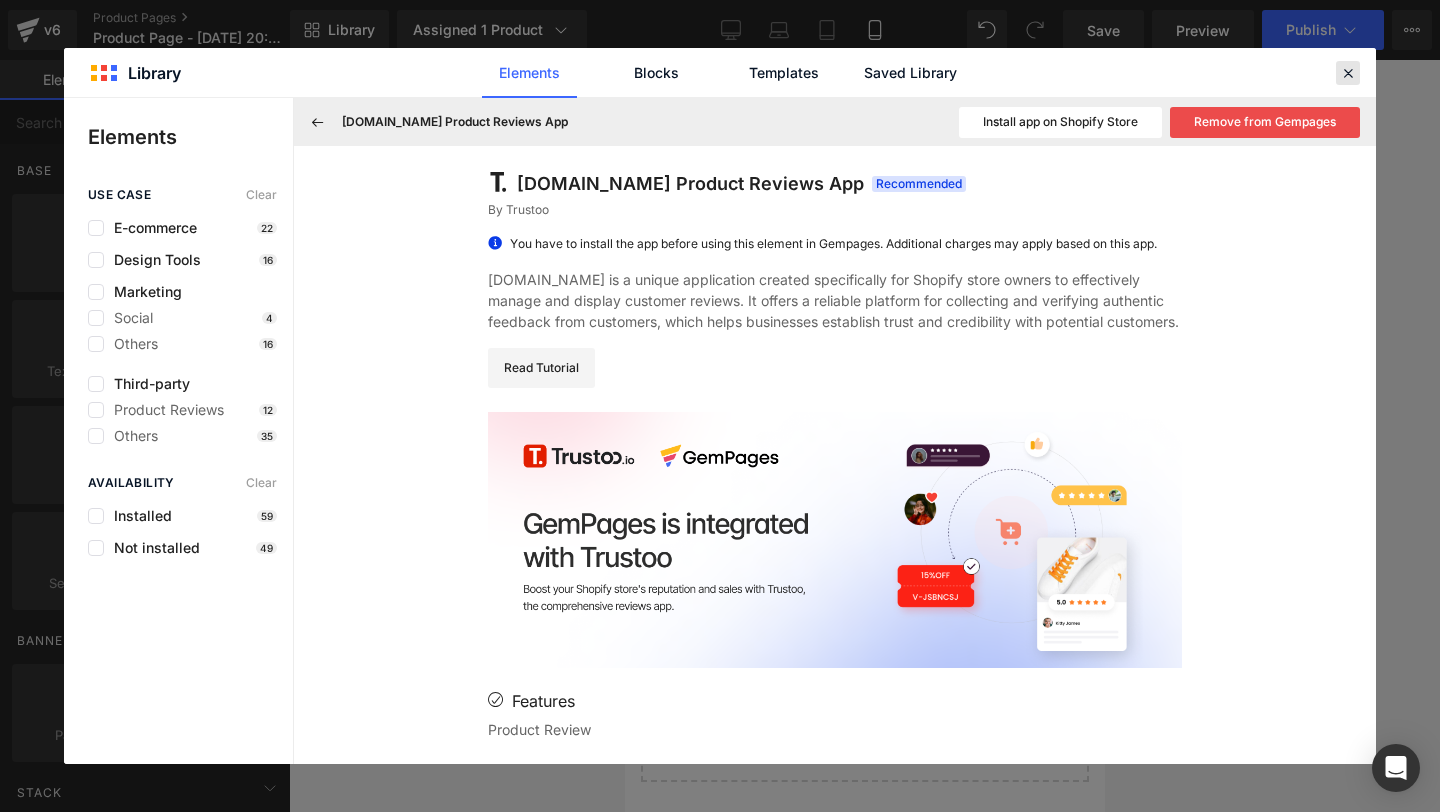 click at bounding box center (1348, 73) 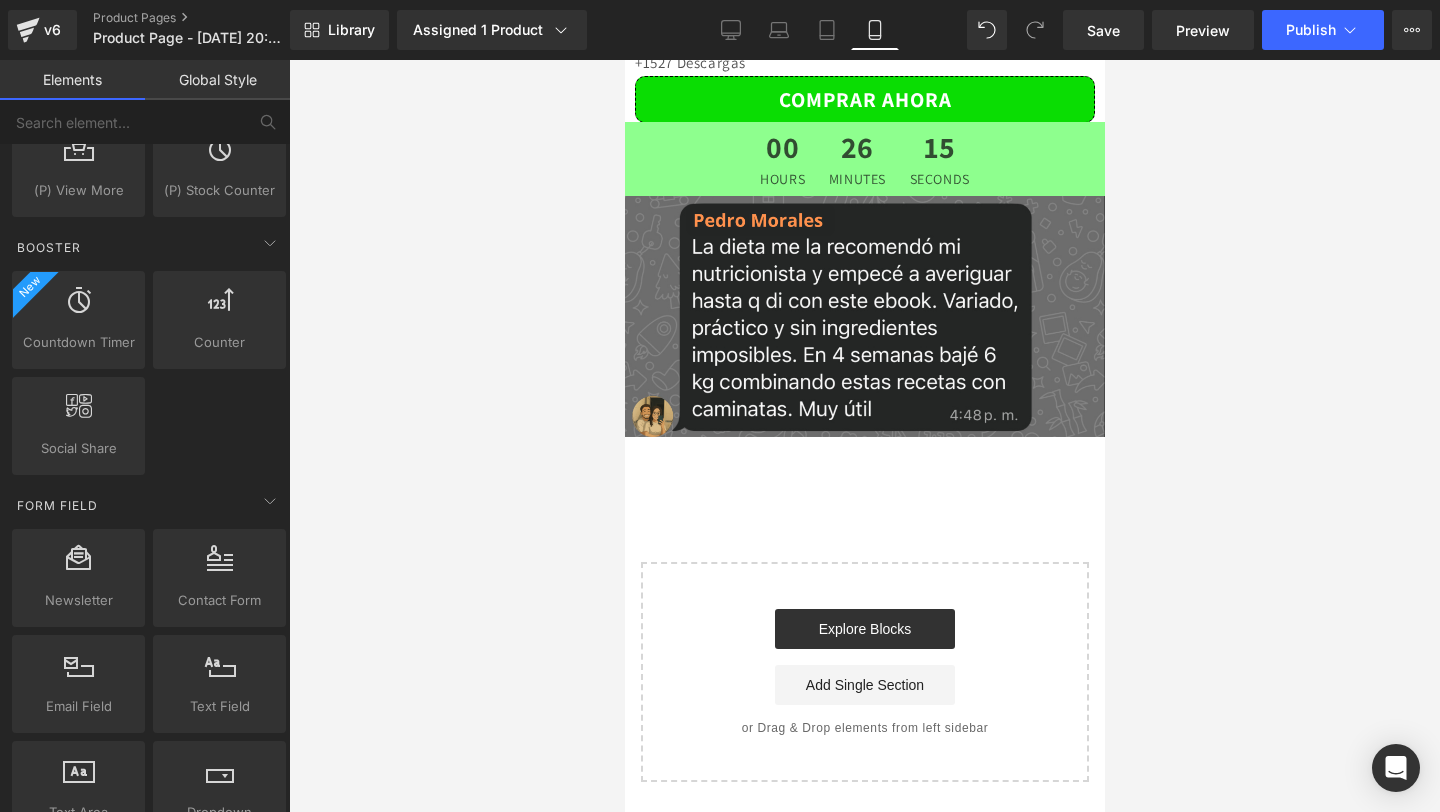 scroll, scrollTop: 3850, scrollLeft: 0, axis: vertical 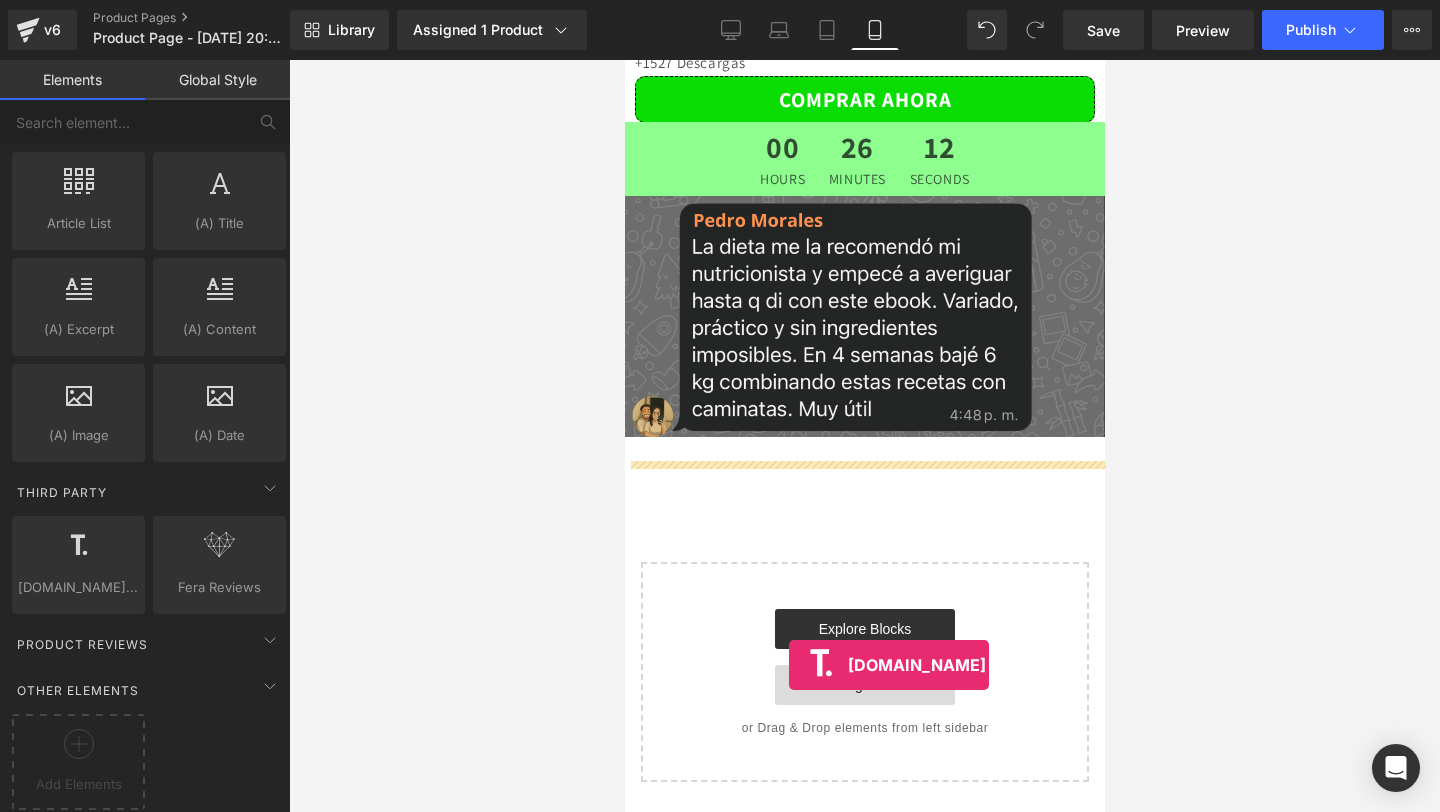 drag, startPoint x: 683, startPoint y: 625, endPoint x: 788, endPoint y: 665, distance: 112.36102 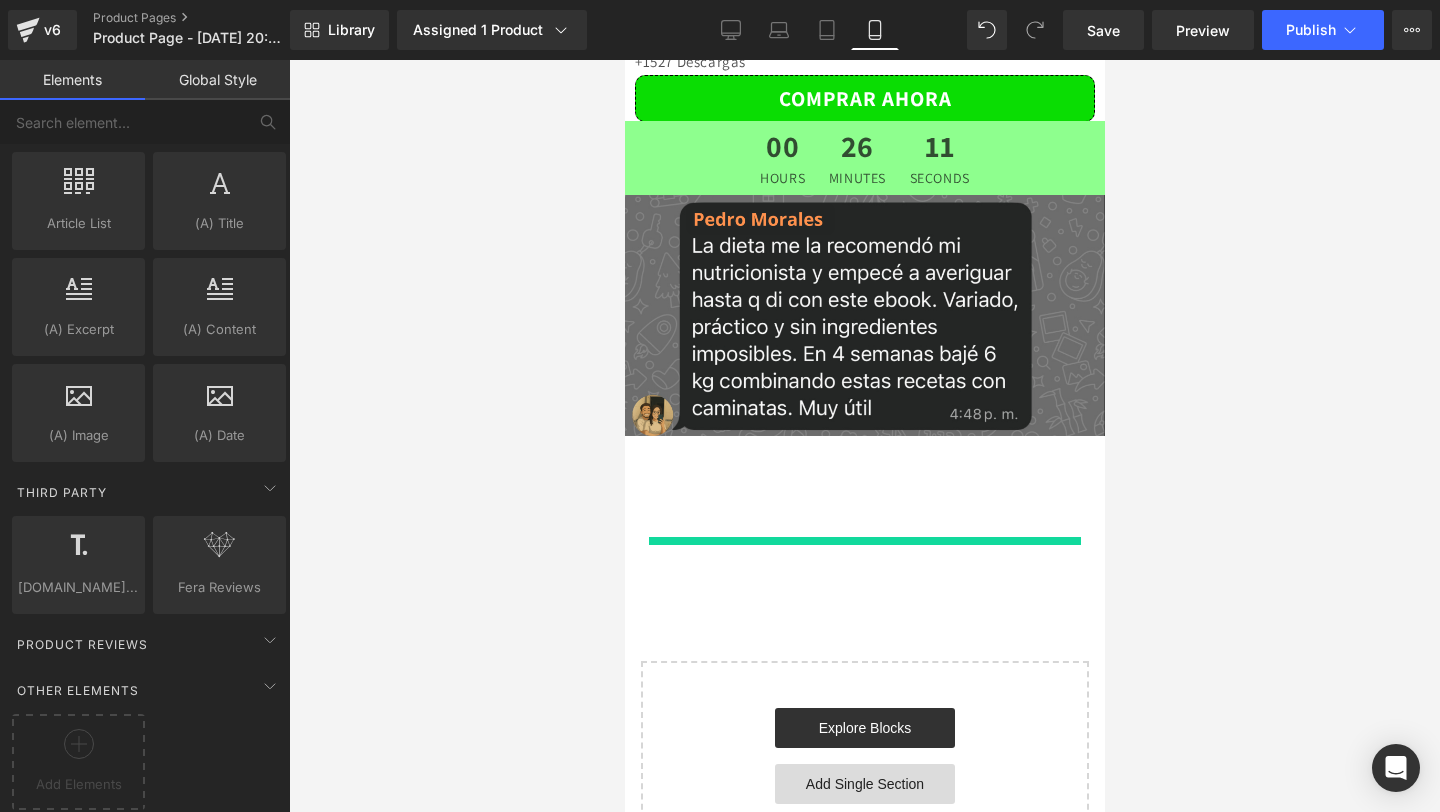 scroll, scrollTop: 6230, scrollLeft: 0, axis: vertical 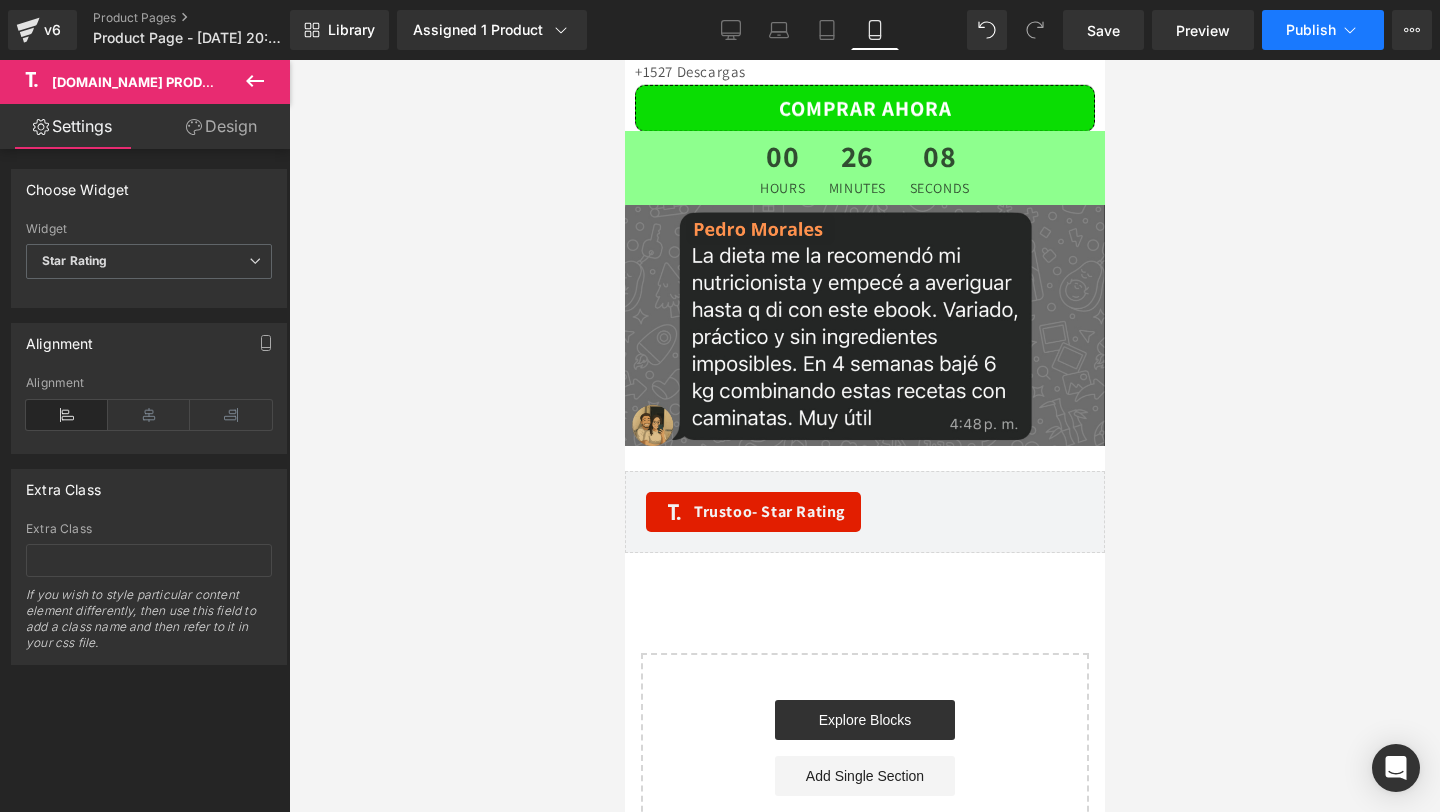 click on "Publish" at bounding box center (1311, 30) 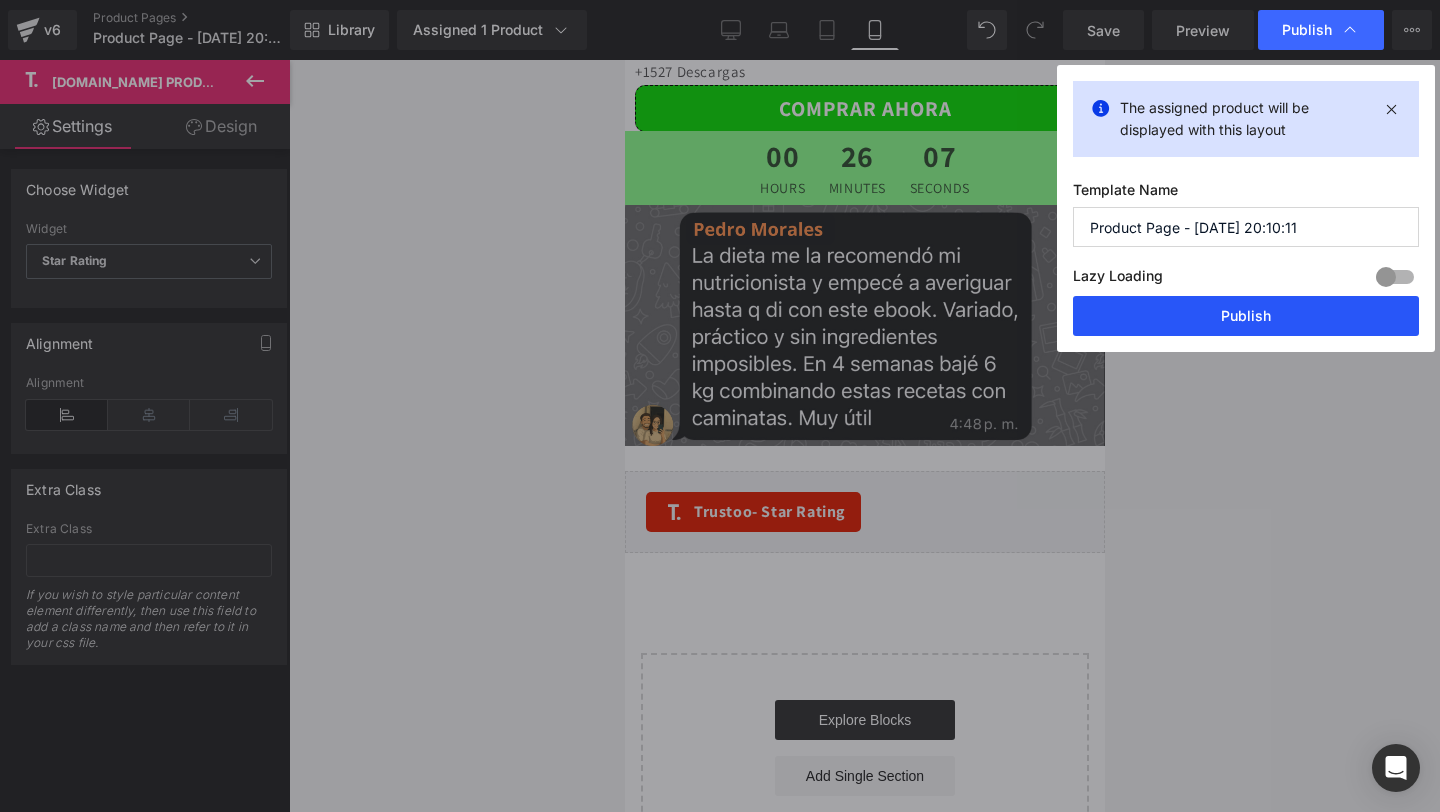 click on "Publish" at bounding box center (1246, 316) 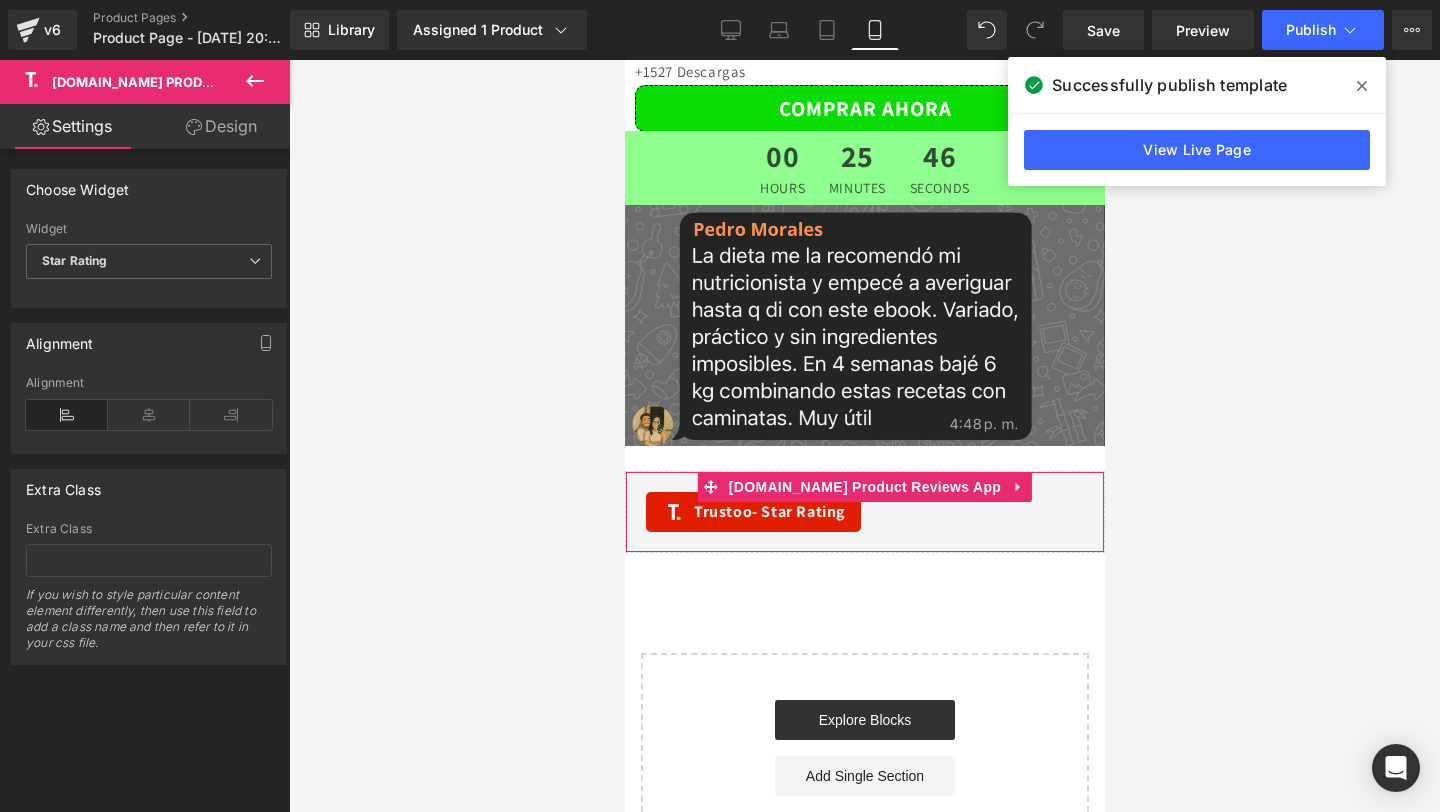 click on "- Star Rating" at bounding box center [797, 511] 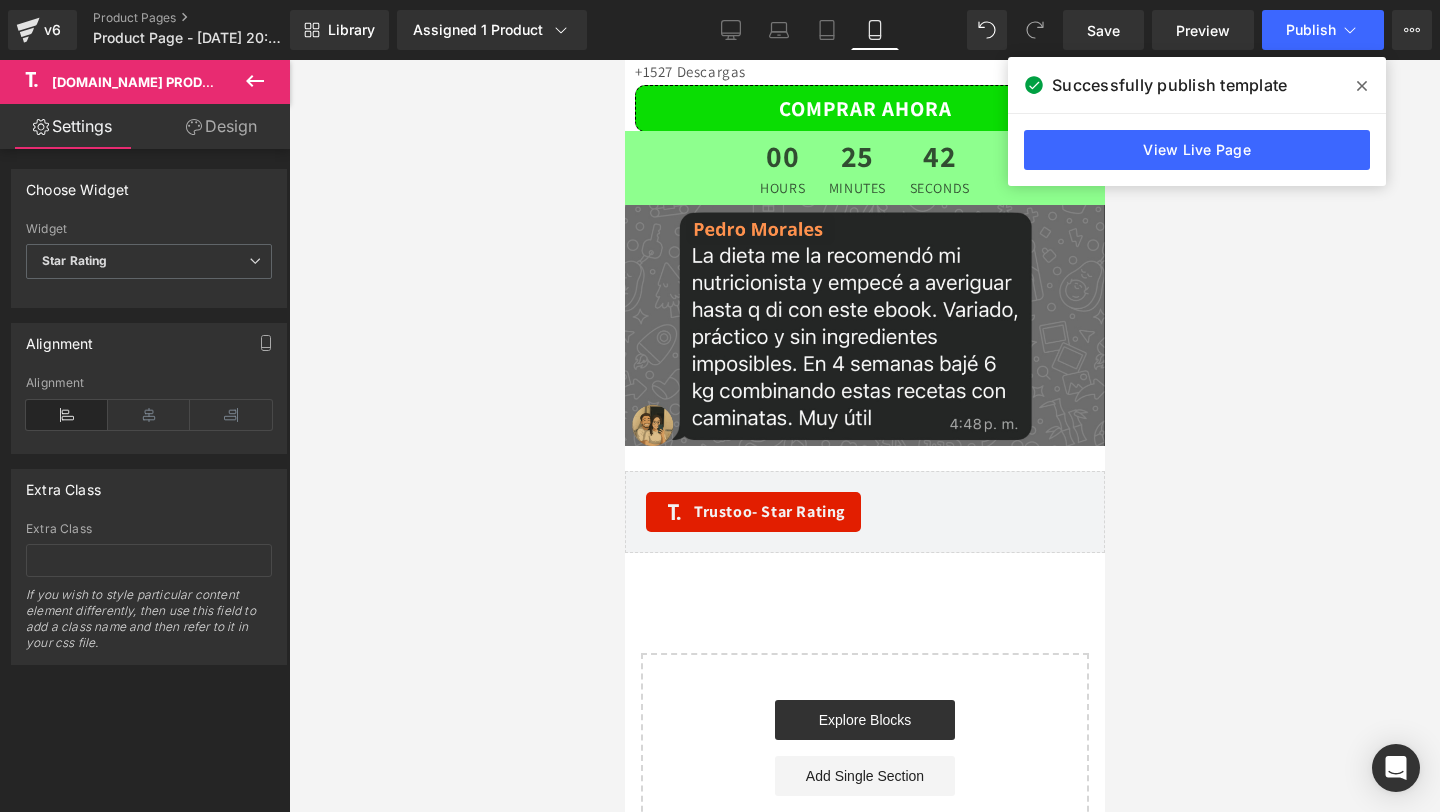 click 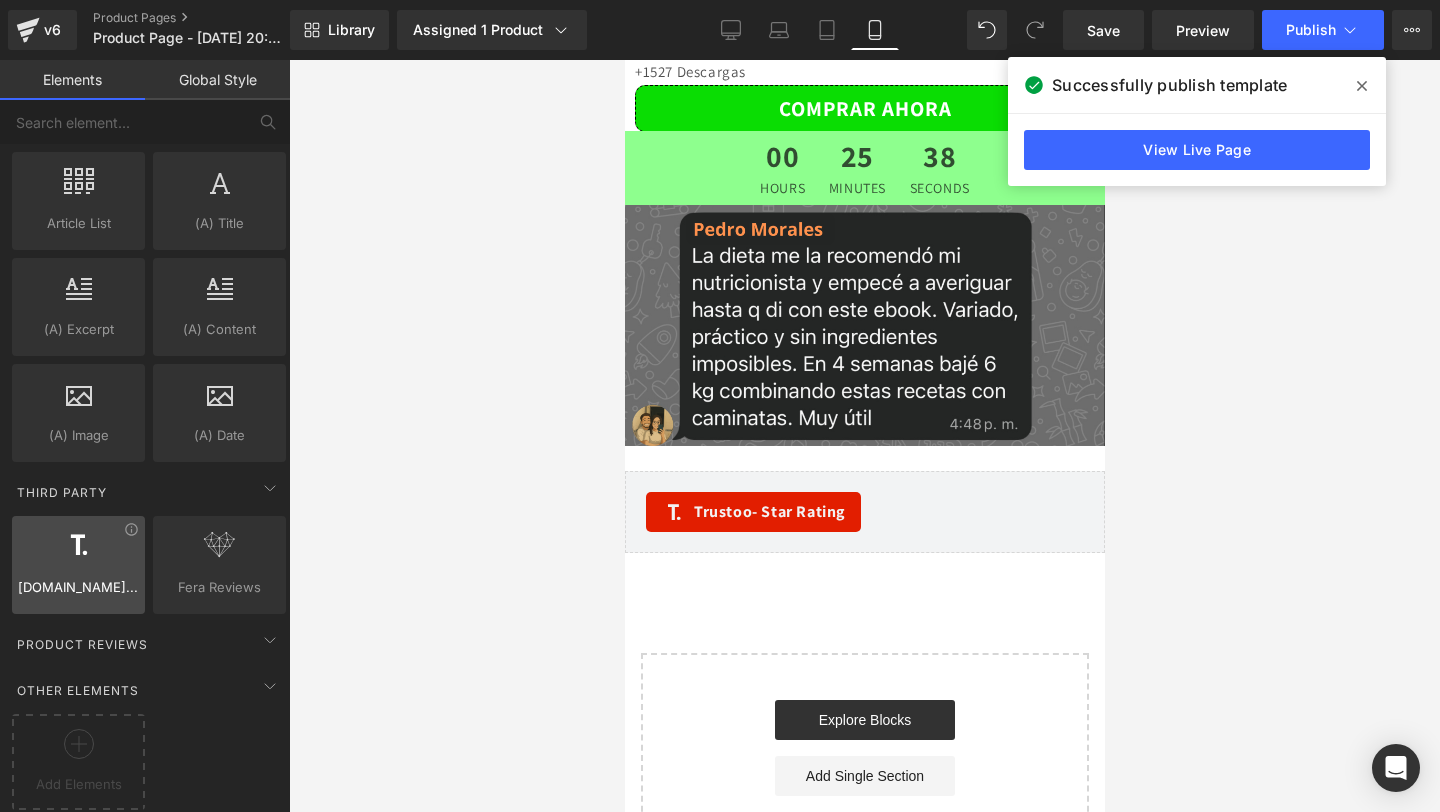 click on "[DOMAIN_NAME] Product Reviews App" at bounding box center [78, 587] 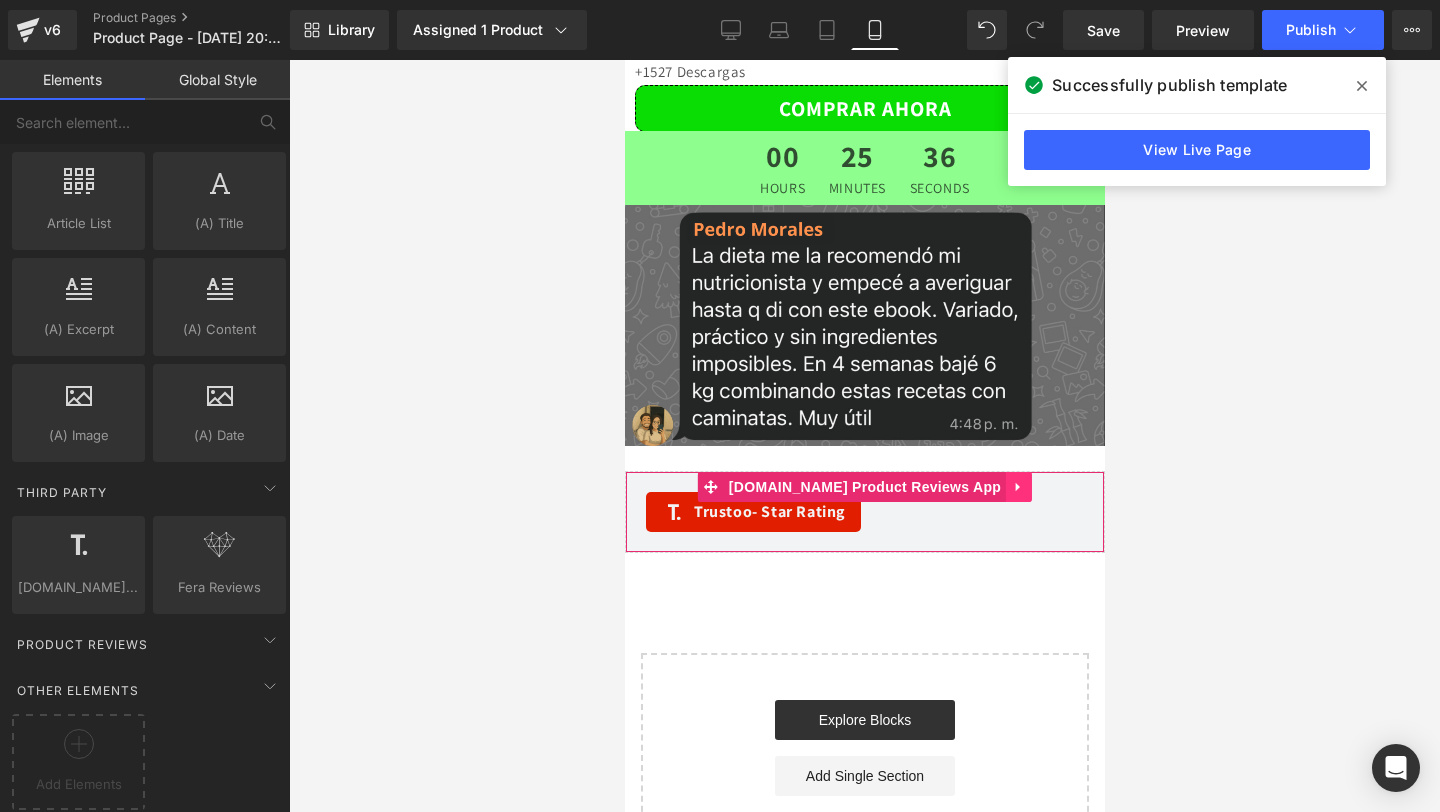 click 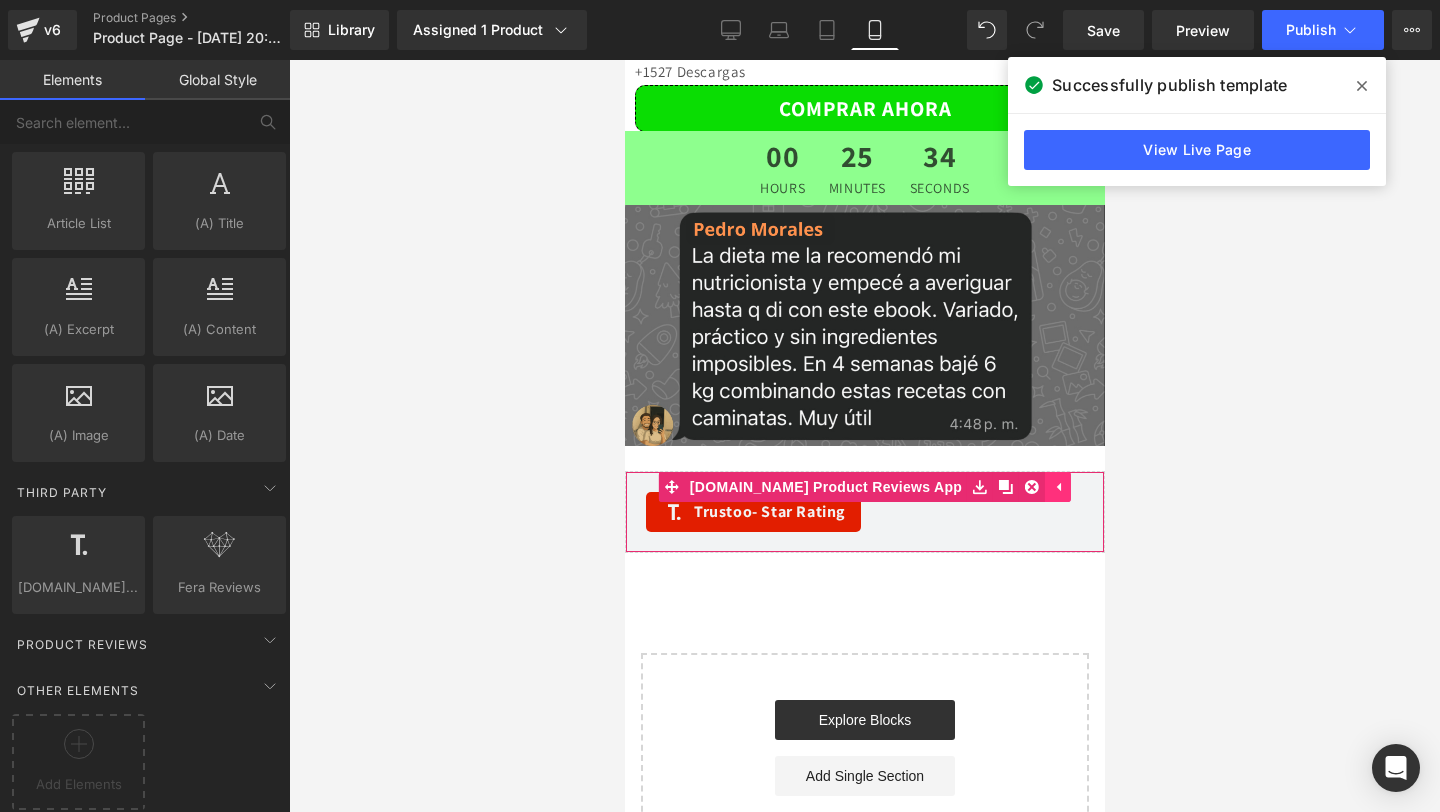 click 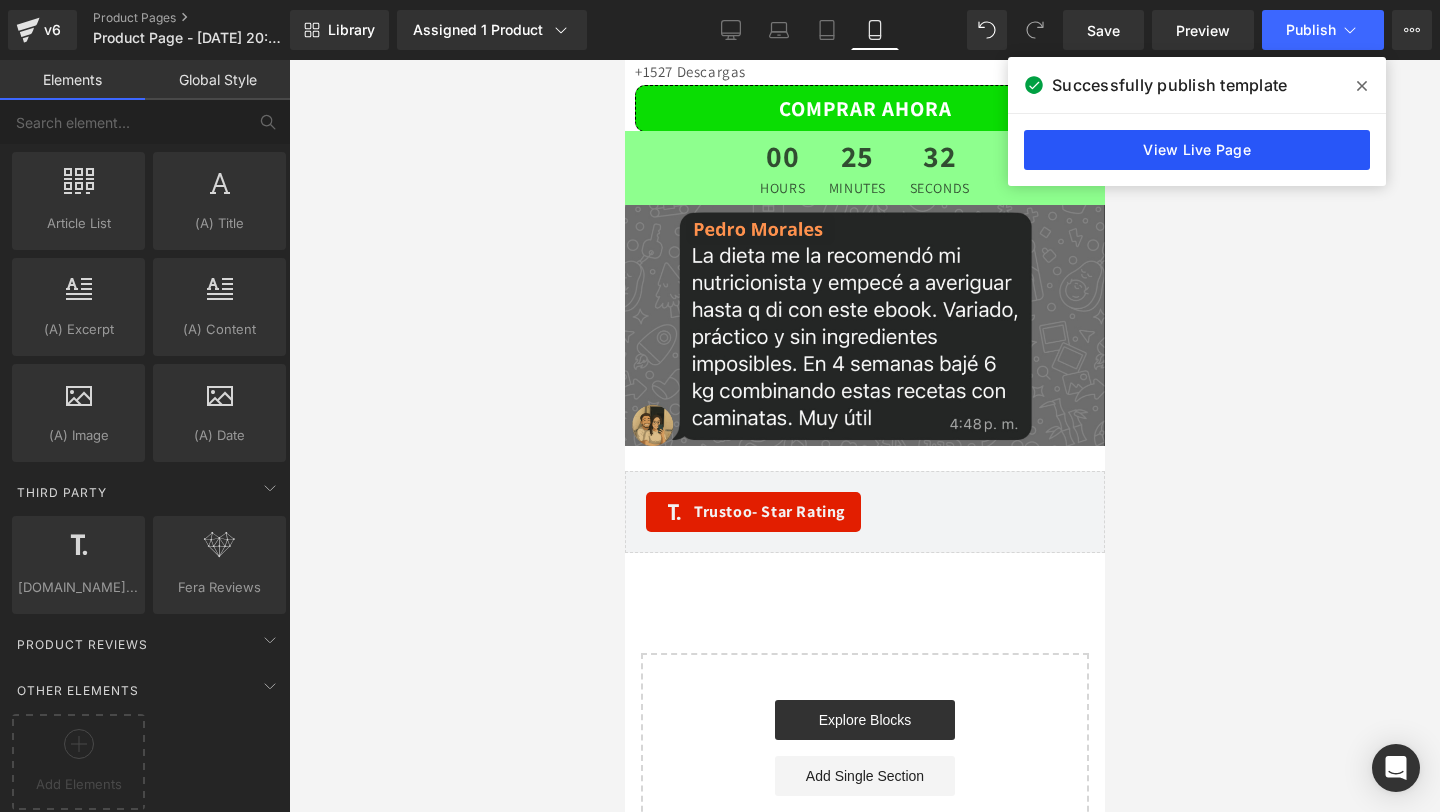 click on "View Live Page" at bounding box center (1197, 150) 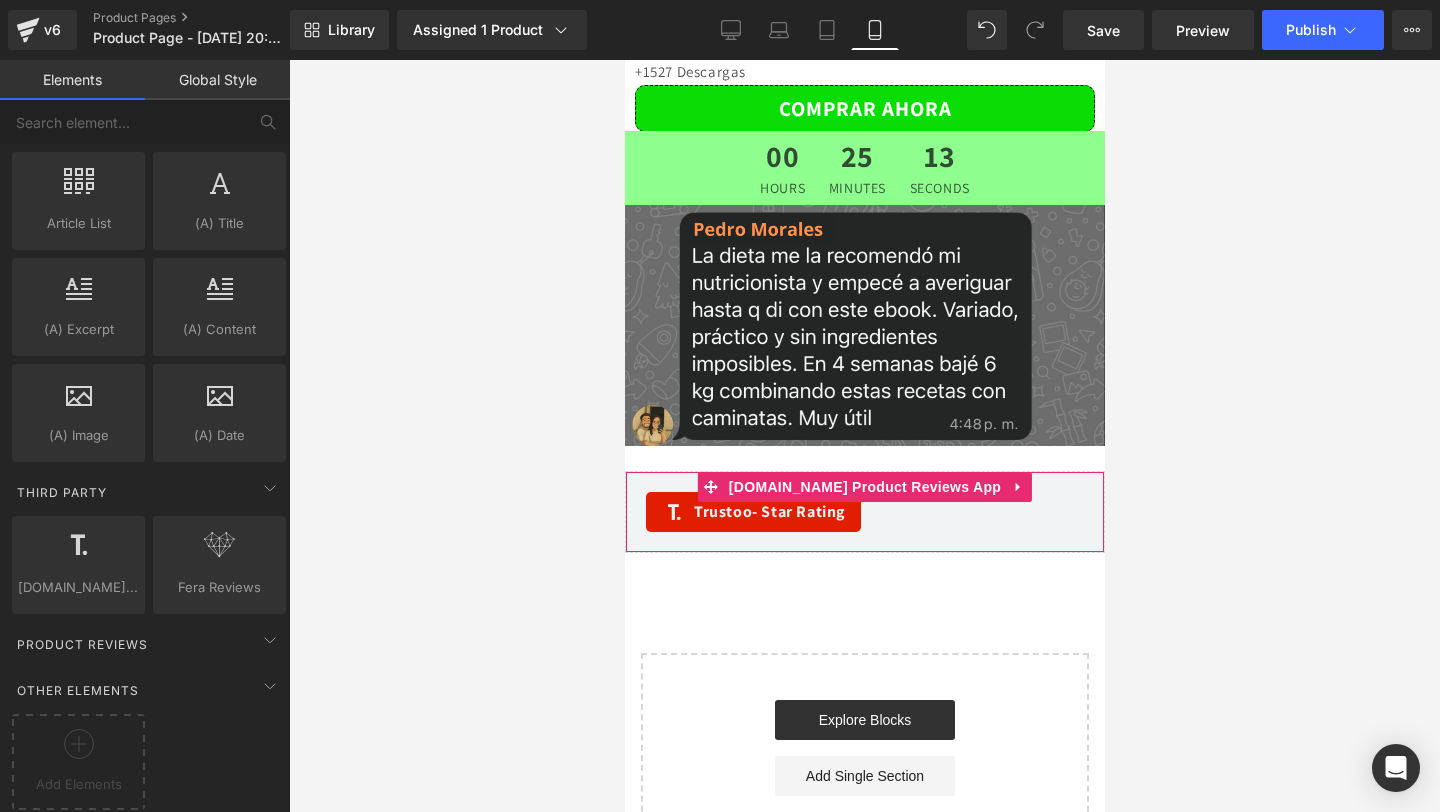 click on "Trustoo  - Star Rating [DOMAIN_NAME] Product Reviews App" at bounding box center (864, 512) 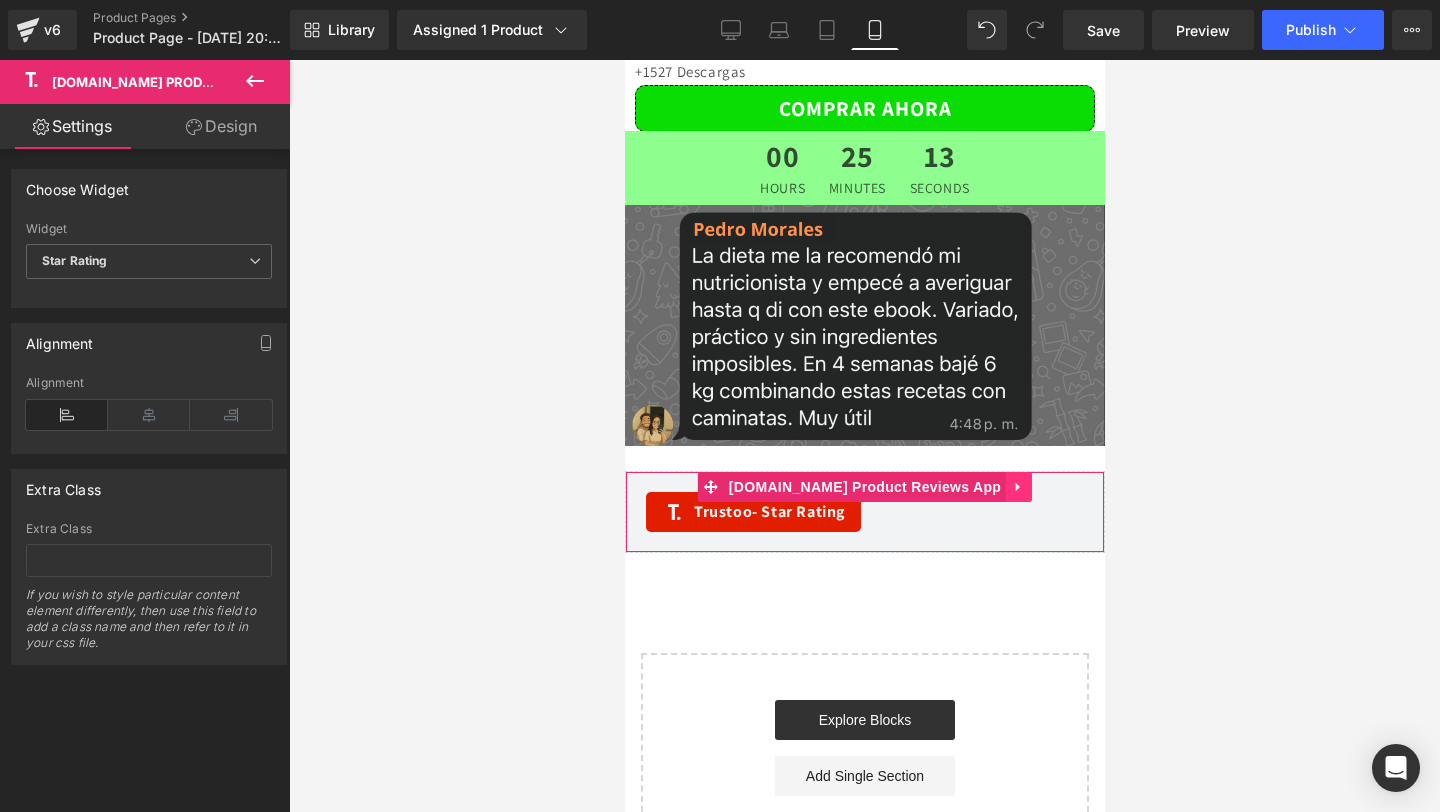 click 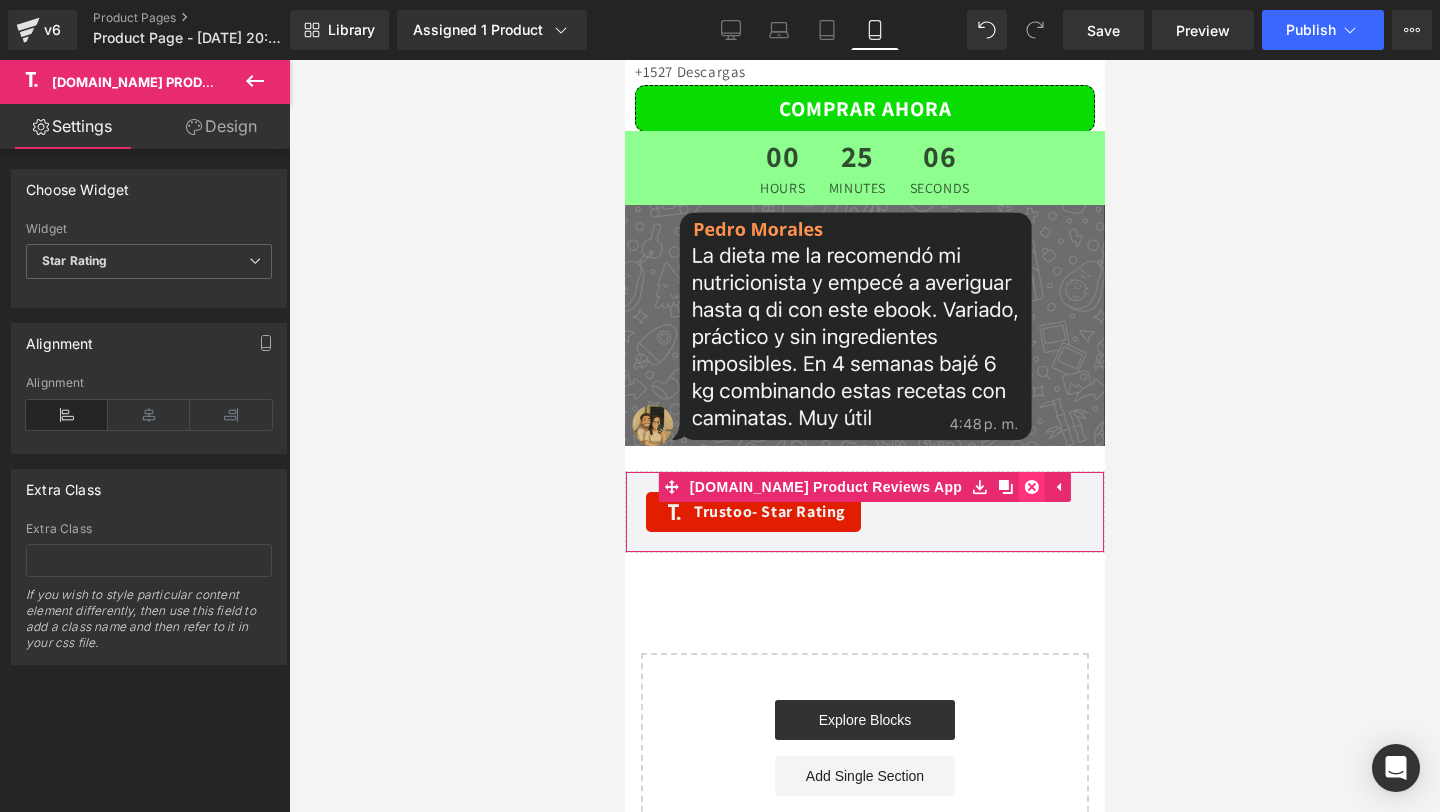 click 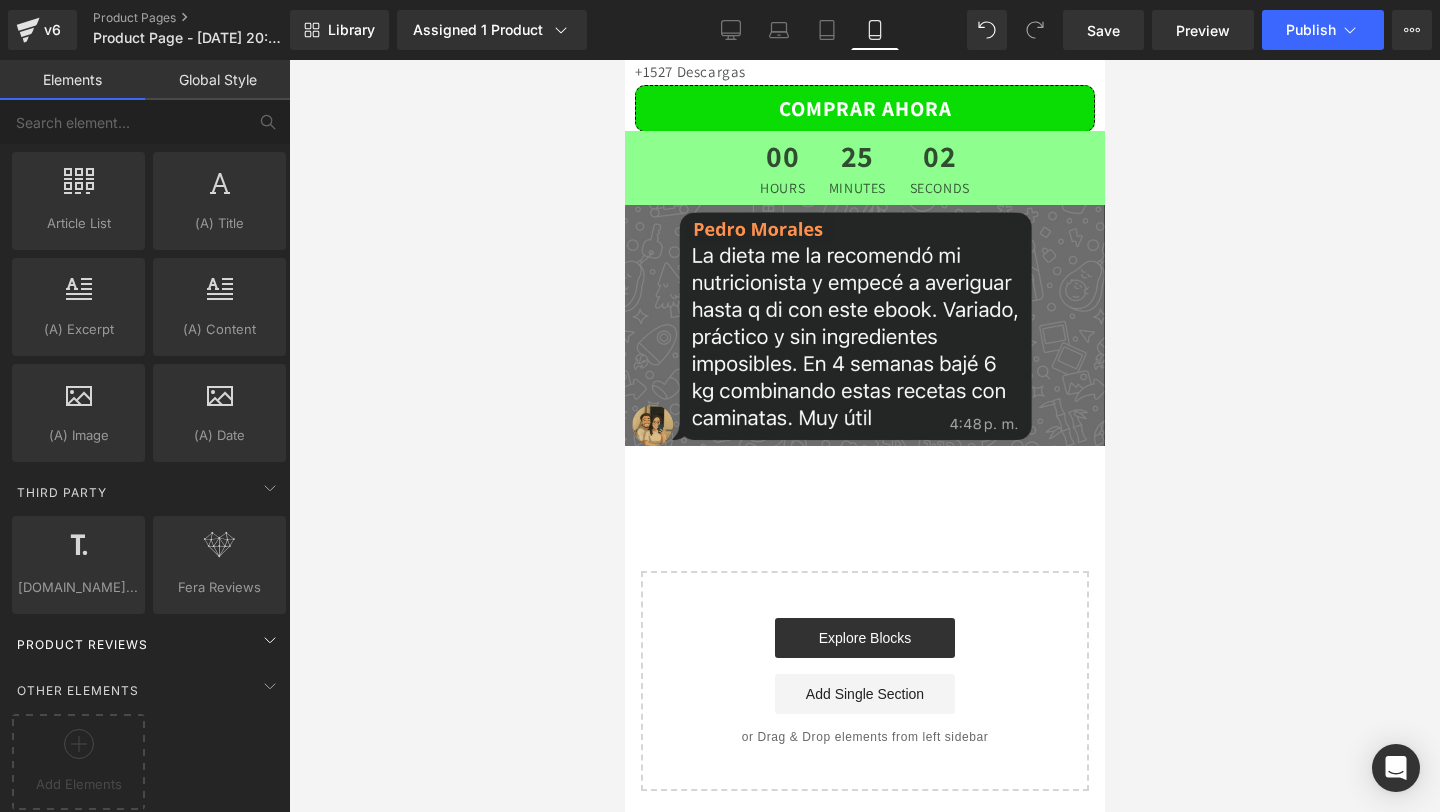 click on "Product Reviews" at bounding box center (149, 644) 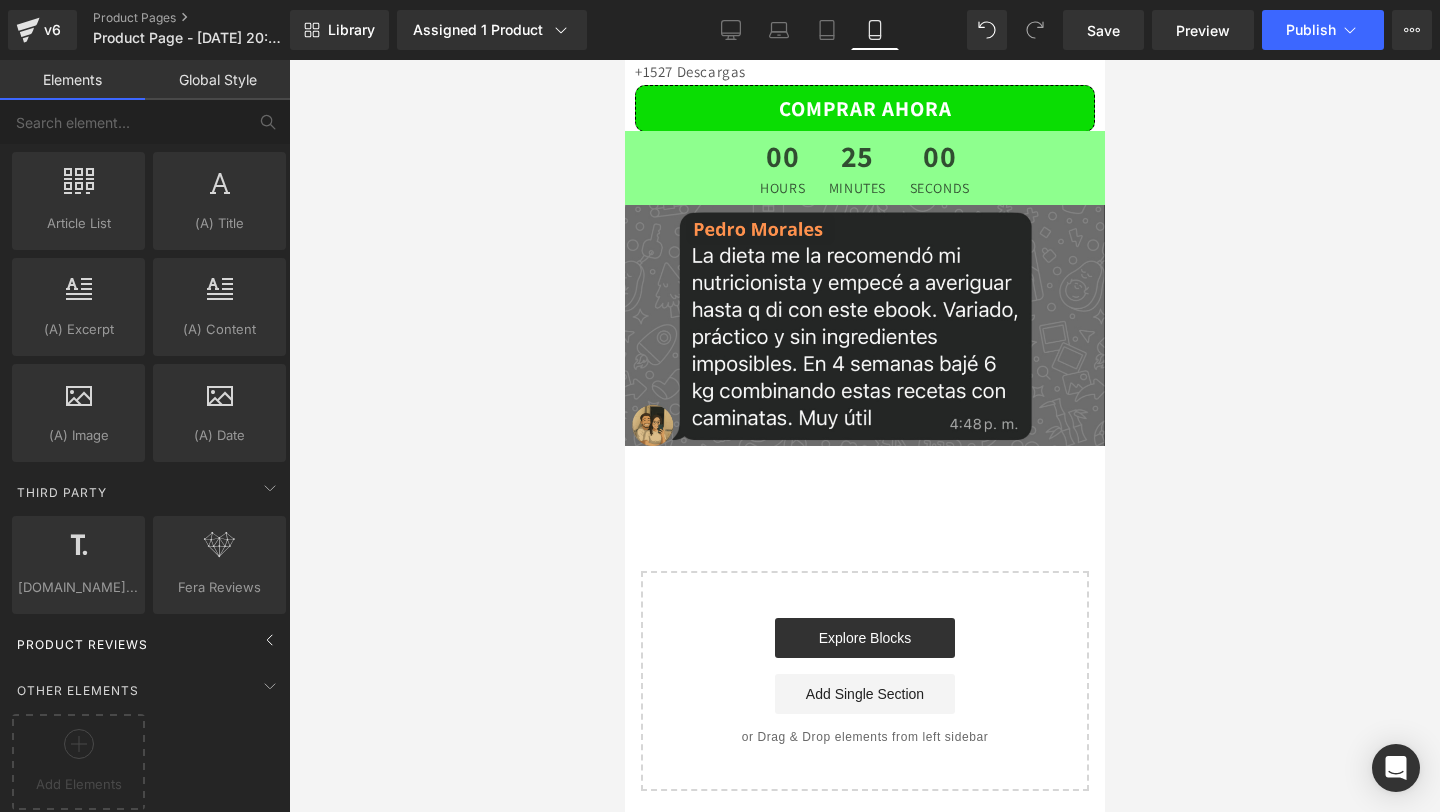 click on "Product Reviews" at bounding box center (149, 644) 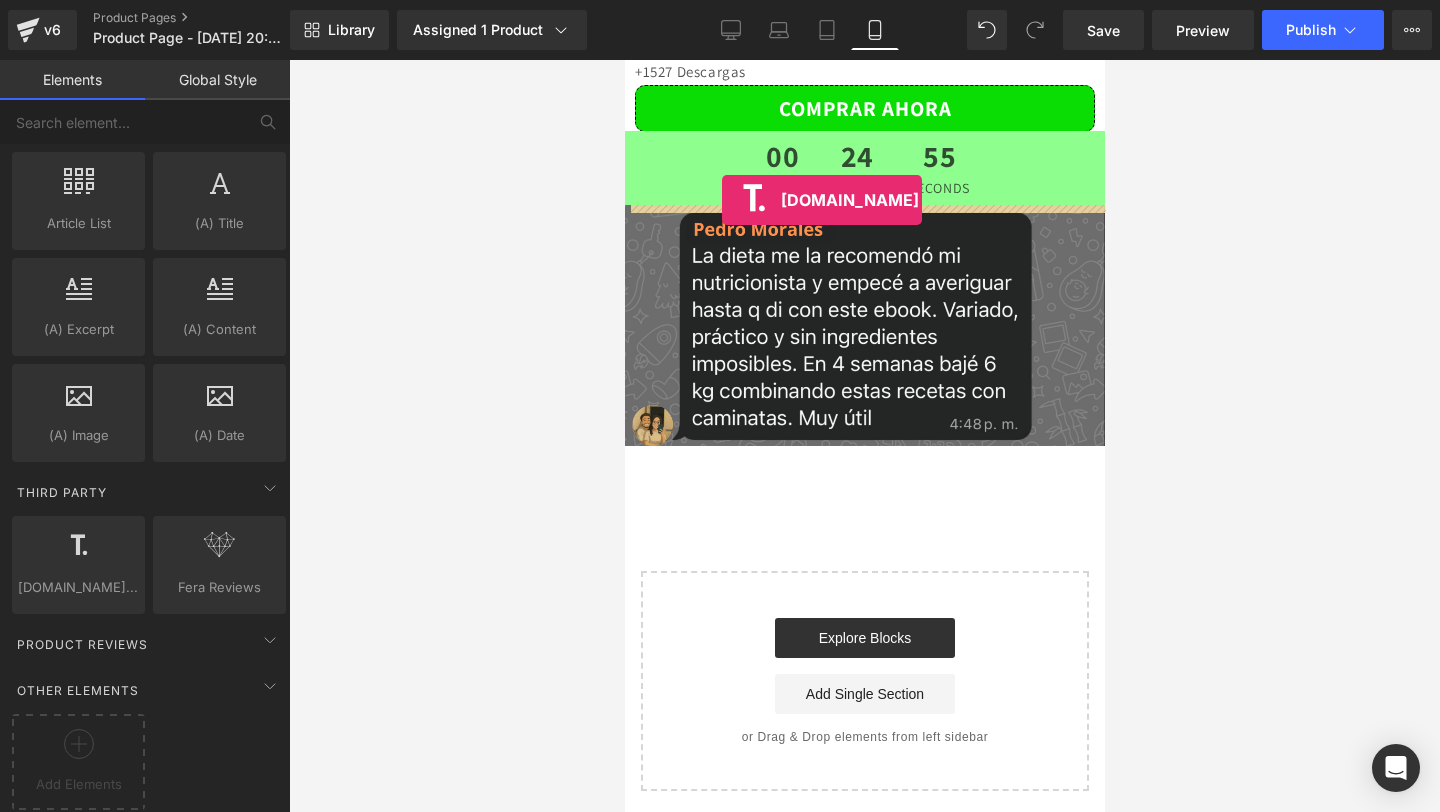drag, startPoint x: 694, startPoint y: 611, endPoint x: 721, endPoint y: 200, distance: 411.8859 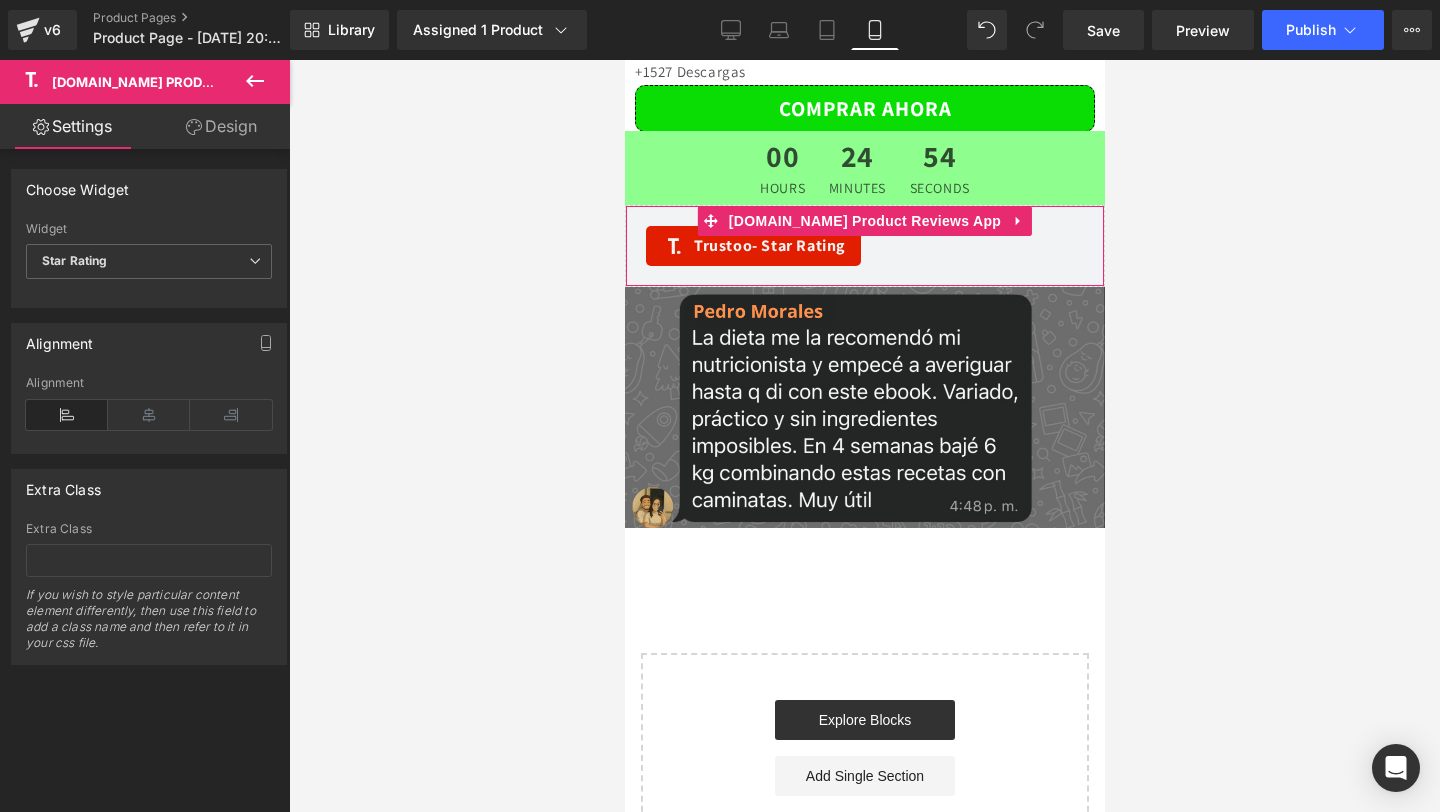 click on "Trustoo  - Star Rating" at bounding box center [768, 246] 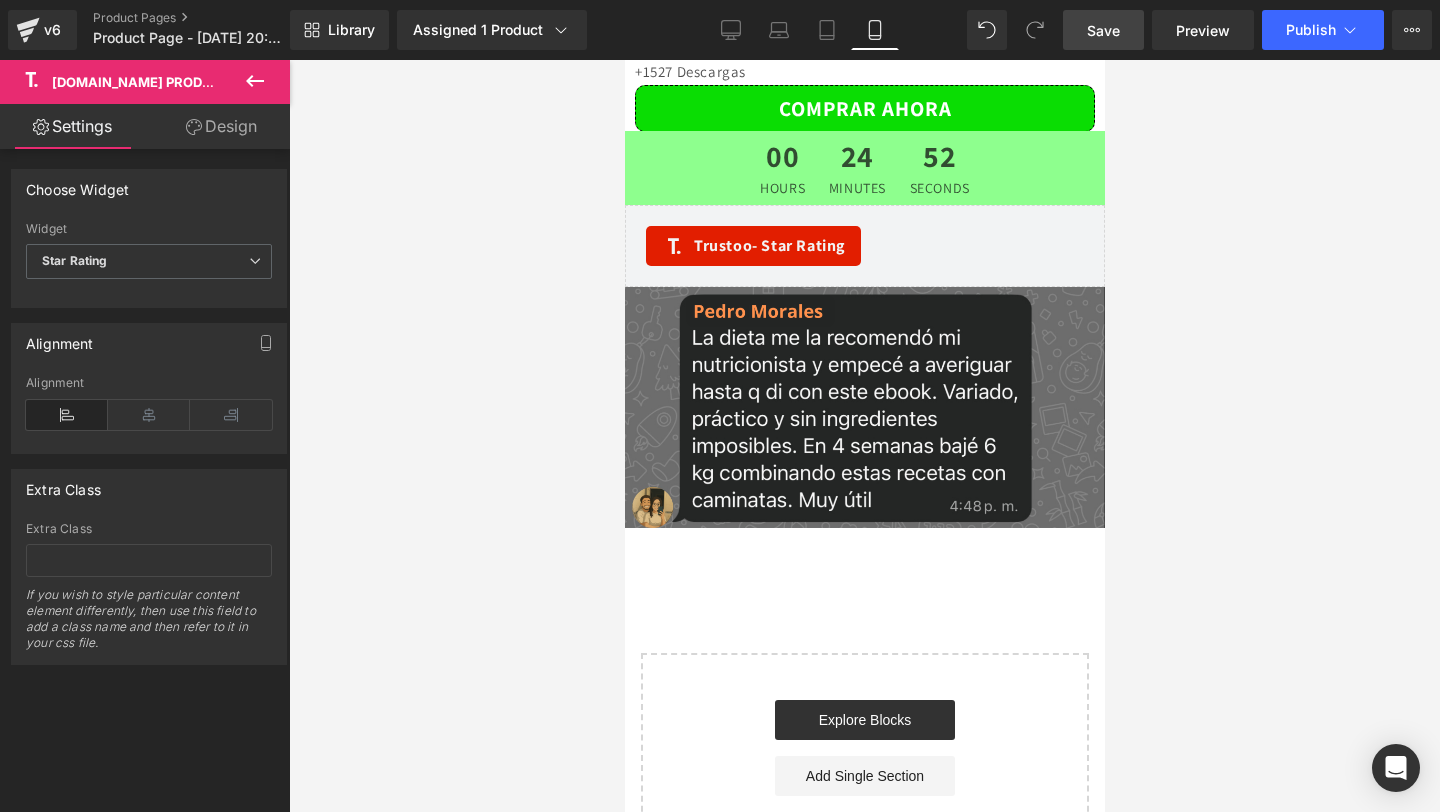 click on "Save" at bounding box center [1103, 30] 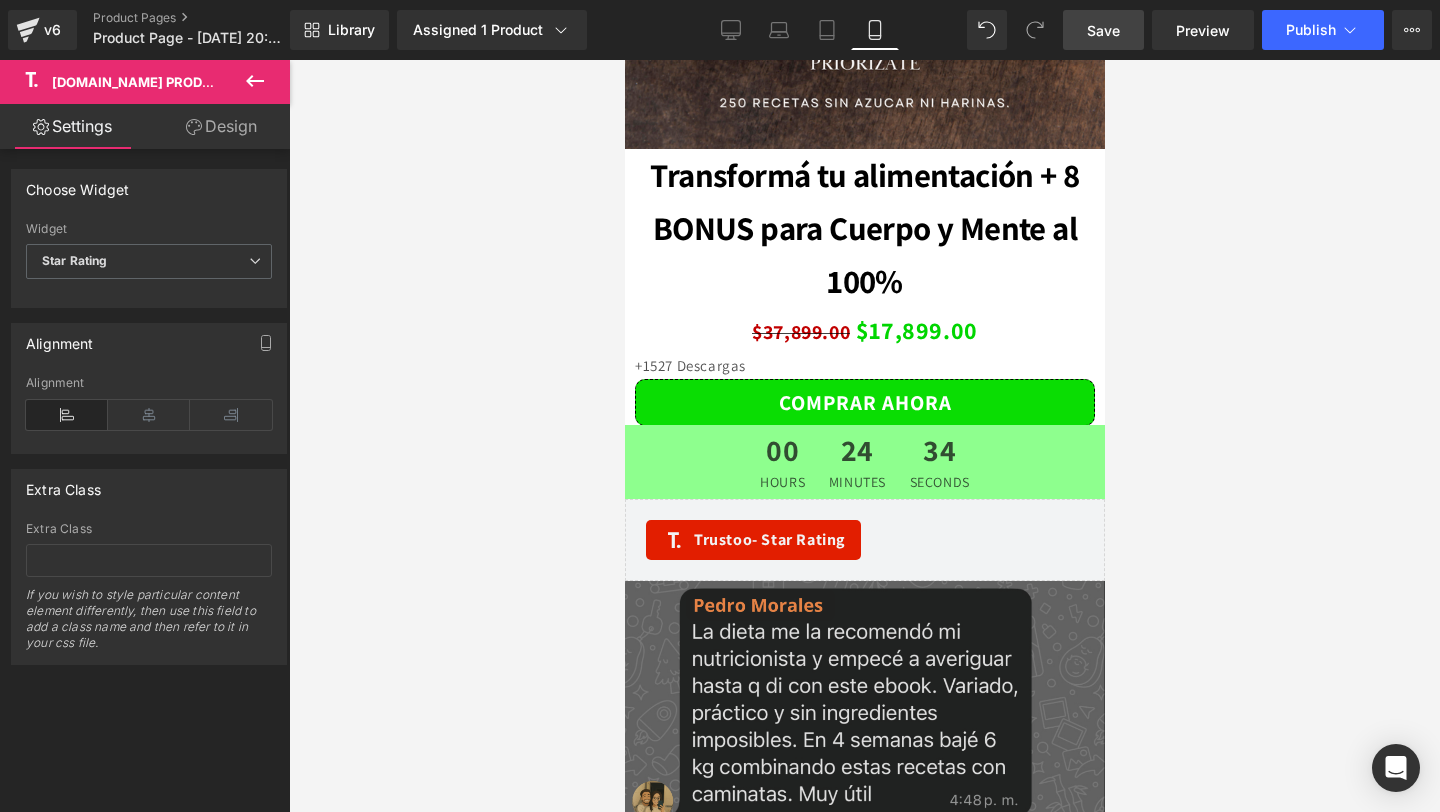 scroll, scrollTop: 5943, scrollLeft: 0, axis: vertical 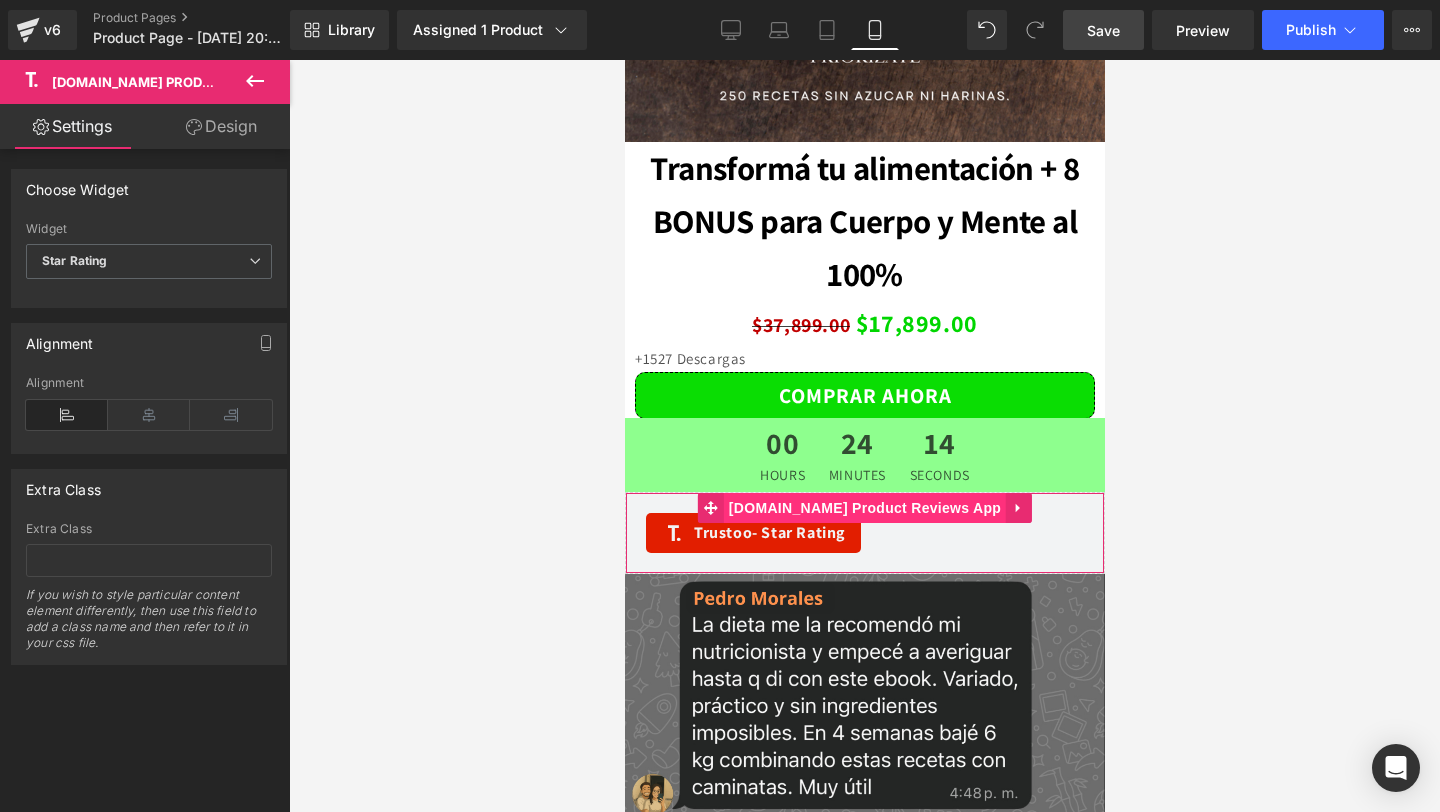 click on "[DOMAIN_NAME] Product Reviews App" at bounding box center (864, 508) 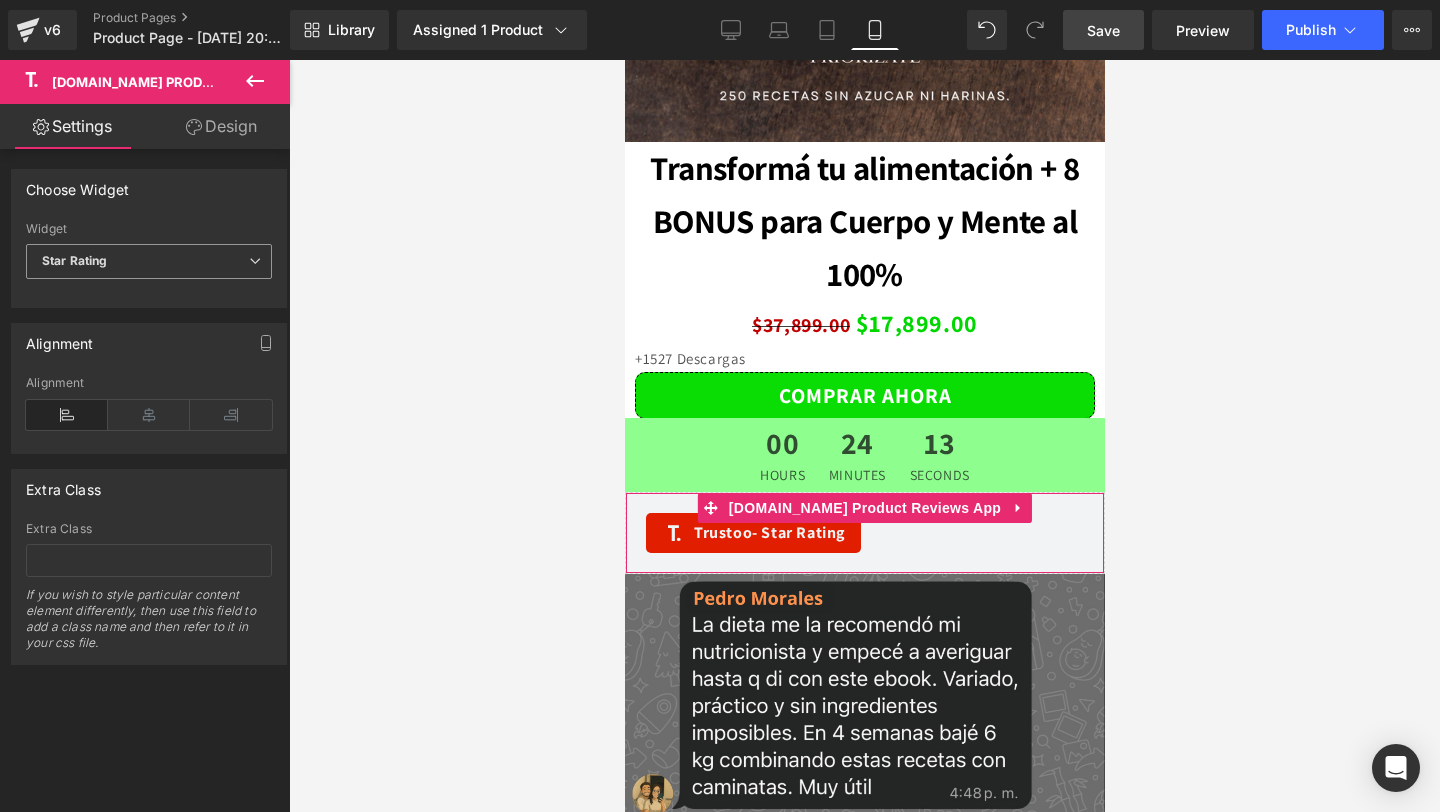click on "Star Rating" at bounding box center [149, 261] 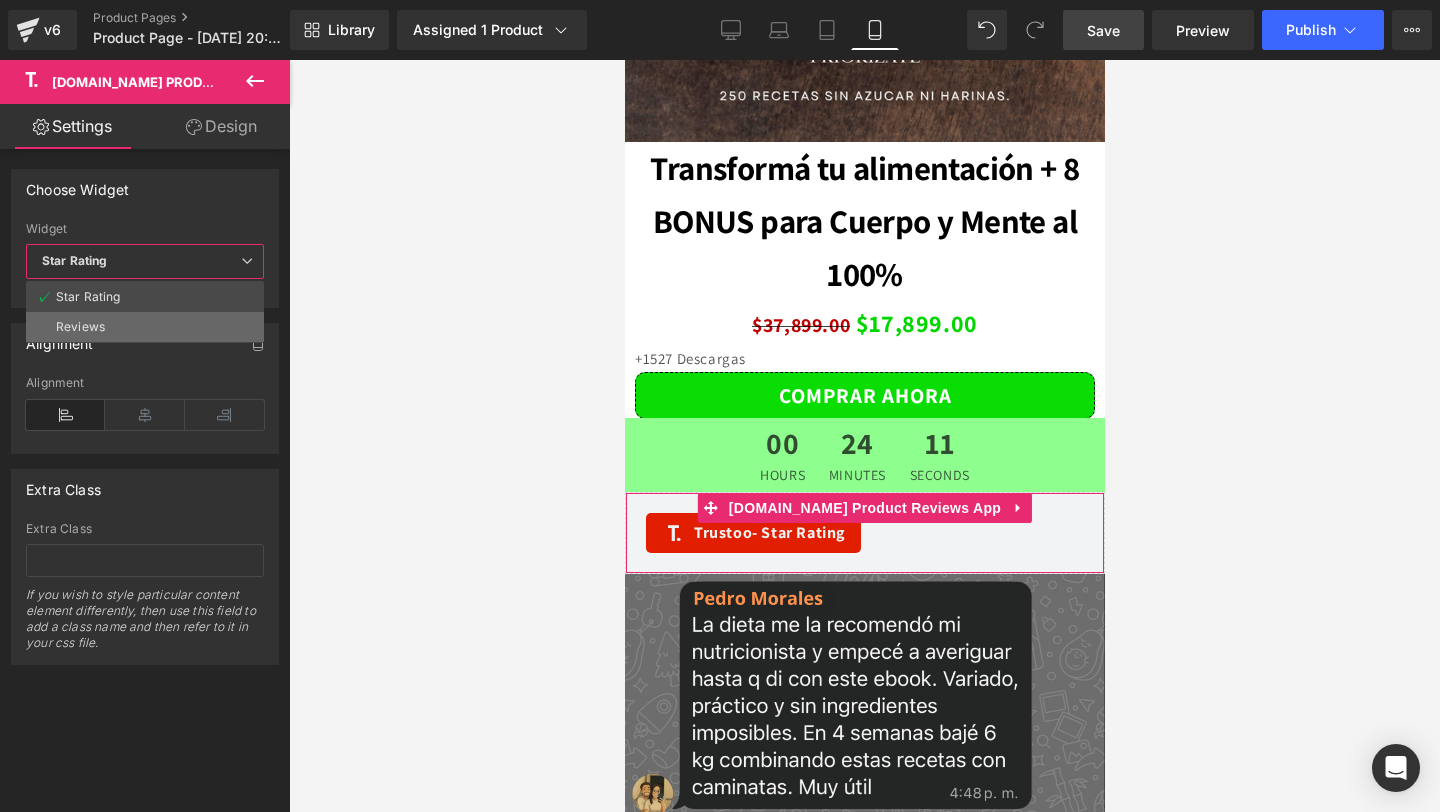 click on "Reviews" at bounding box center (145, 327) 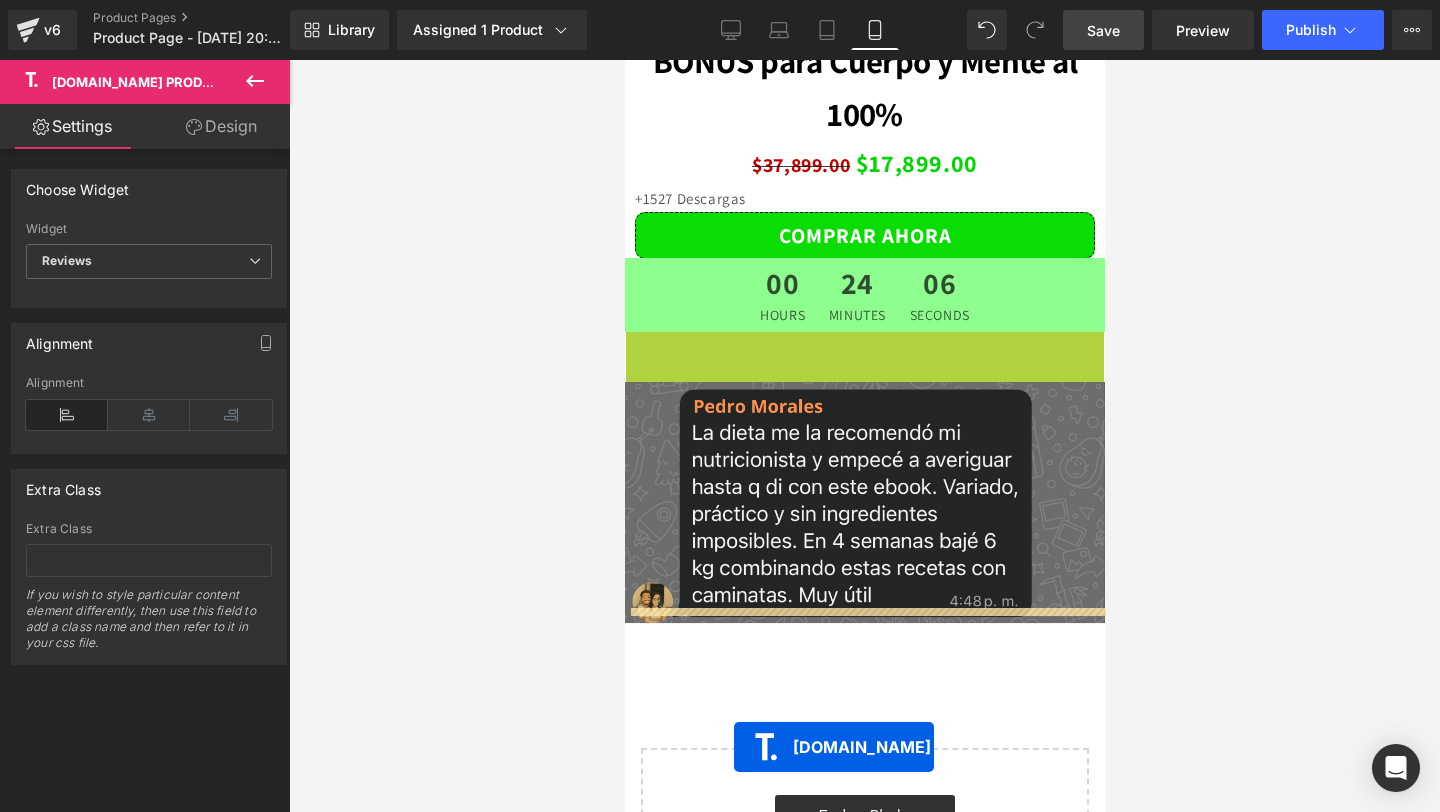 scroll, scrollTop: 6183, scrollLeft: 0, axis: vertical 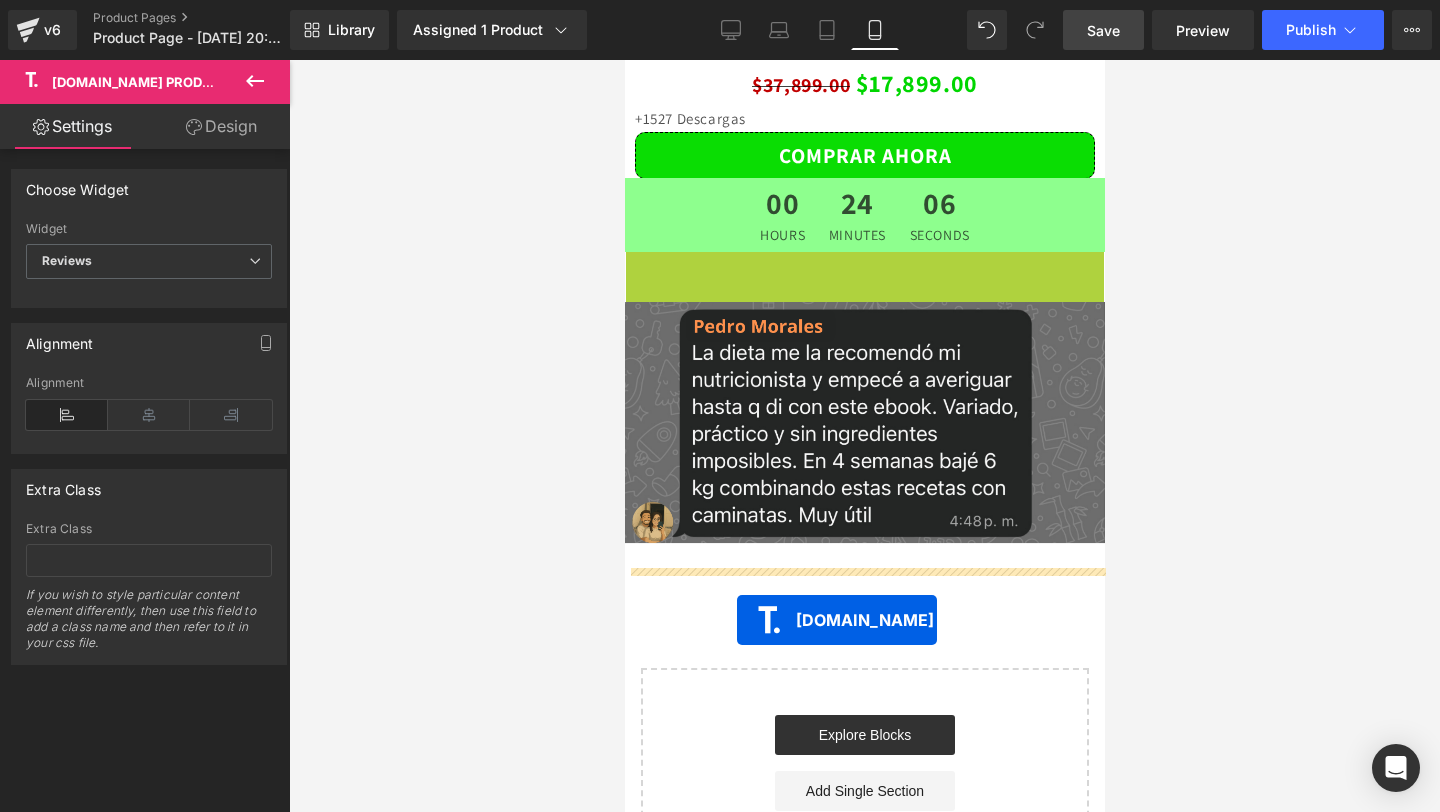 drag, startPoint x: 734, startPoint y: 512, endPoint x: 735, endPoint y: 621, distance: 109.004585 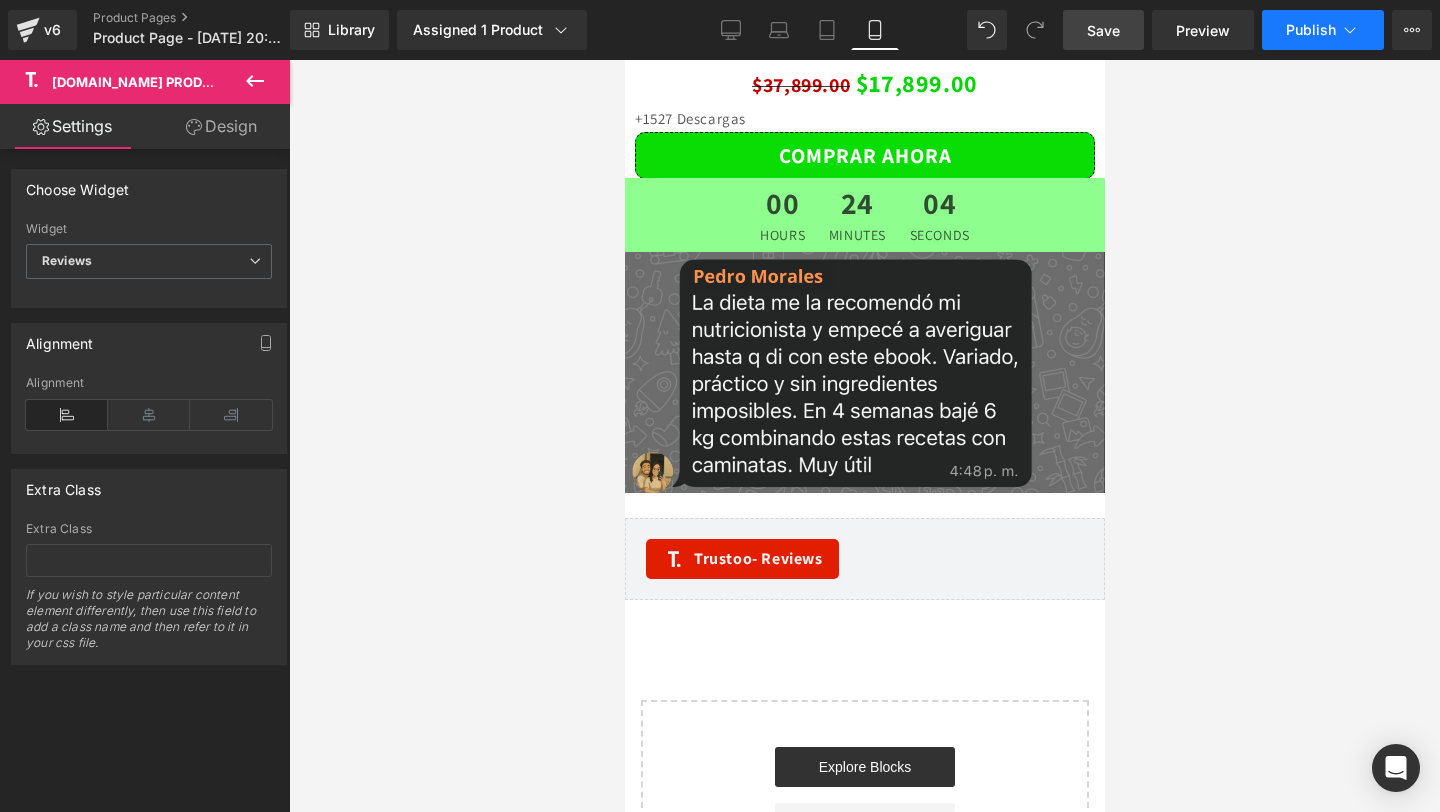 click on "Publish" at bounding box center [1323, 30] 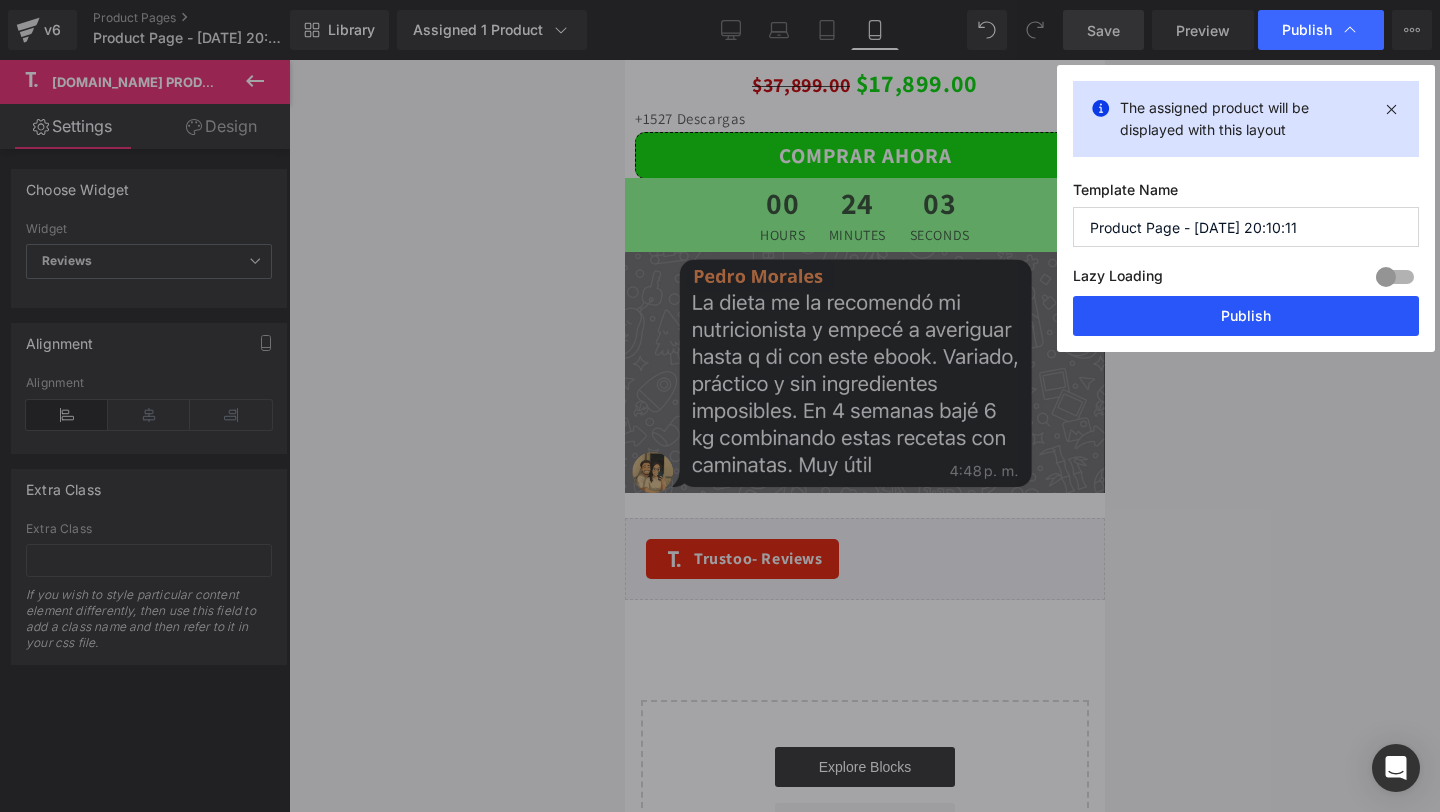 click on "Publish" at bounding box center [1246, 316] 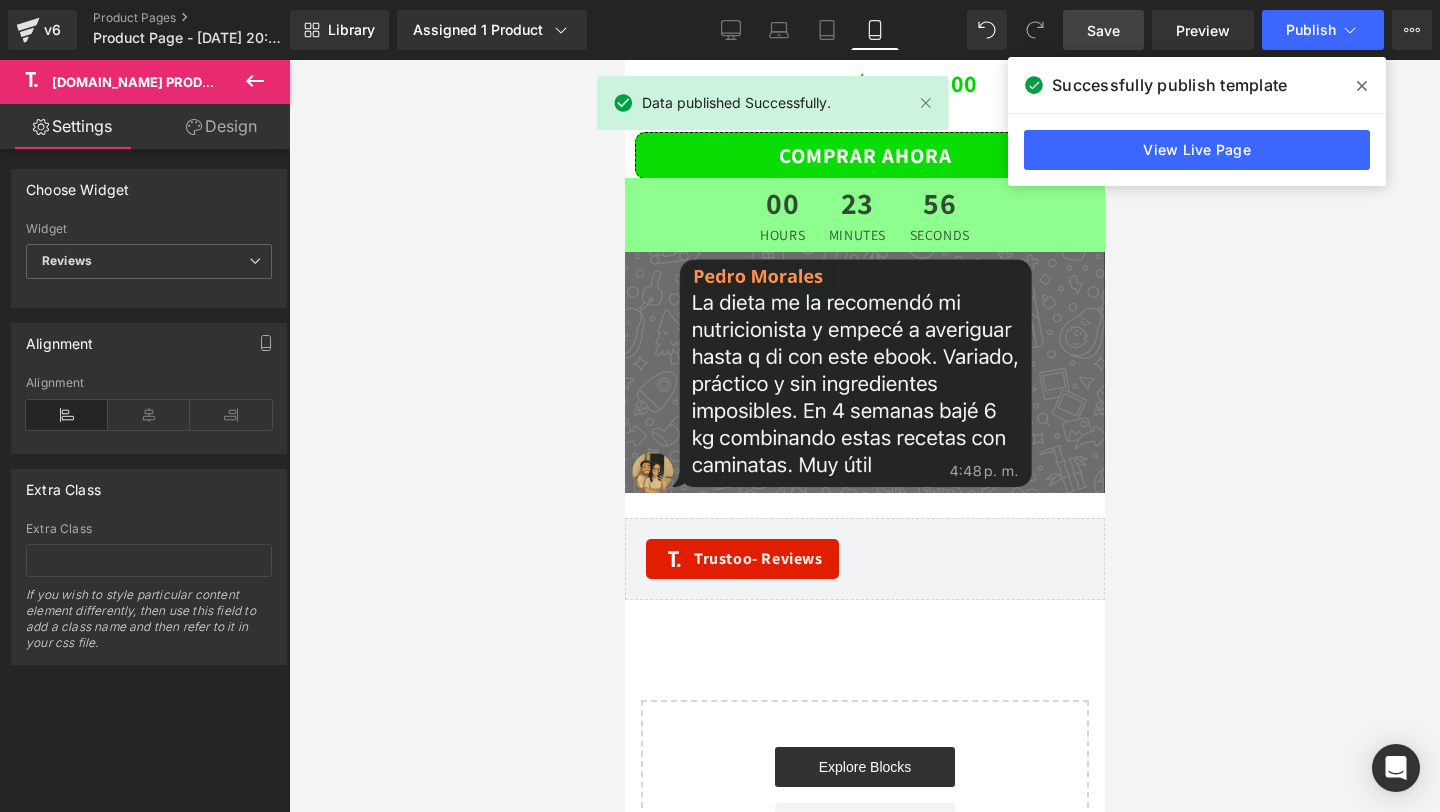click on "Save" at bounding box center [1103, 30] 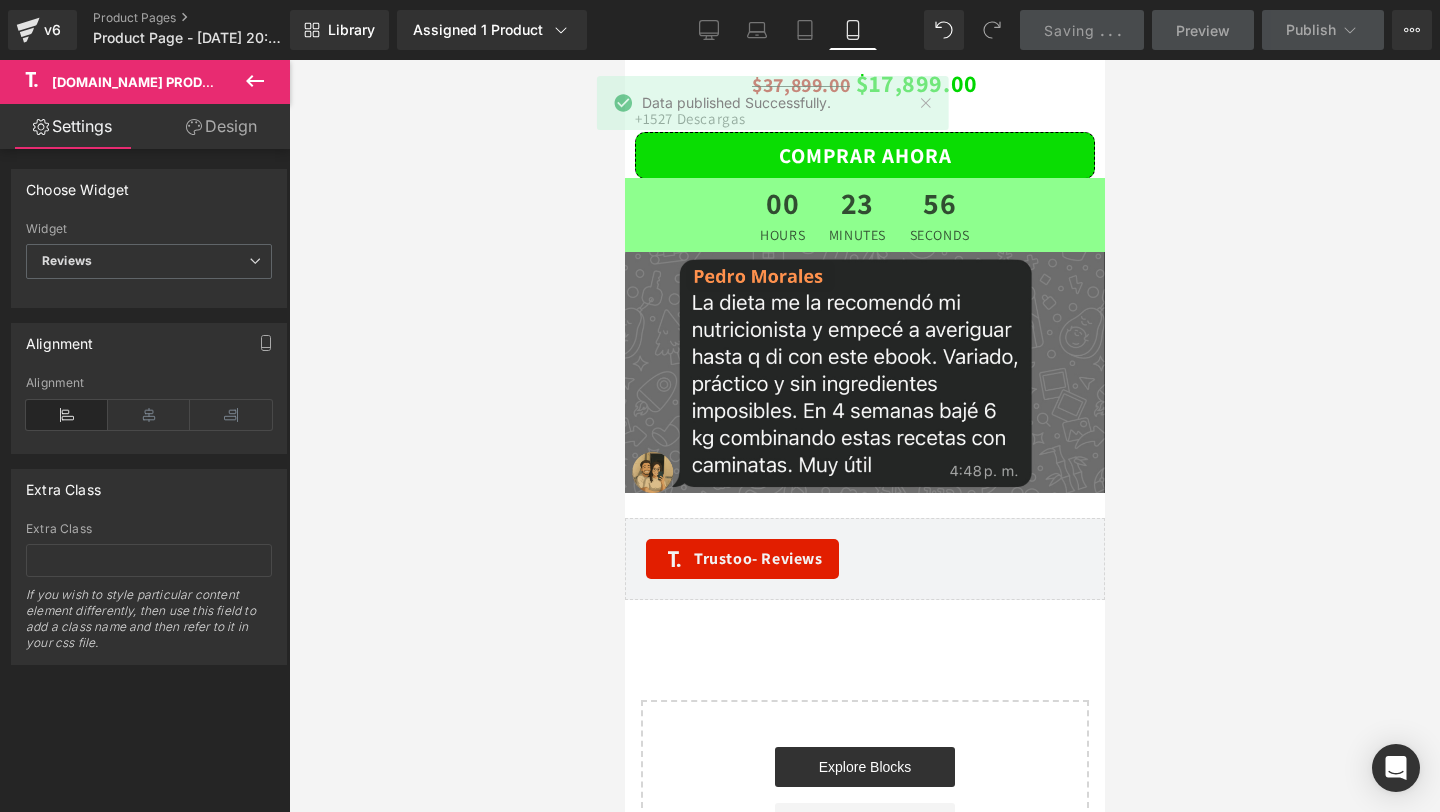 click on "Saving   .   .   ." at bounding box center [1082, 30] 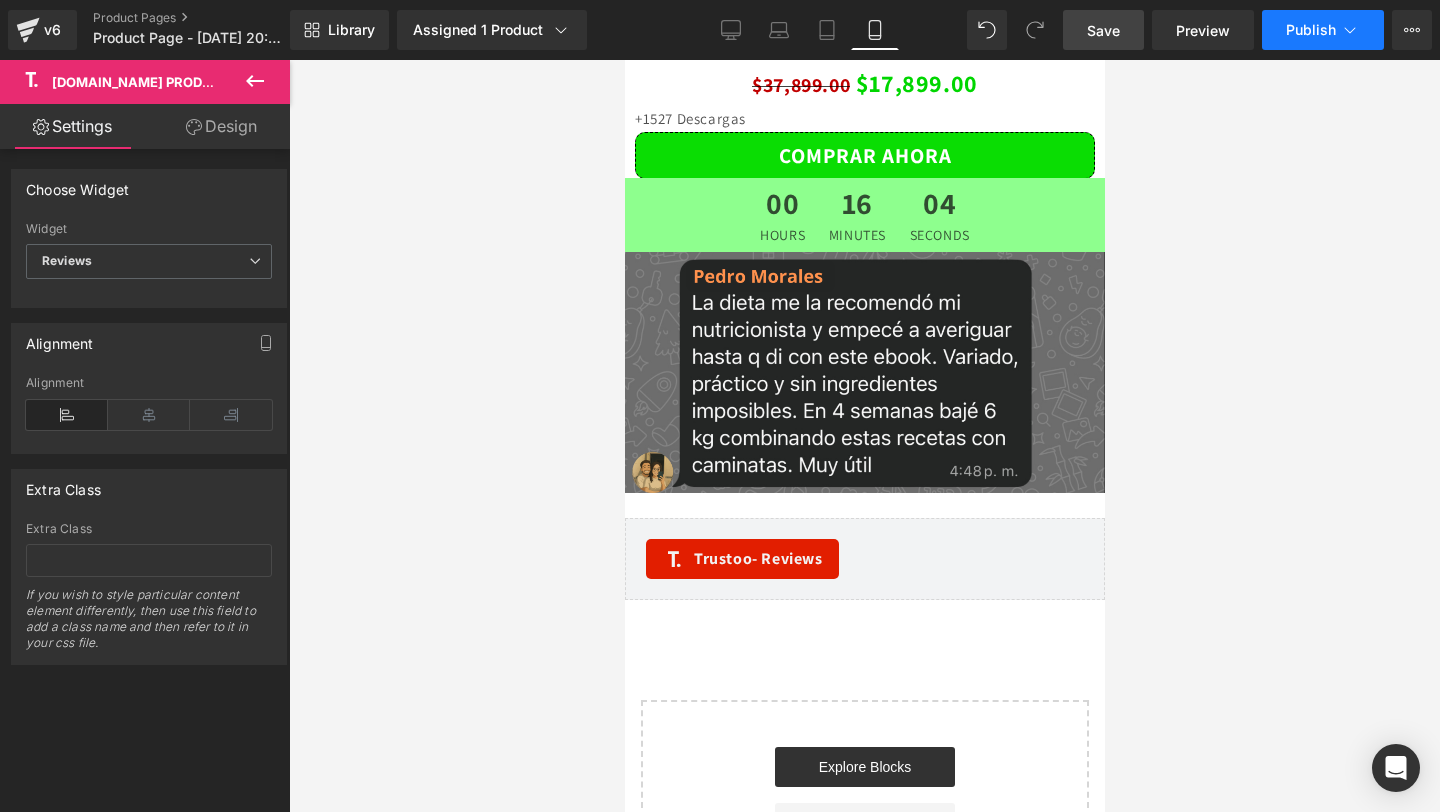 click on "Publish" at bounding box center [1311, 30] 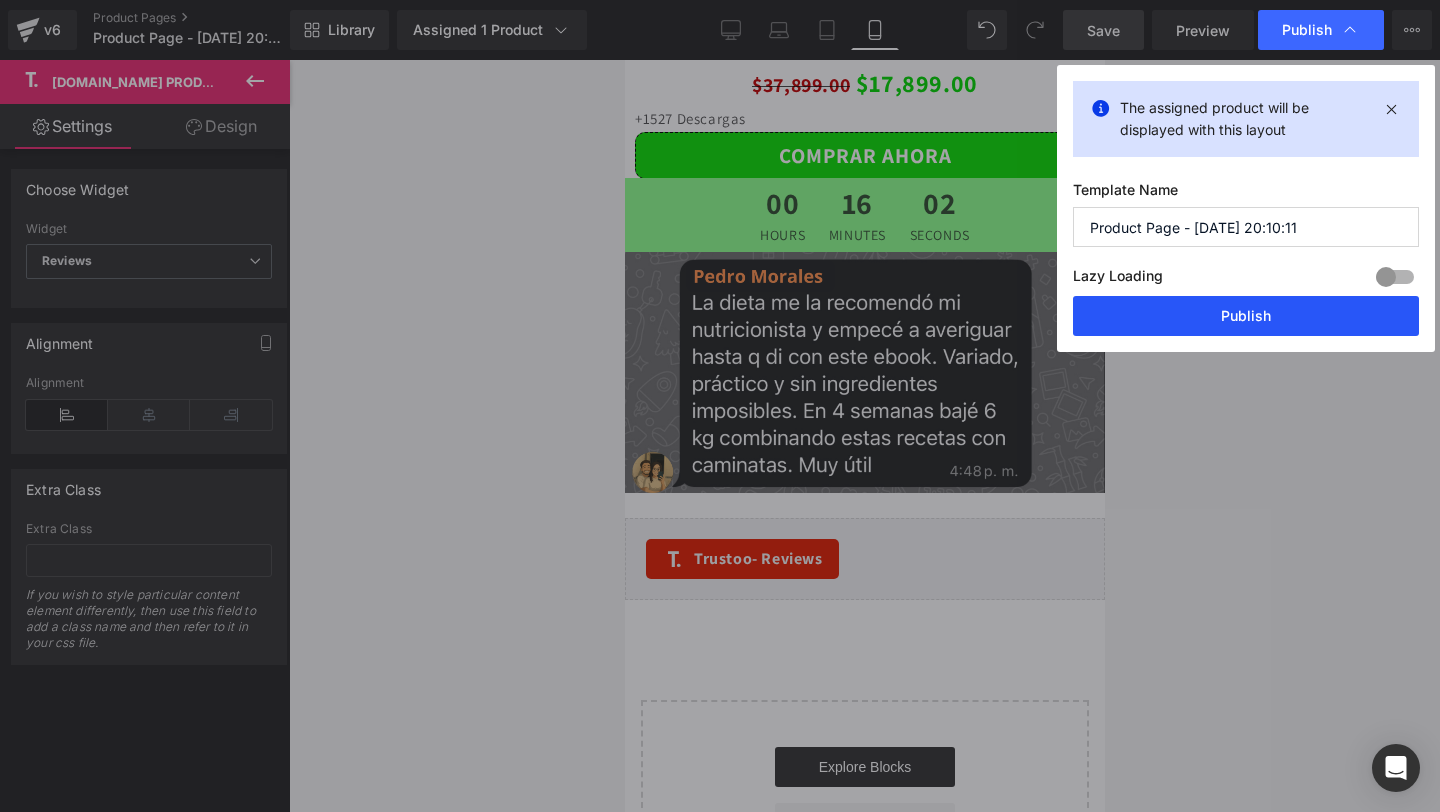 click on "Publish" at bounding box center [1246, 316] 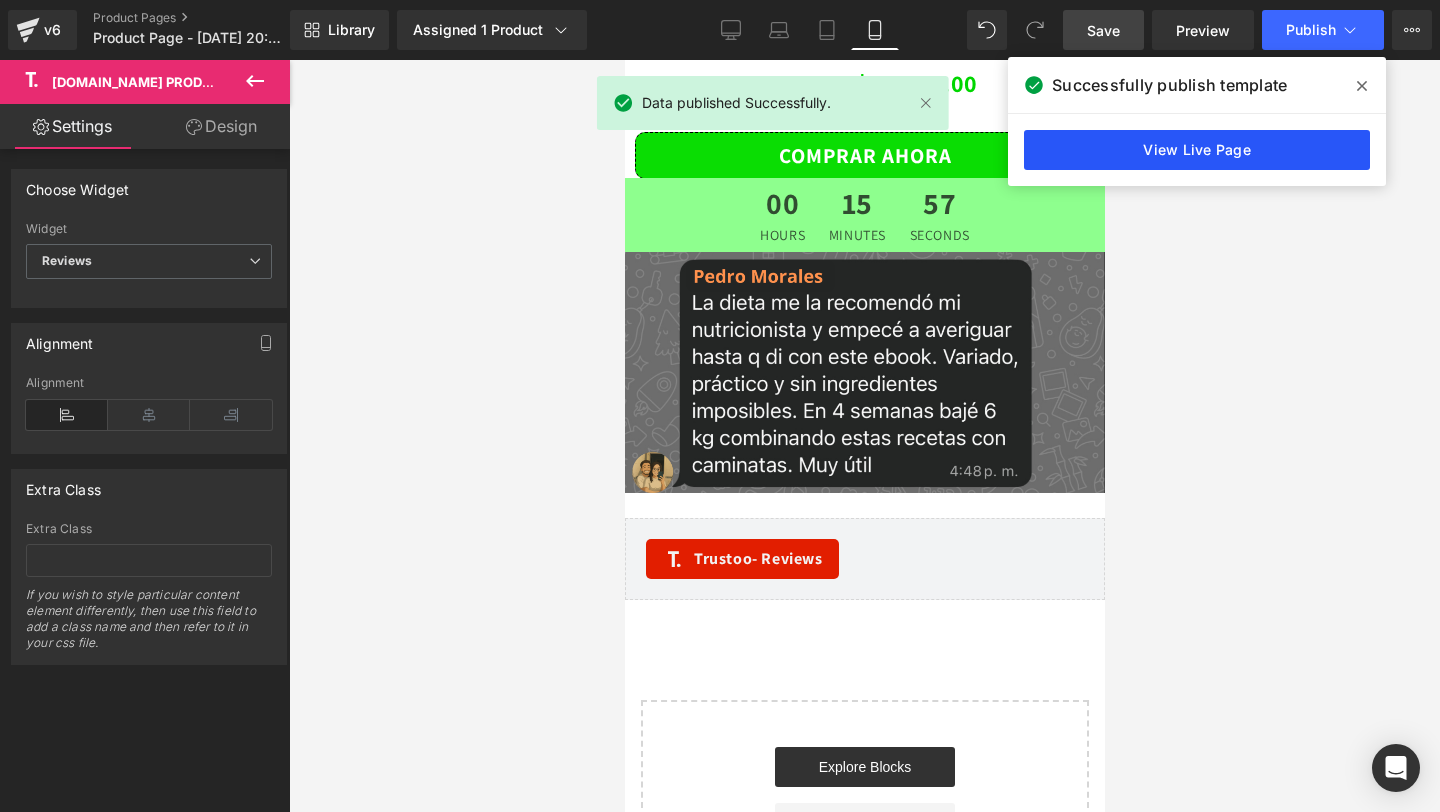 click on "View Live Page" at bounding box center (1197, 150) 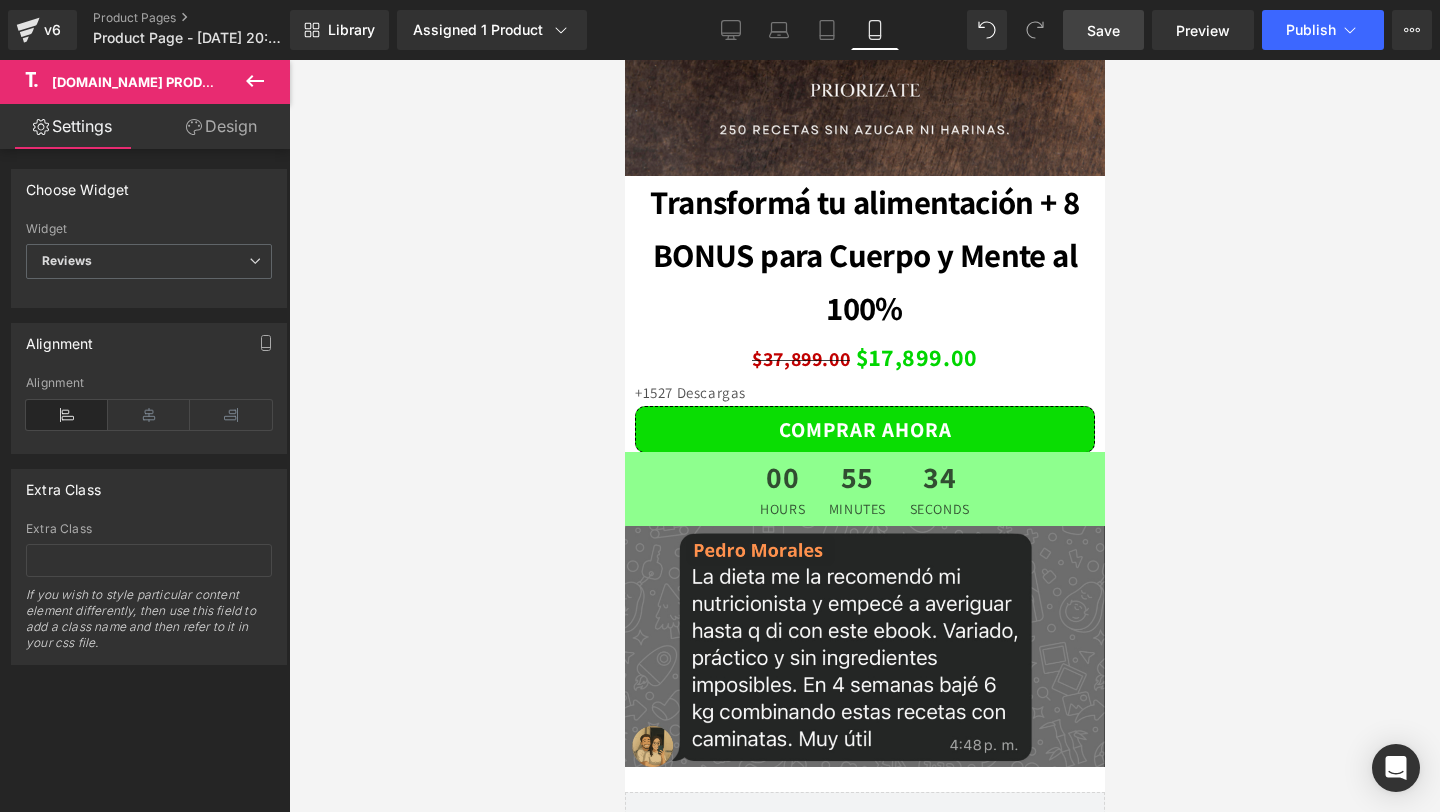 scroll, scrollTop: 6230, scrollLeft: 0, axis: vertical 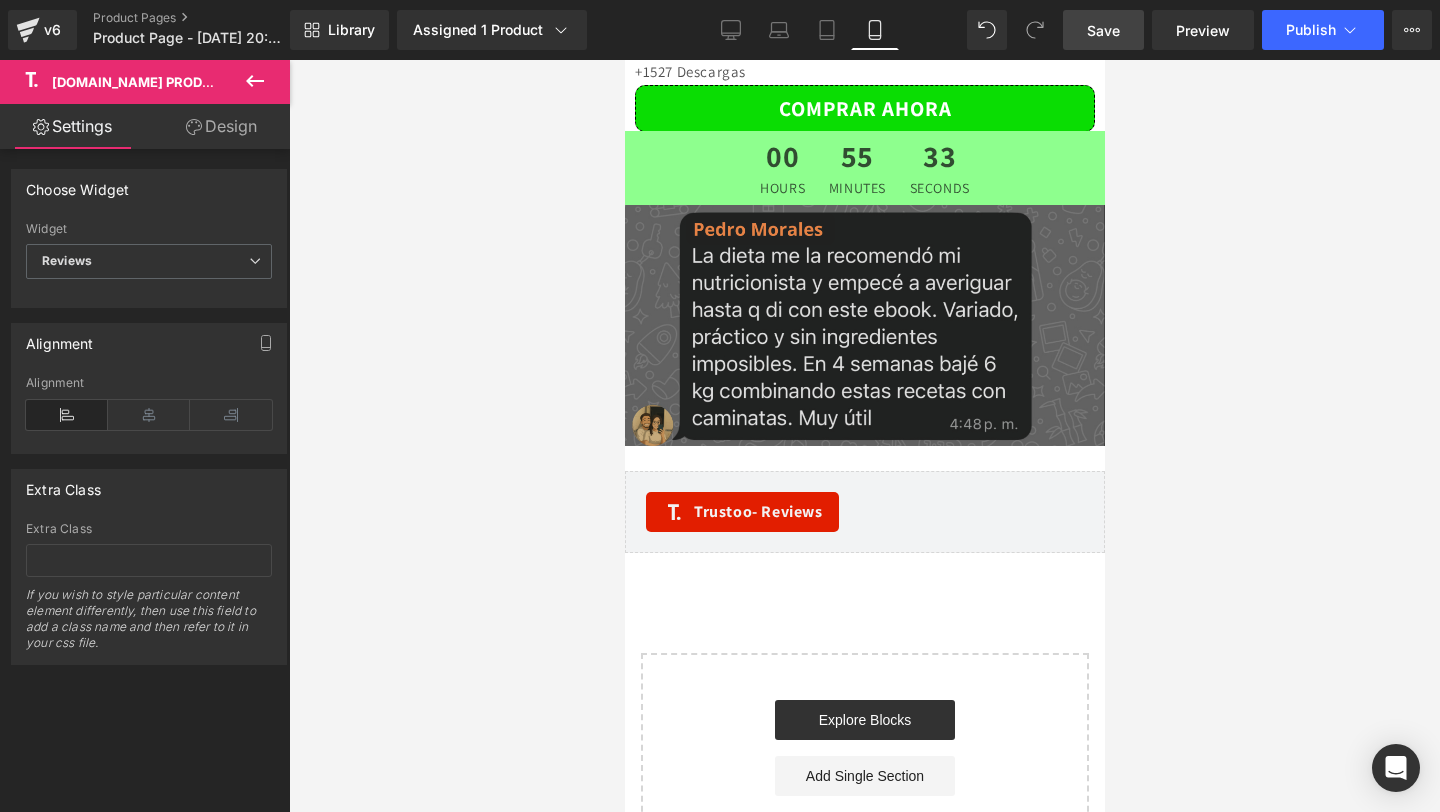 click at bounding box center (864, 325) 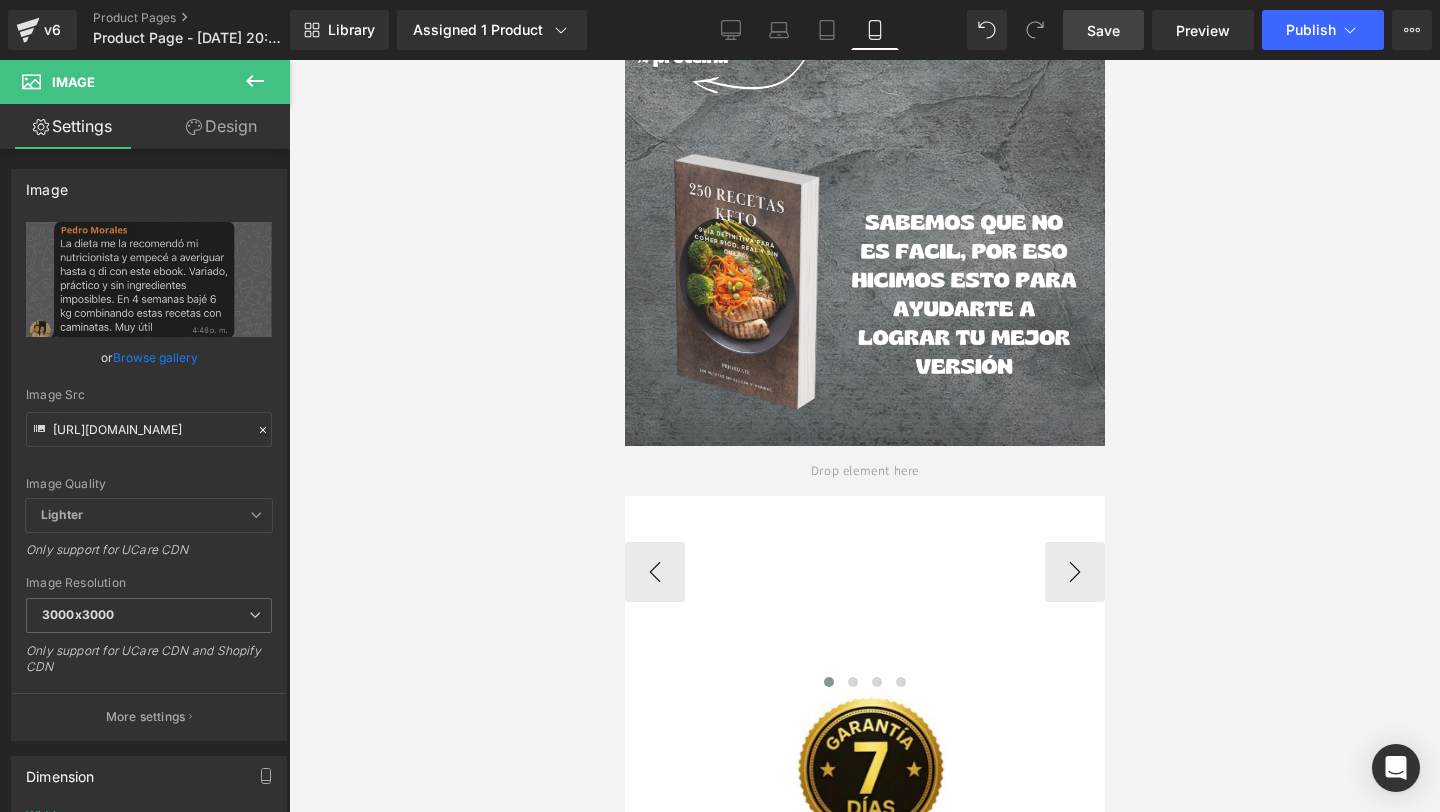 scroll, scrollTop: 4303, scrollLeft: 0, axis: vertical 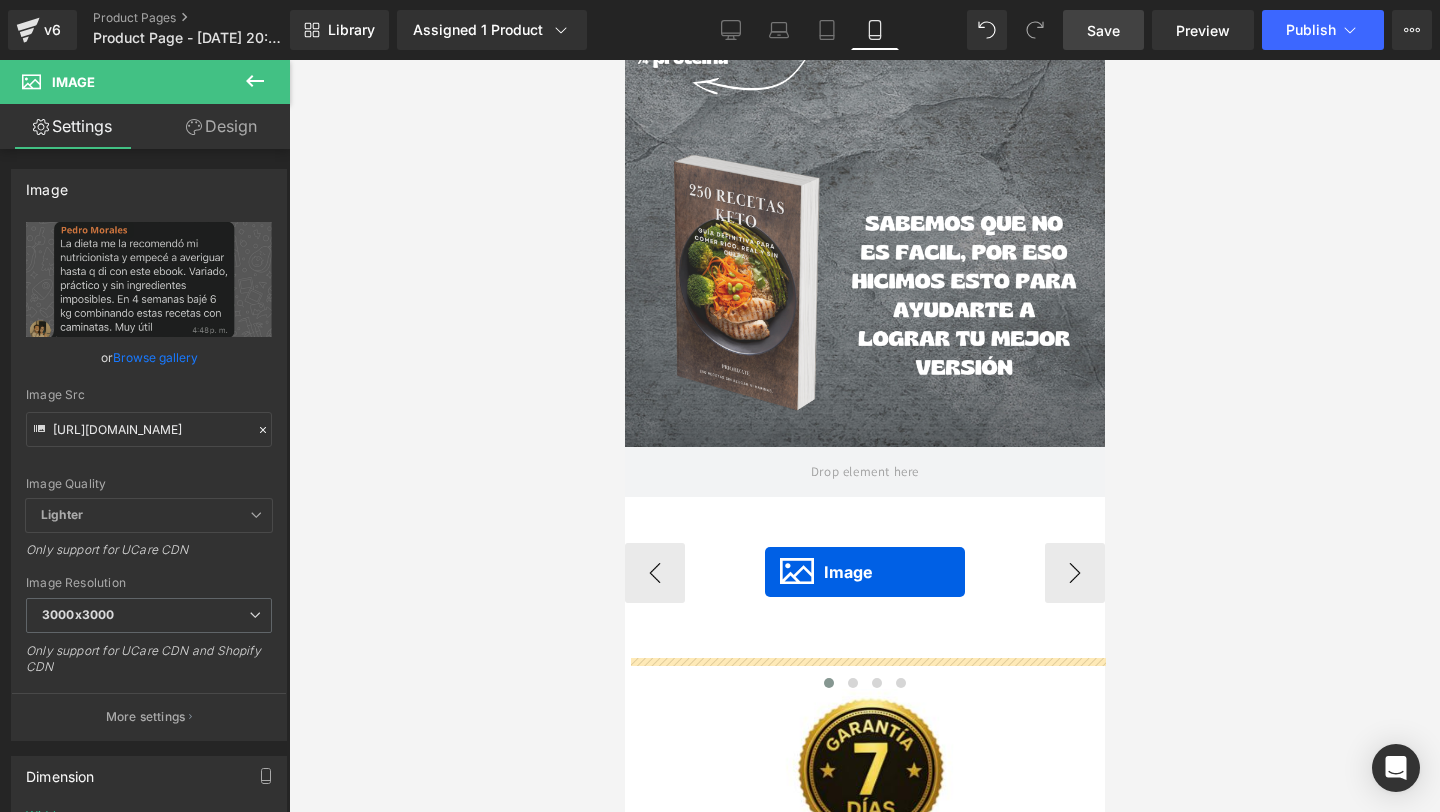 drag, startPoint x: 832, startPoint y: 335, endPoint x: 764, endPoint y: 572, distance: 246.56236 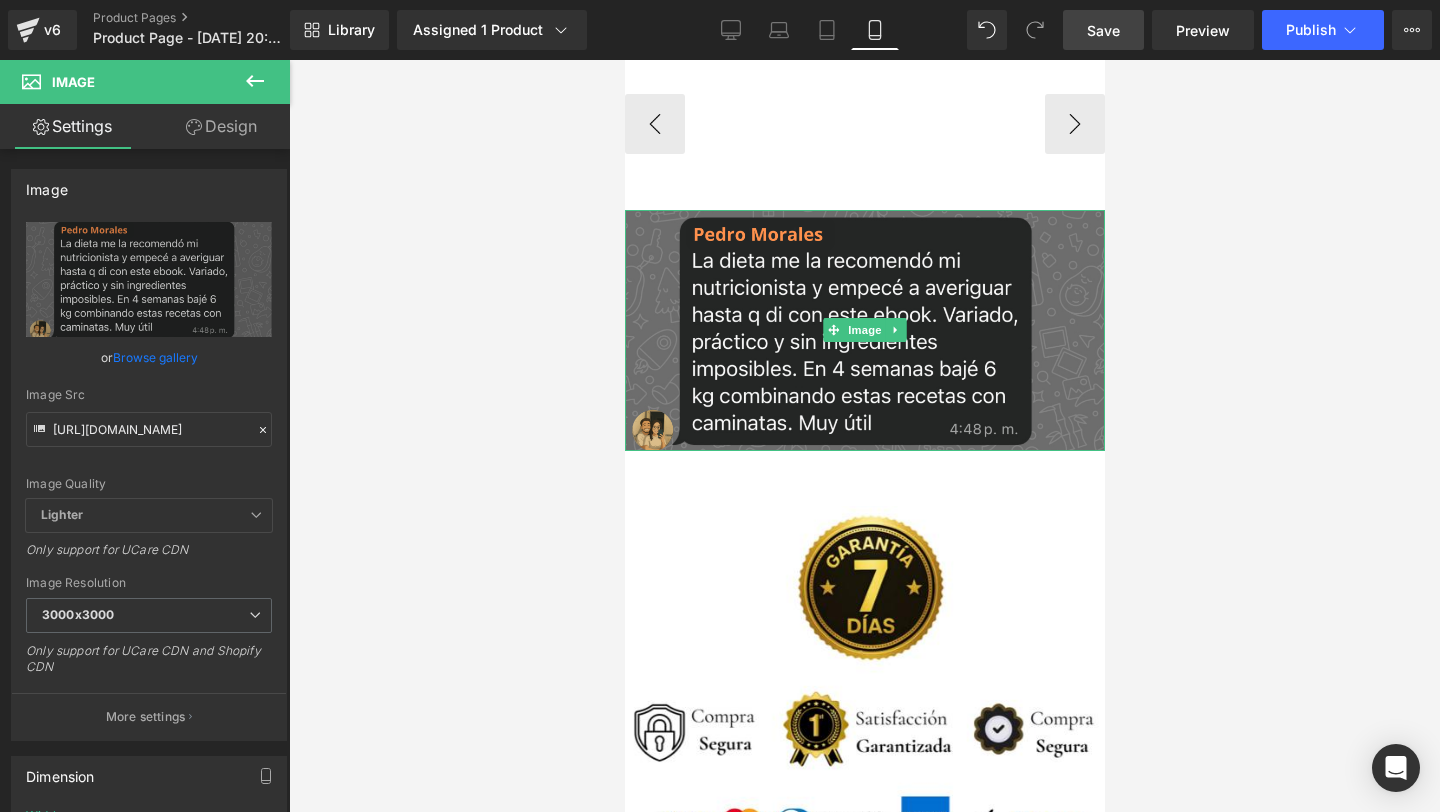 scroll, scrollTop: 4756, scrollLeft: 0, axis: vertical 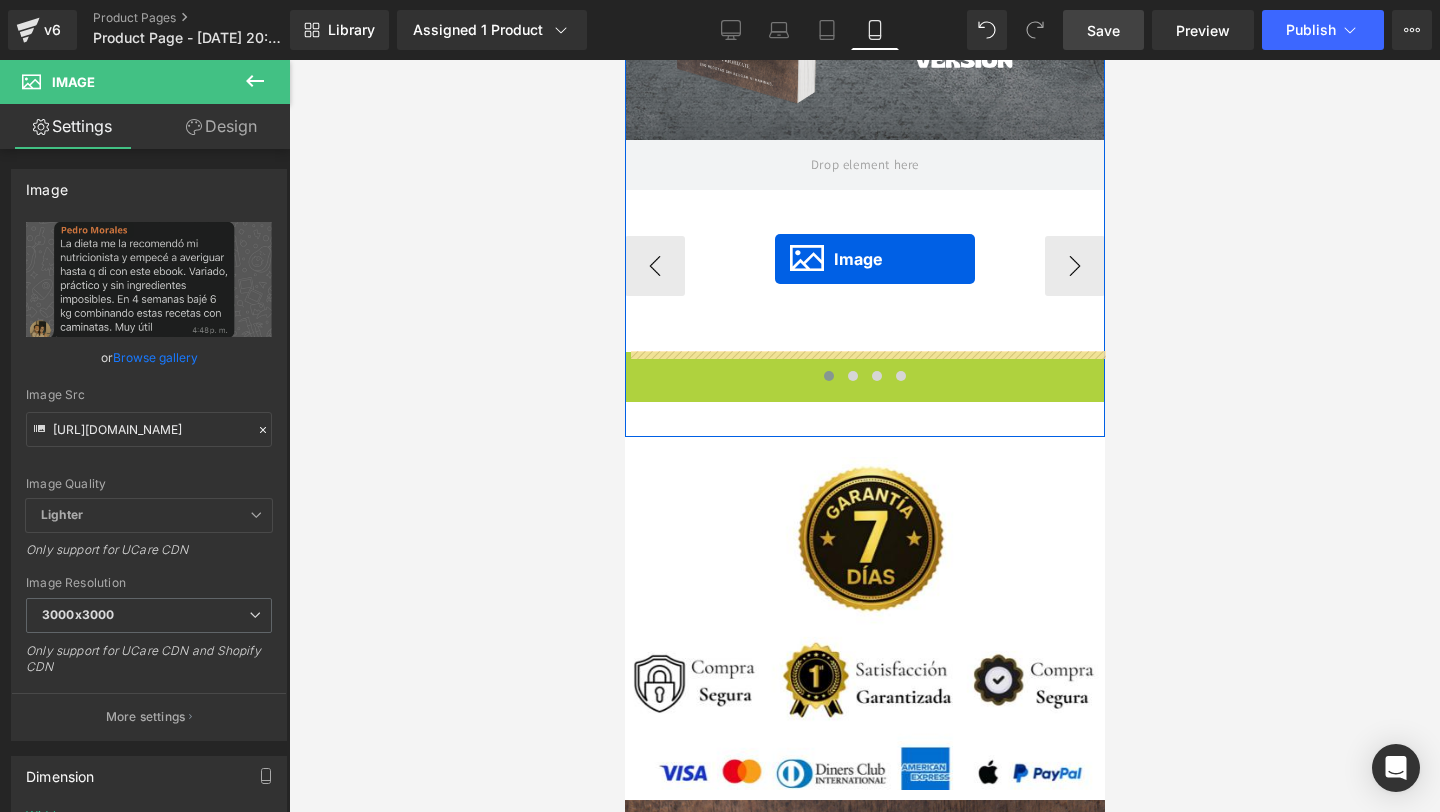 drag, startPoint x: 830, startPoint y: 320, endPoint x: 774, endPoint y: 259, distance: 82.80701 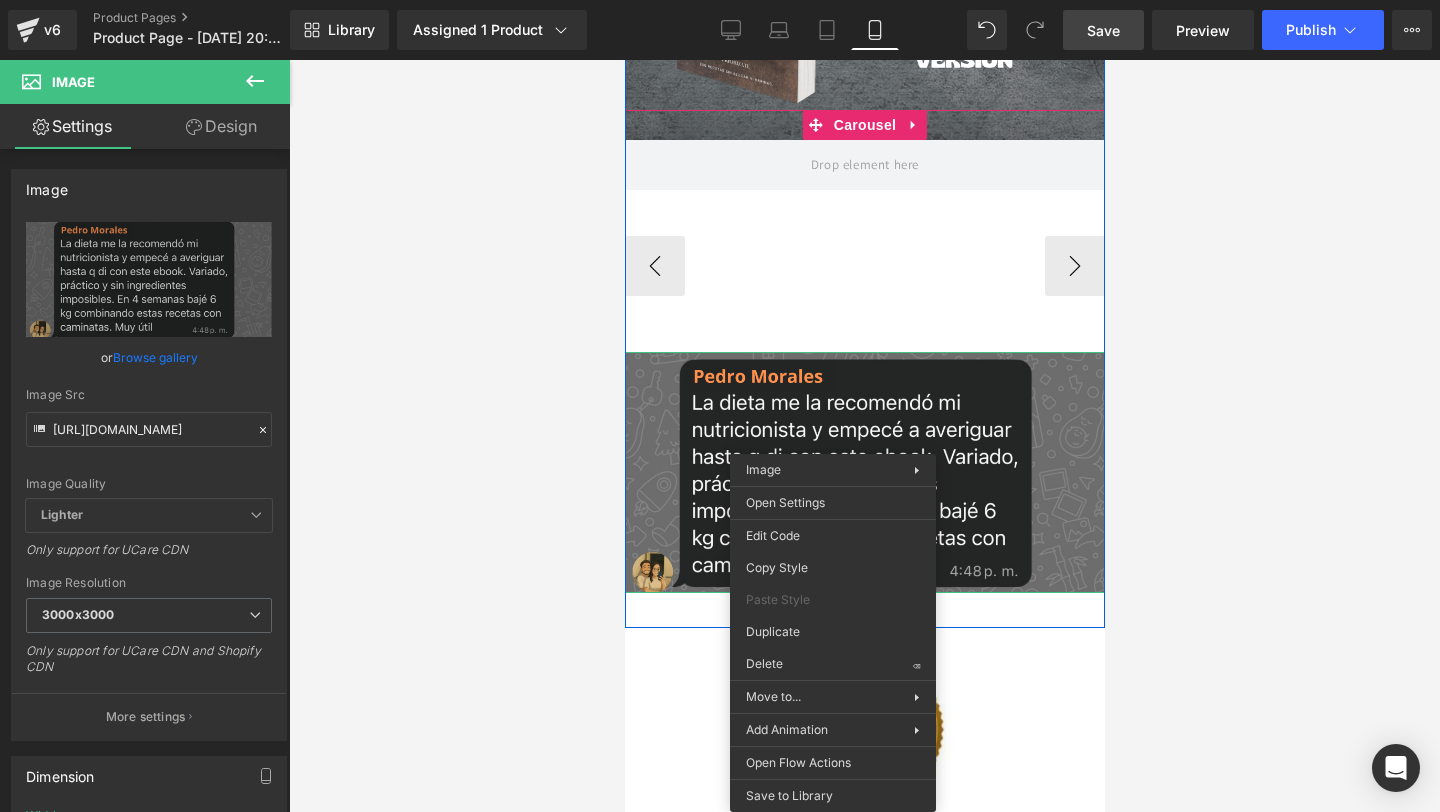 drag, startPoint x: 832, startPoint y: 465, endPoint x: 841, endPoint y: 256, distance: 209.1937 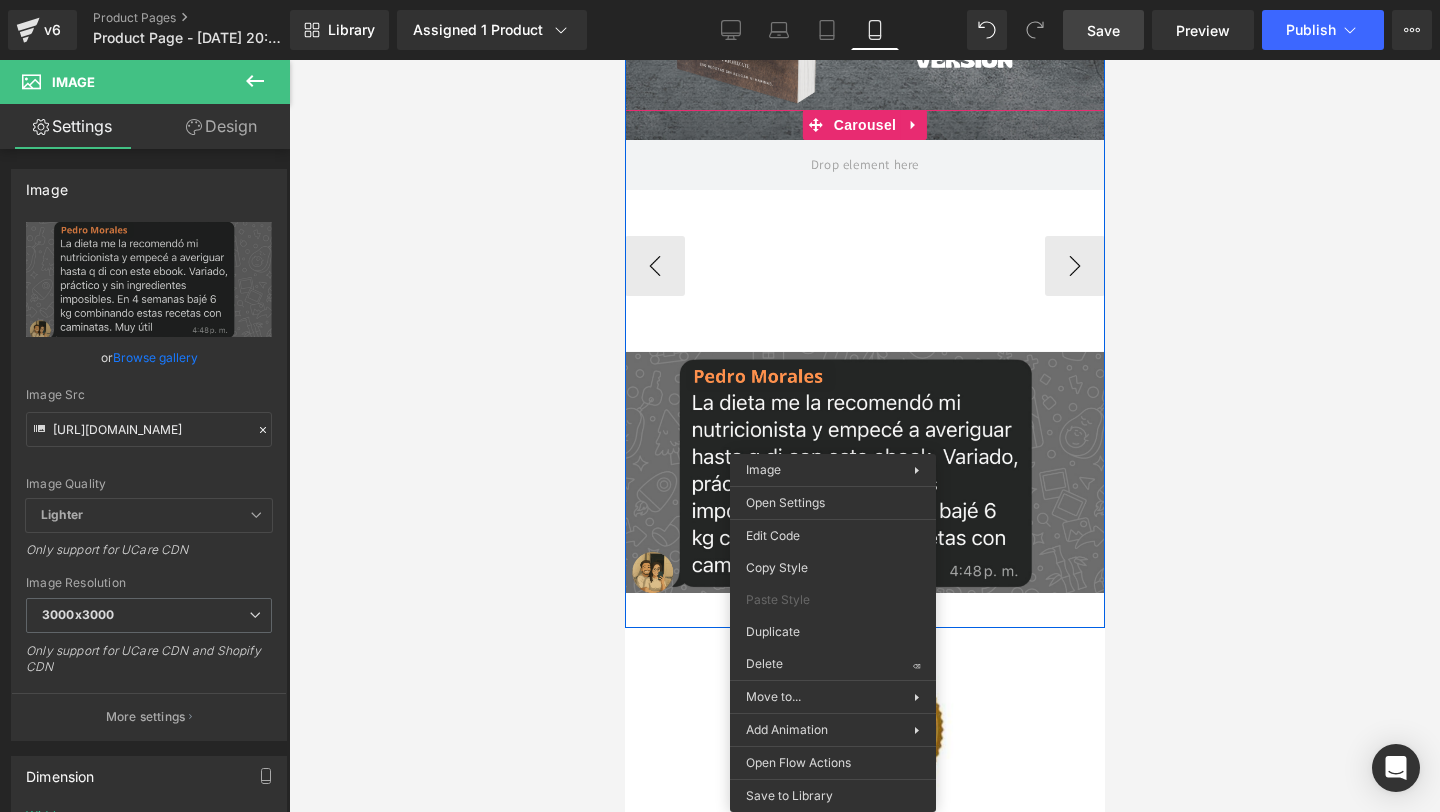 click on "Image
Image
Image" at bounding box center [1584, 265] 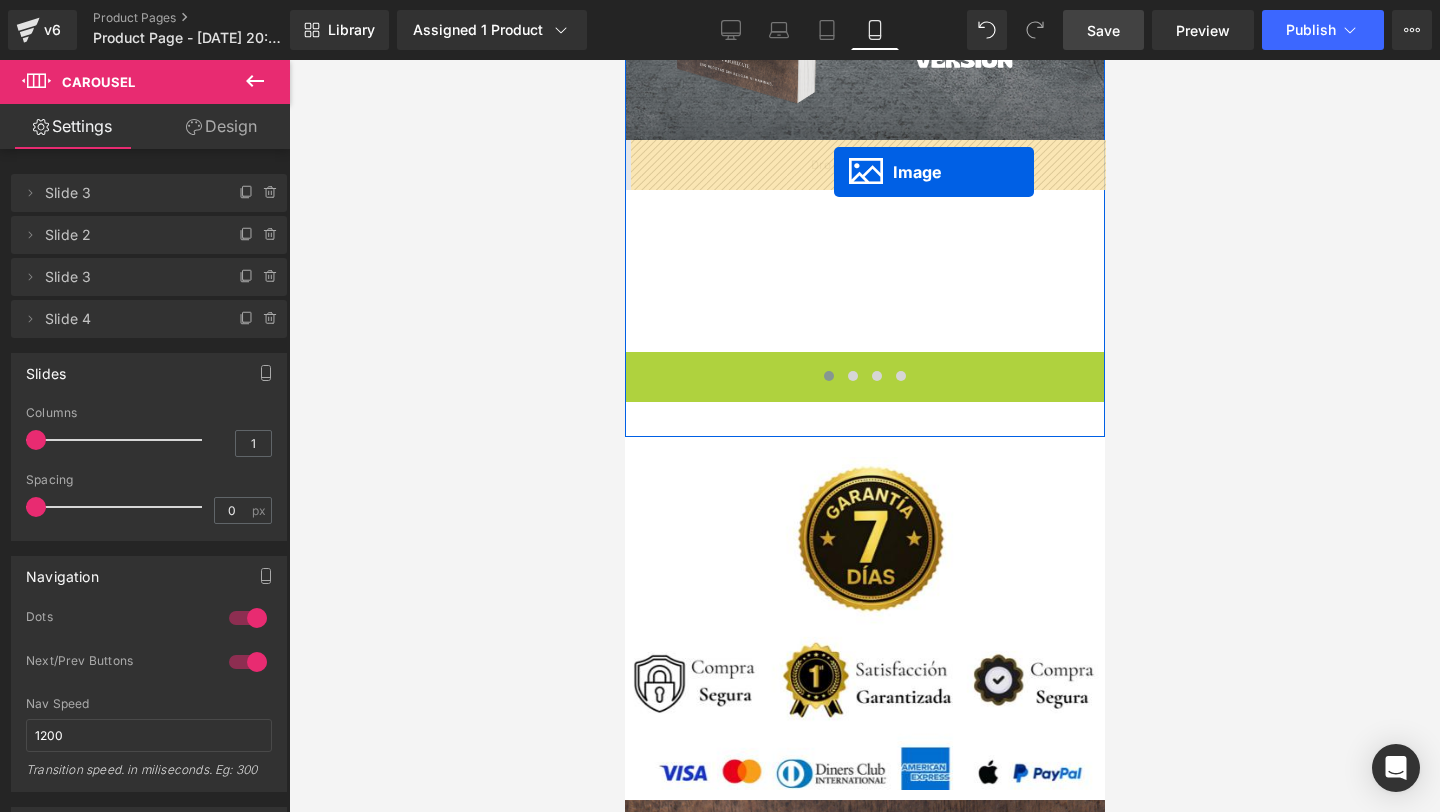 drag, startPoint x: 875, startPoint y: 471, endPoint x: 833, endPoint y: 171, distance: 302.92572 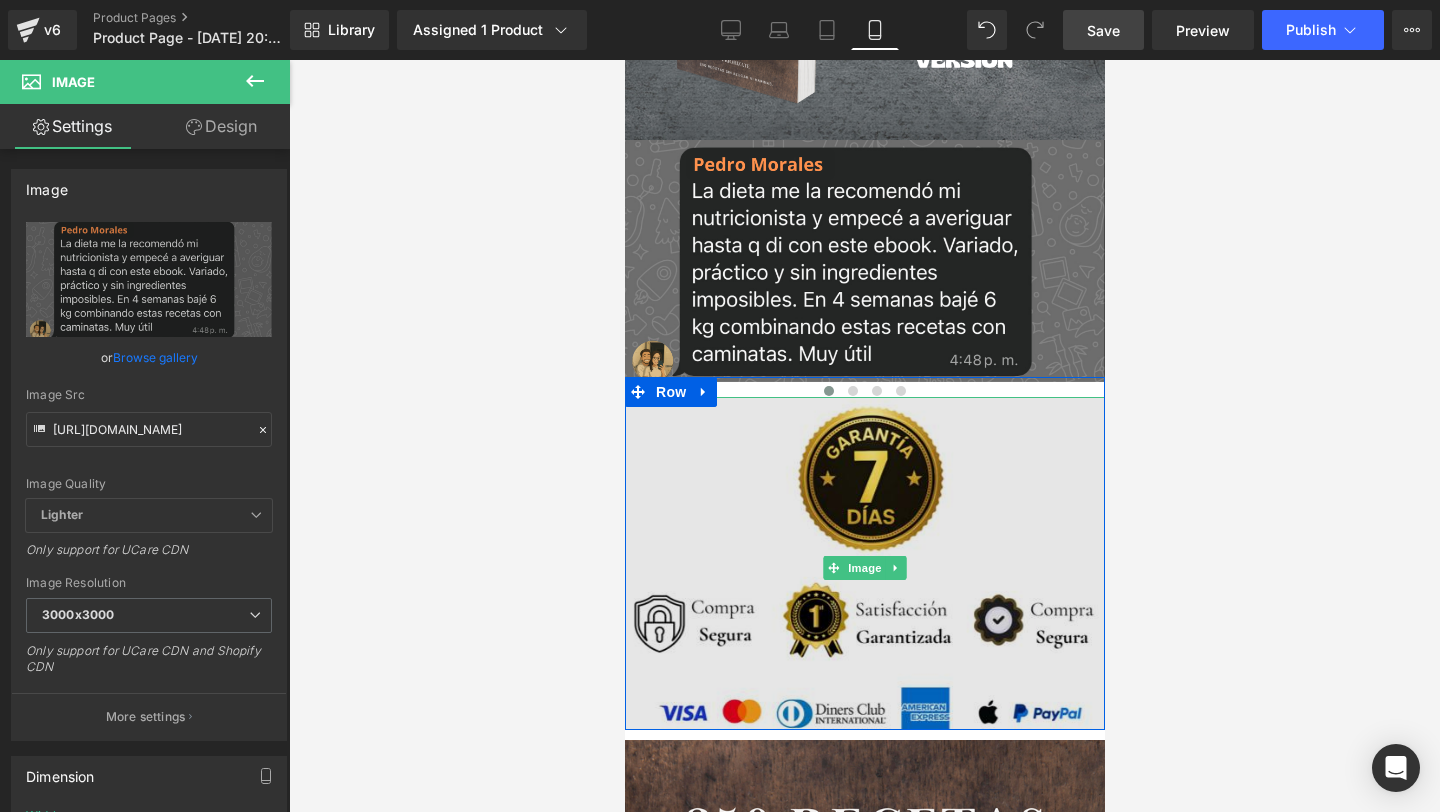 click at bounding box center [864, 568] 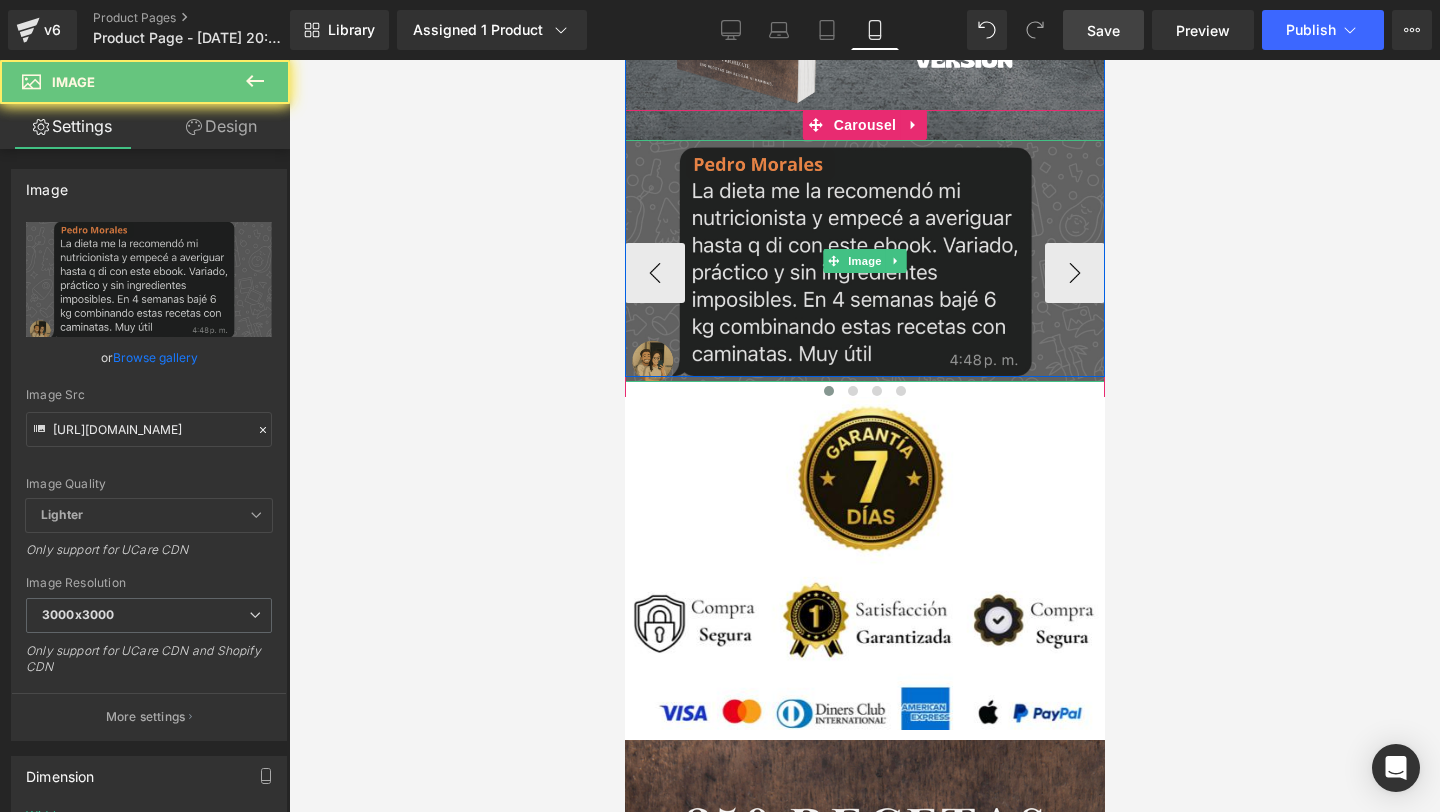 click at bounding box center [864, 260] 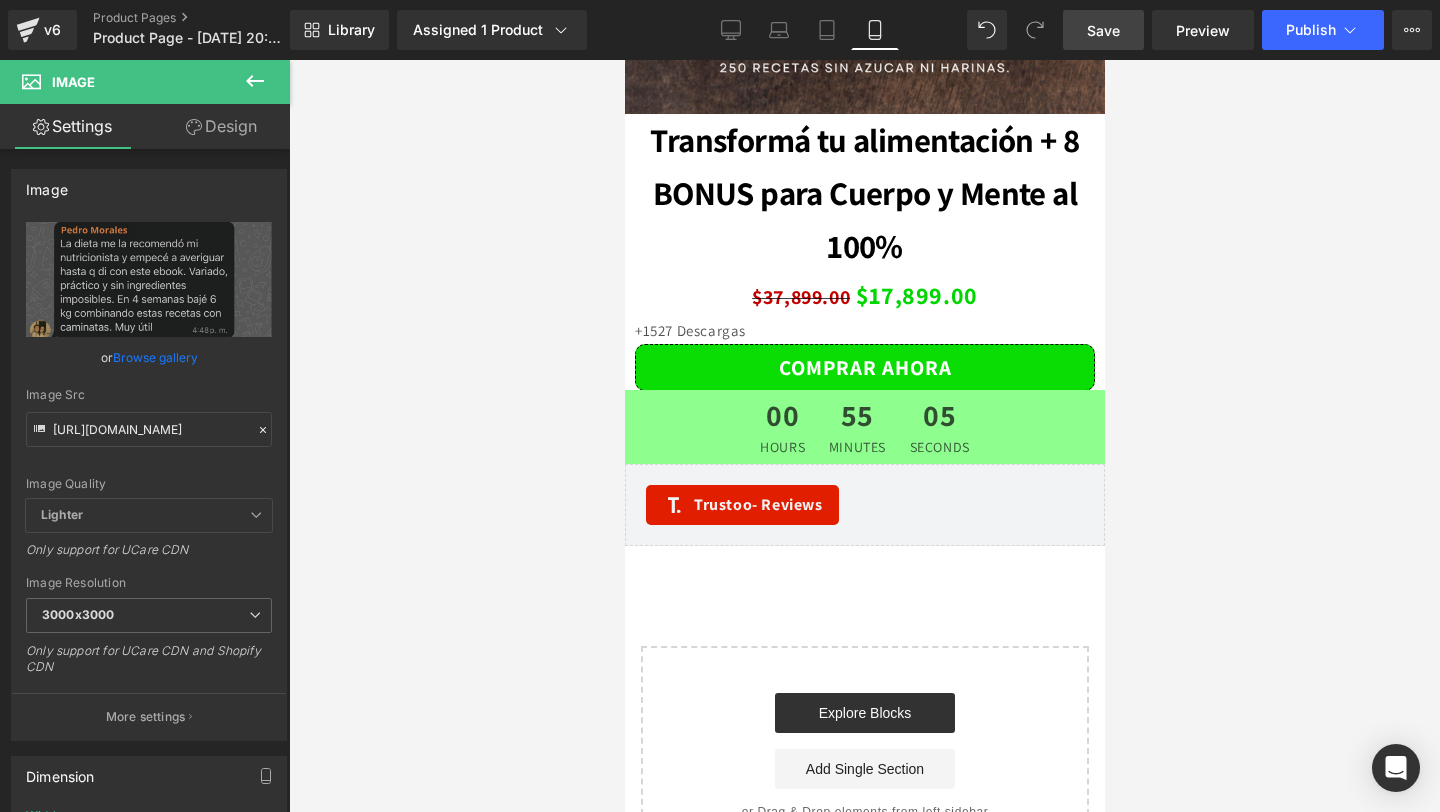 scroll, scrollTop: 5824, scrollLeft: 0, axis: vertical 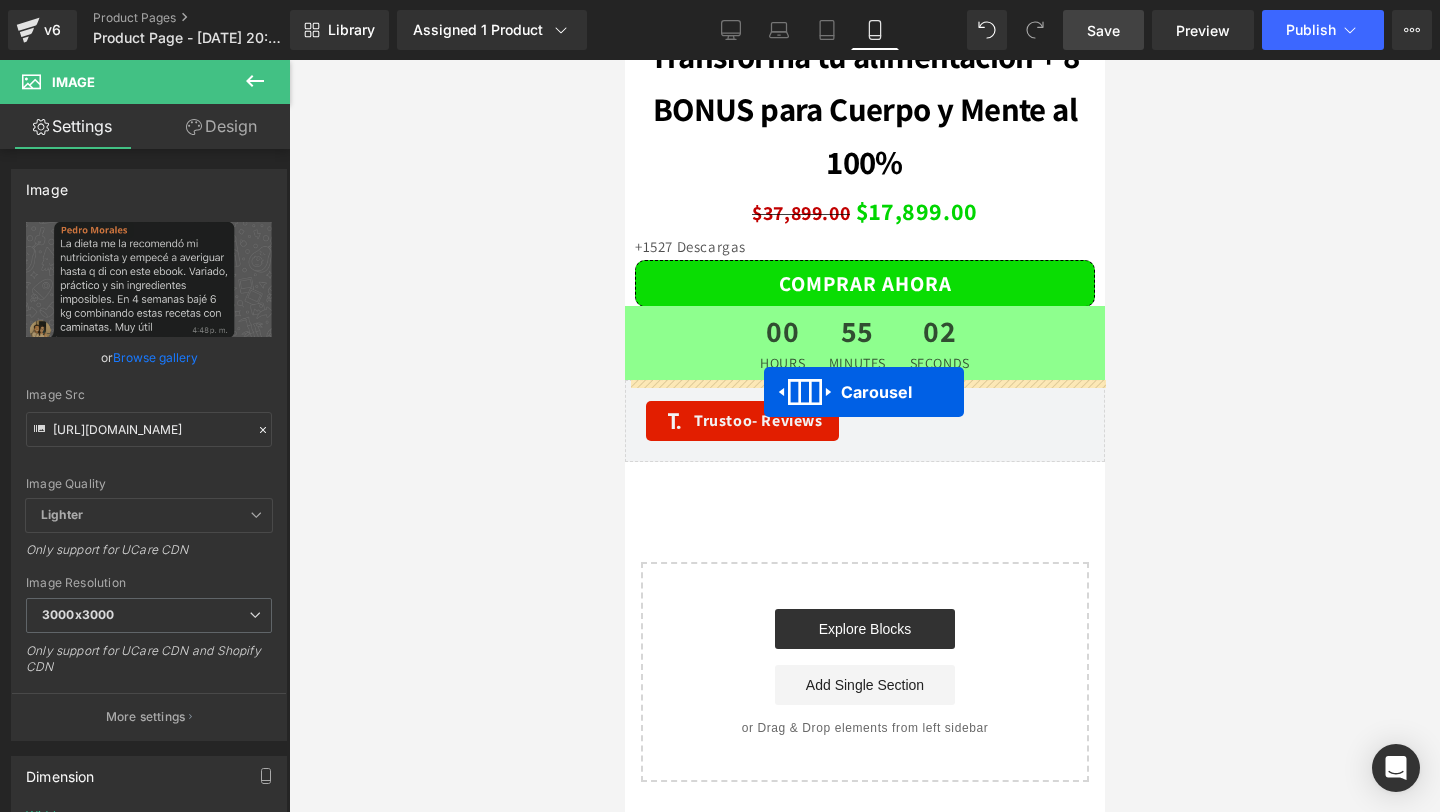 drag, startPoint x: 807, startPoint y: 126, endPoint x: 763, endPoint y: 391, distance: 268.628 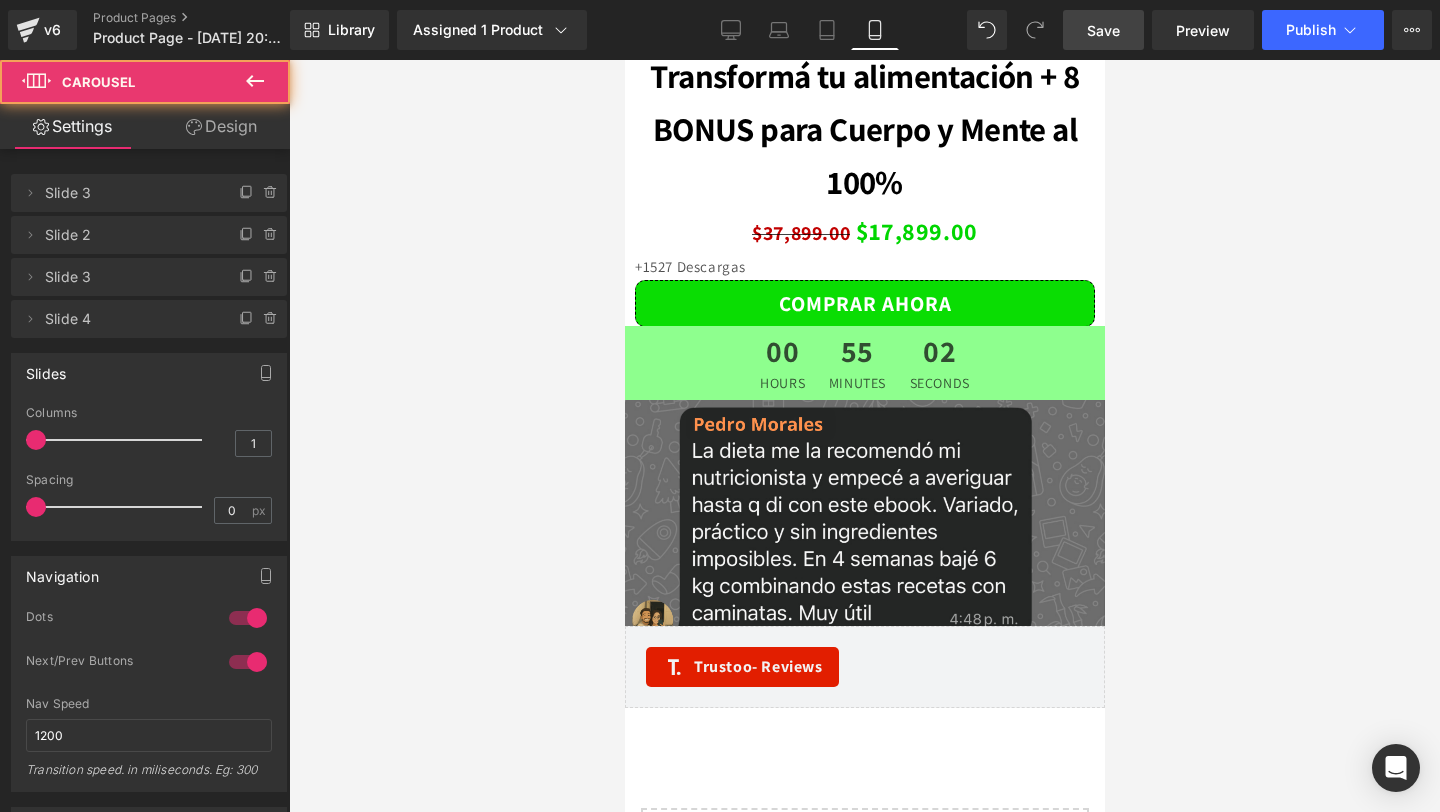 scroll, scrollTop: 5844, scrollLeft: 0, axis: vertical 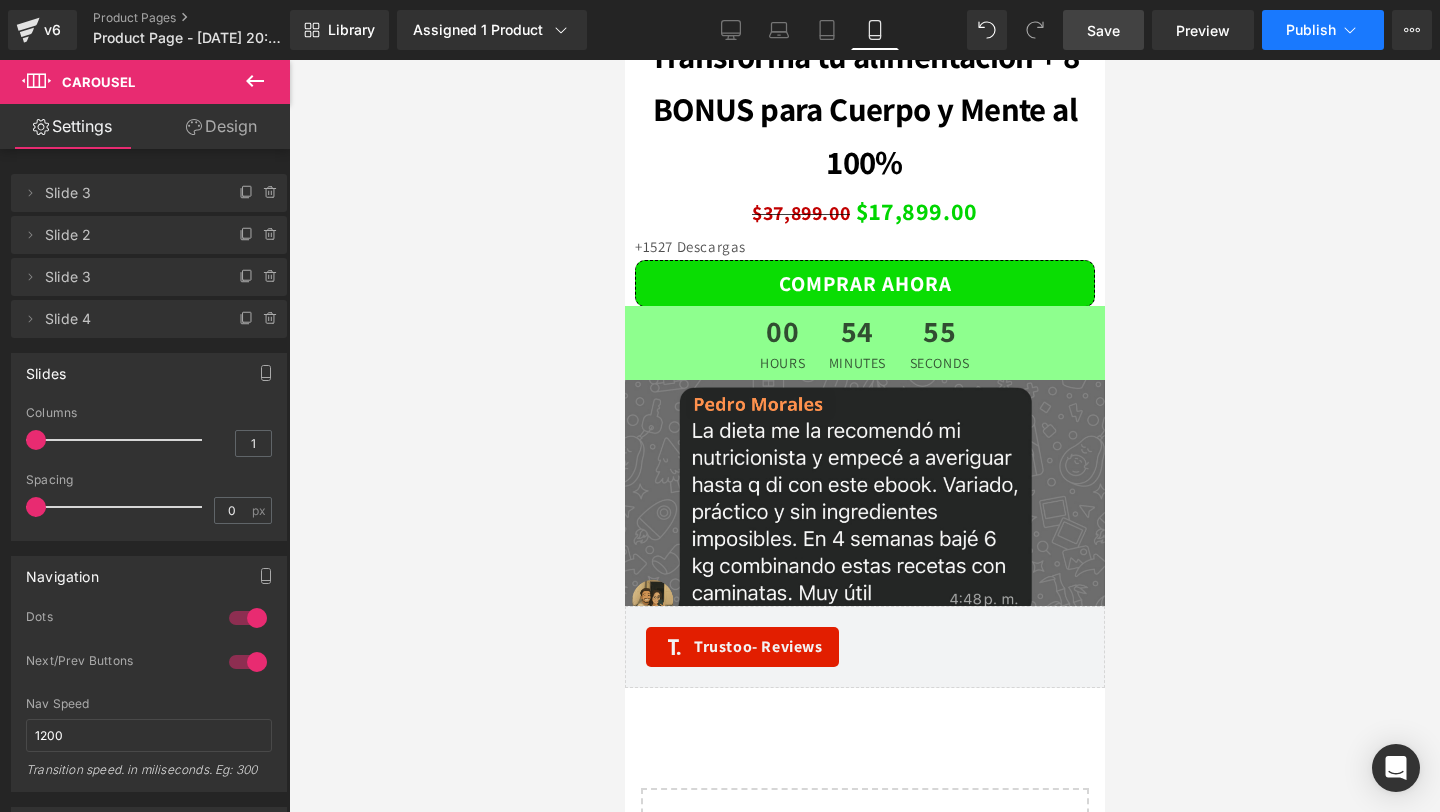 click on "Publish" at bounding box center (1311, 30) 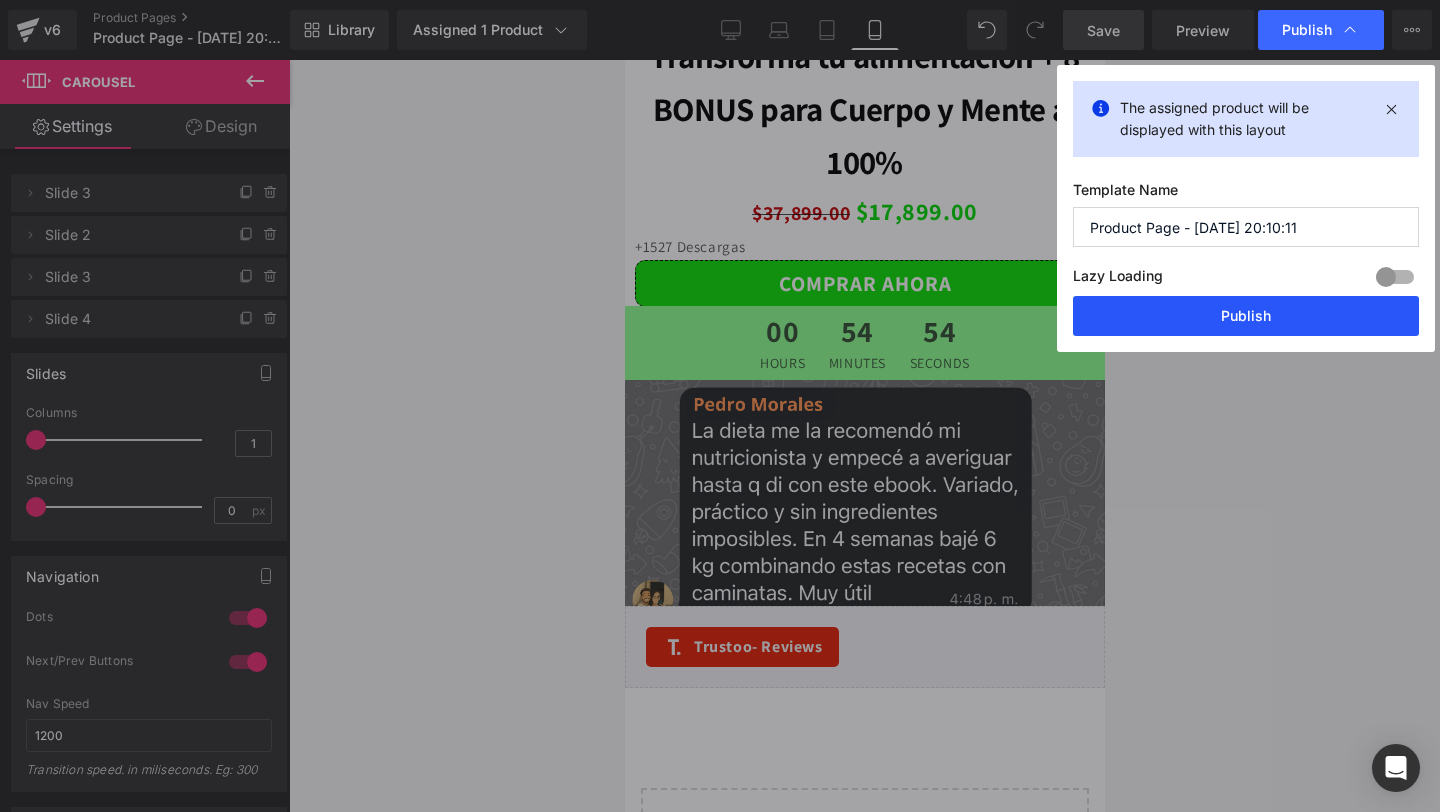 click on "Publish" at bounding box center (1246, 316) 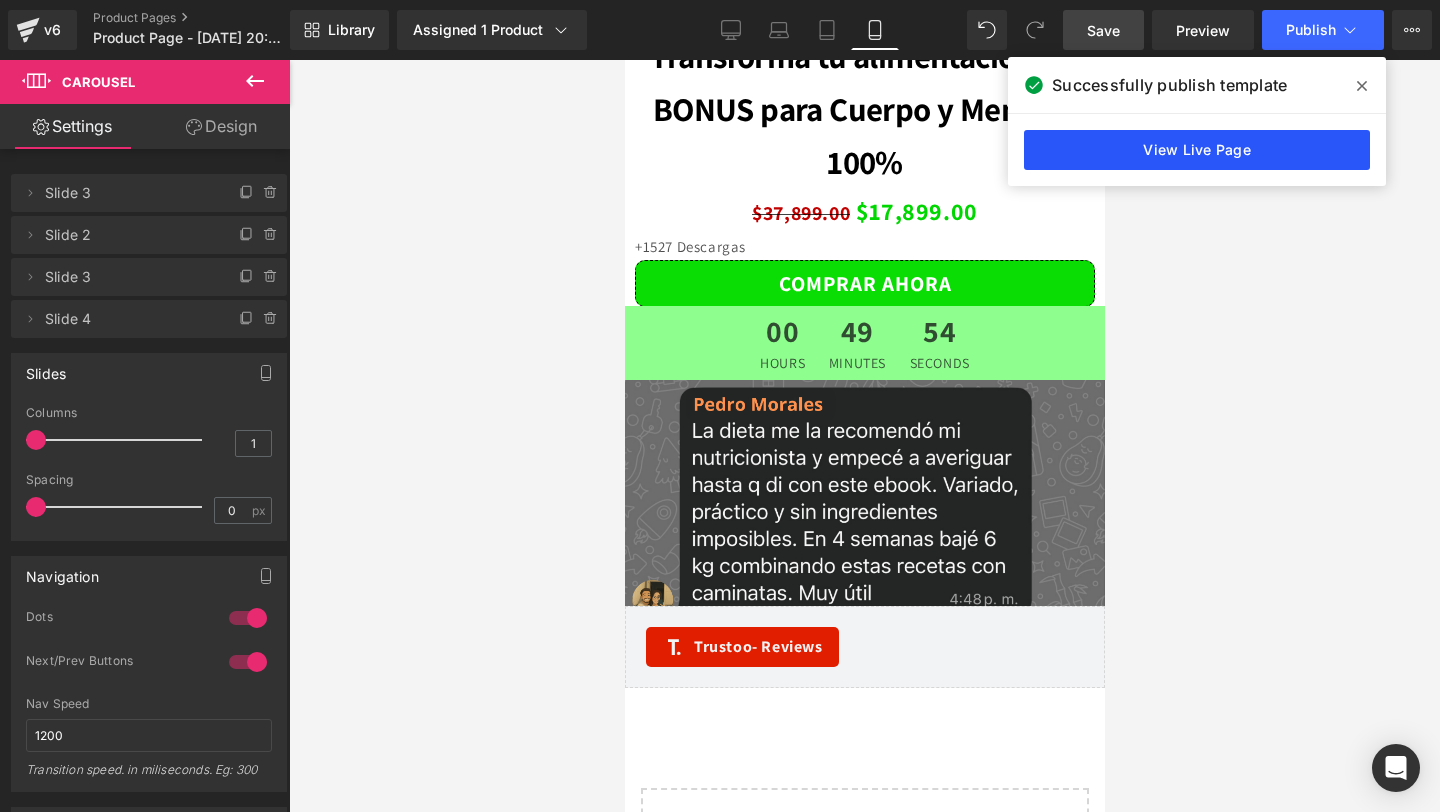 click on "View Live Page" at bounding box center [1197, 150] 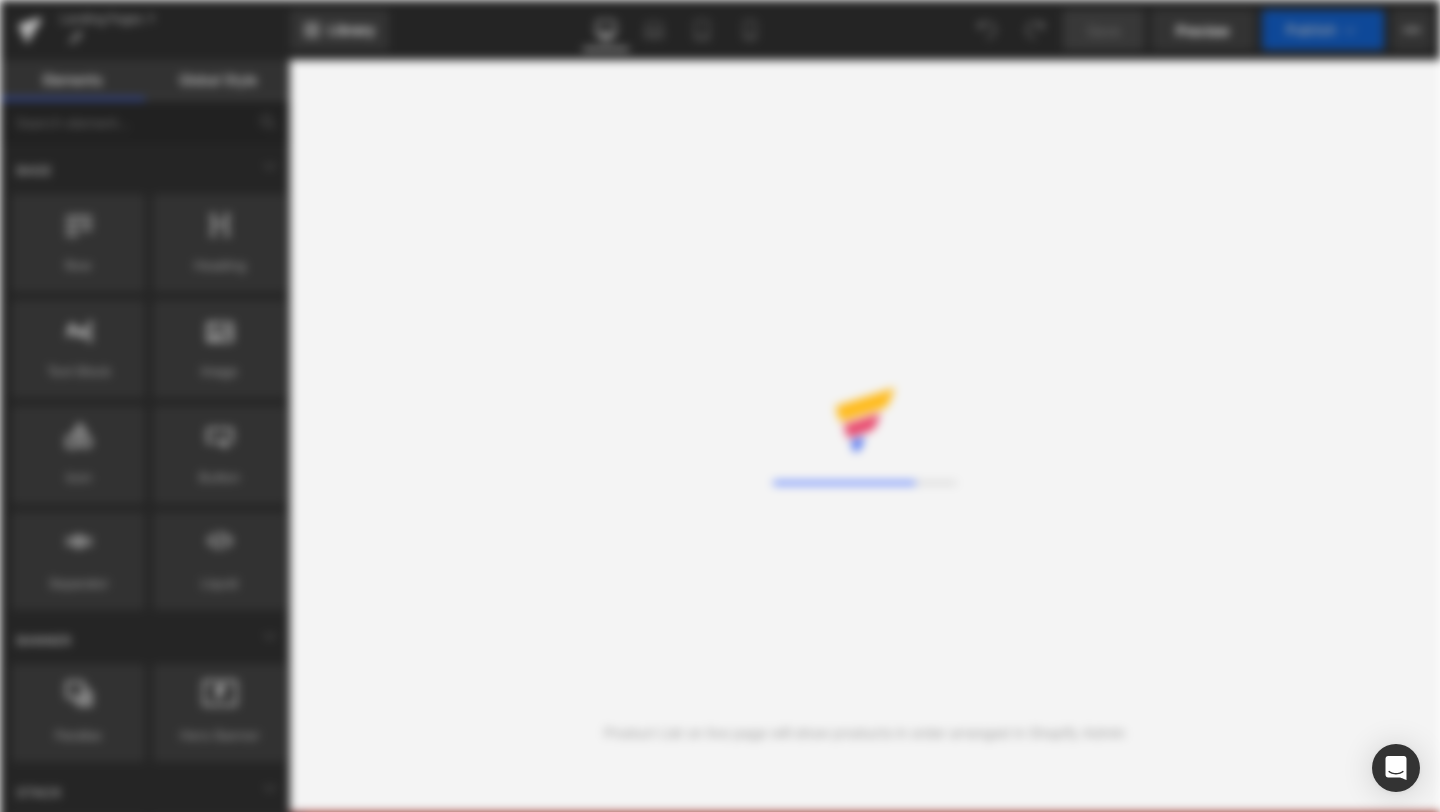 scroll, scrollTop: 0, scrollLeft: 0, axis: both 